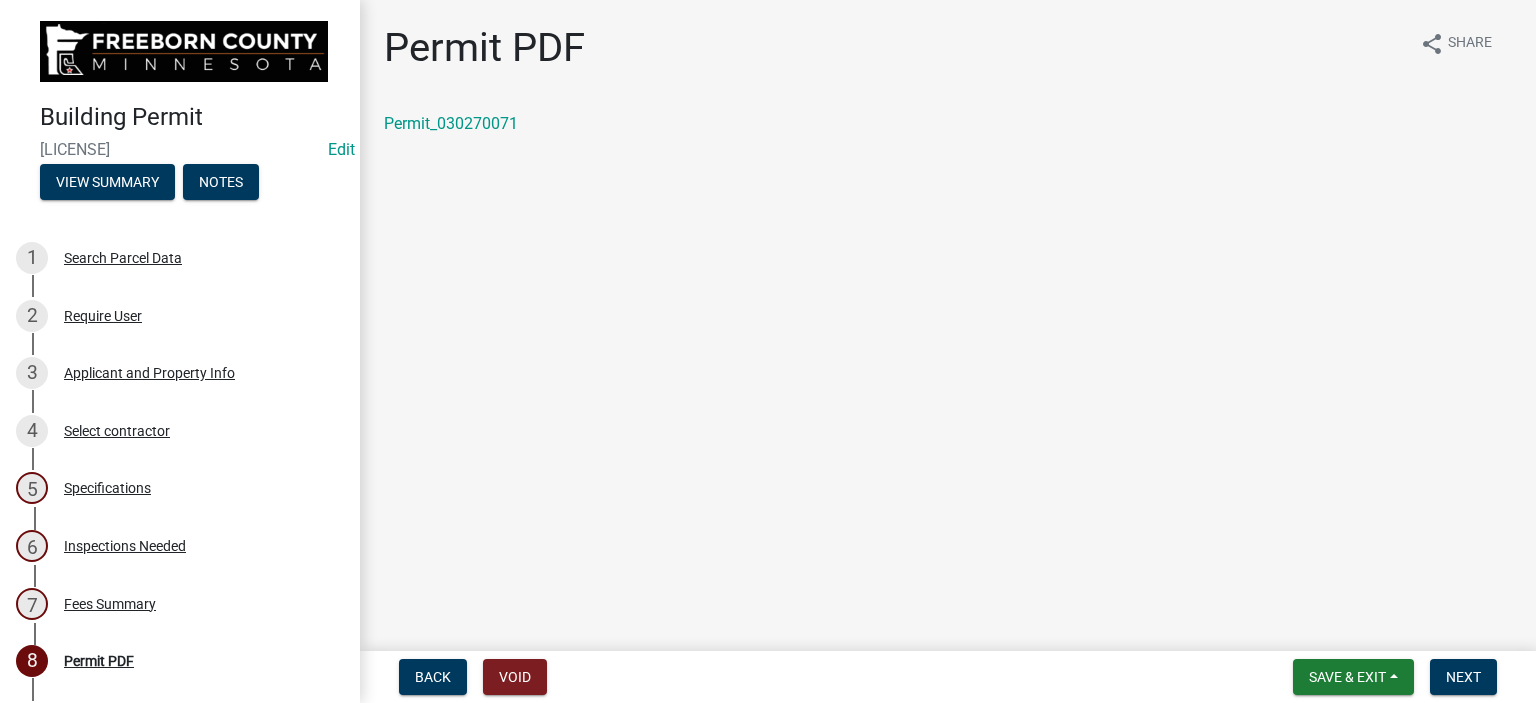 scroll, scrollTop: 0, scrollLeft: 0, axis: both 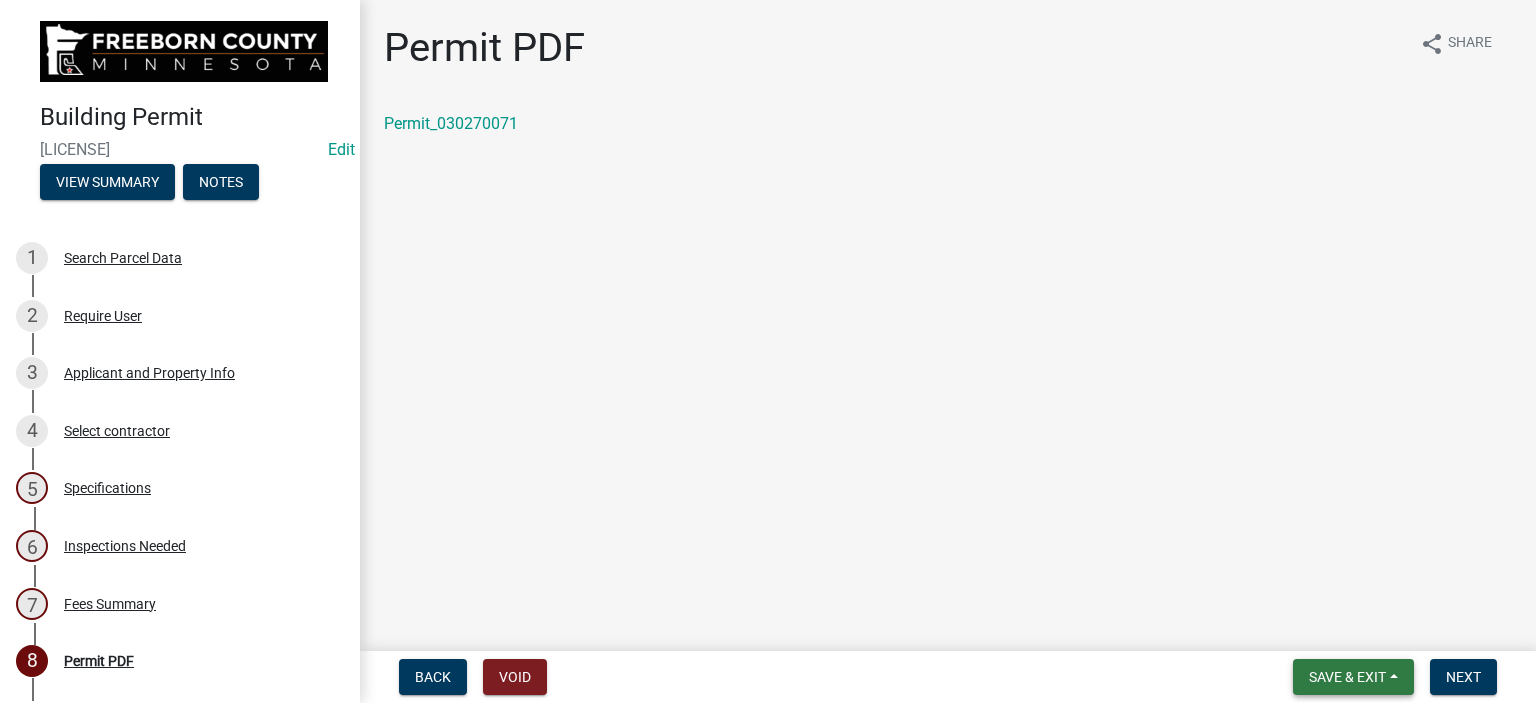 click on "Save & Exit" at bounding box center [1353, 677] 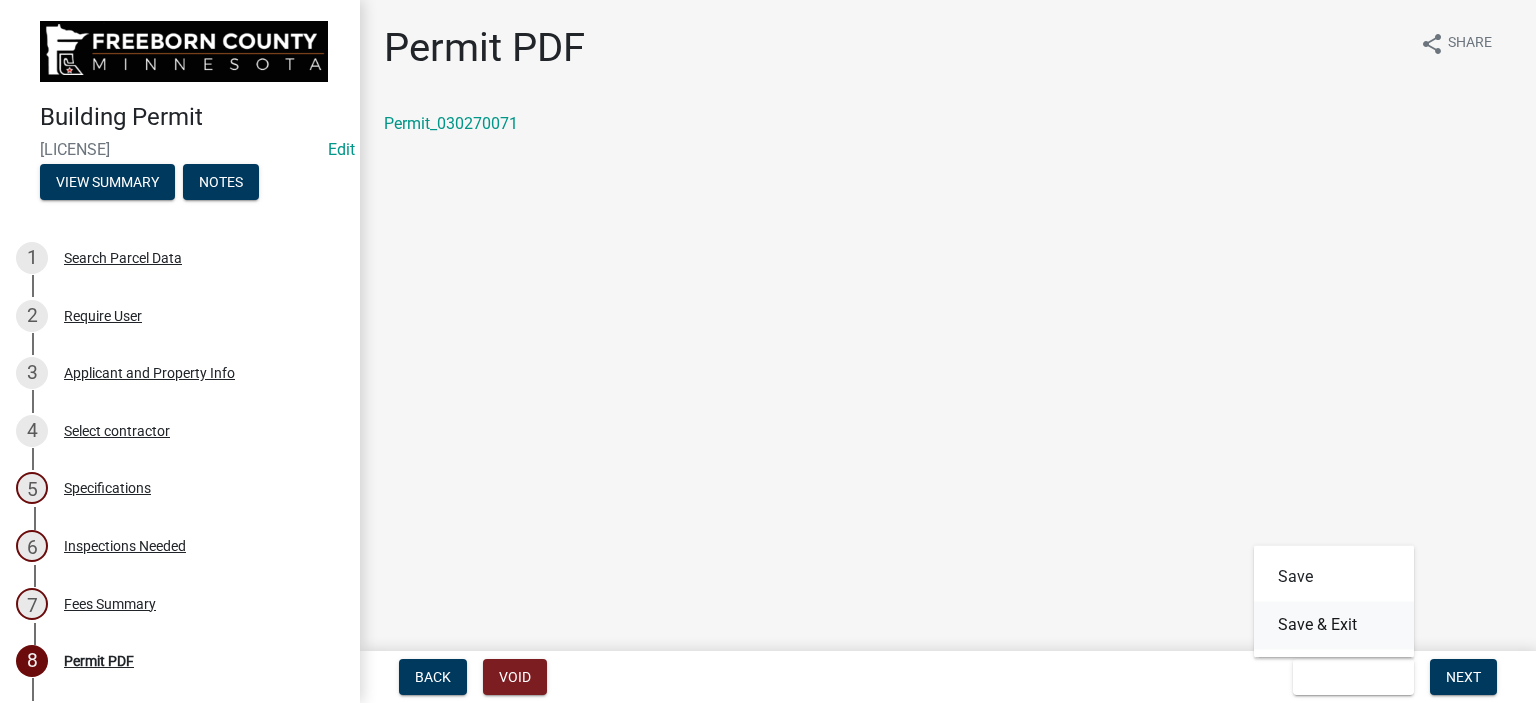 click on "Save & Exit" at bounding box center (1334, 625) 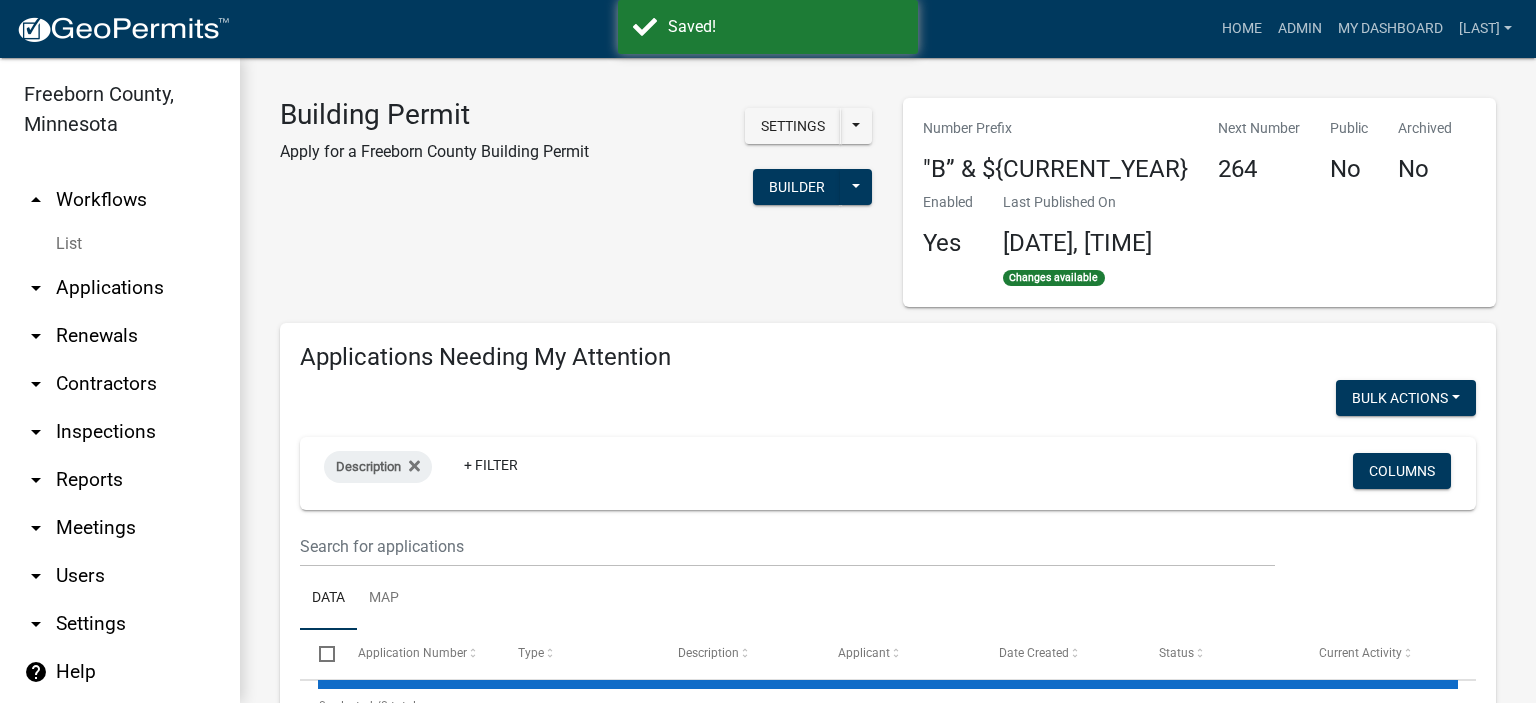 select on "2: 50" 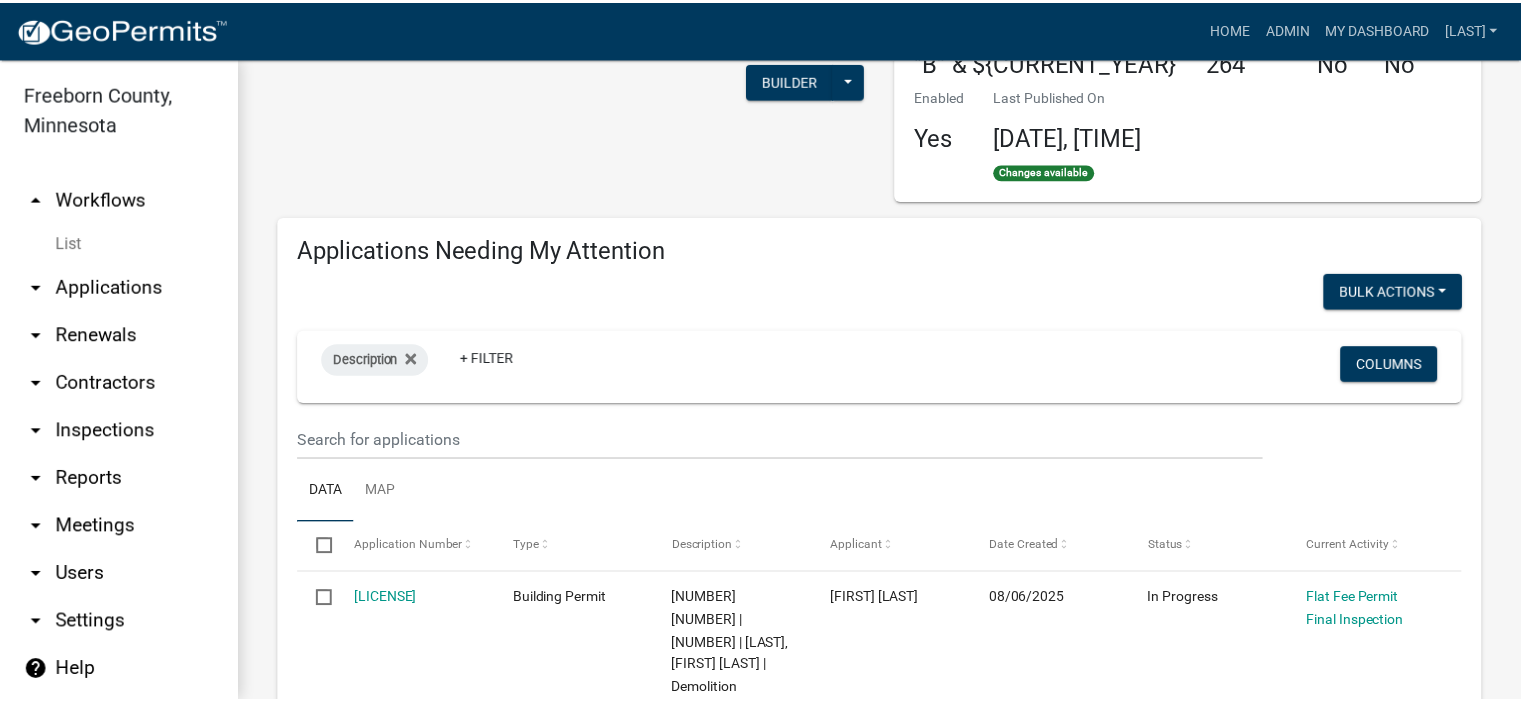 scroll, scrollTop: 0, scrollLeft: 0, axis: both 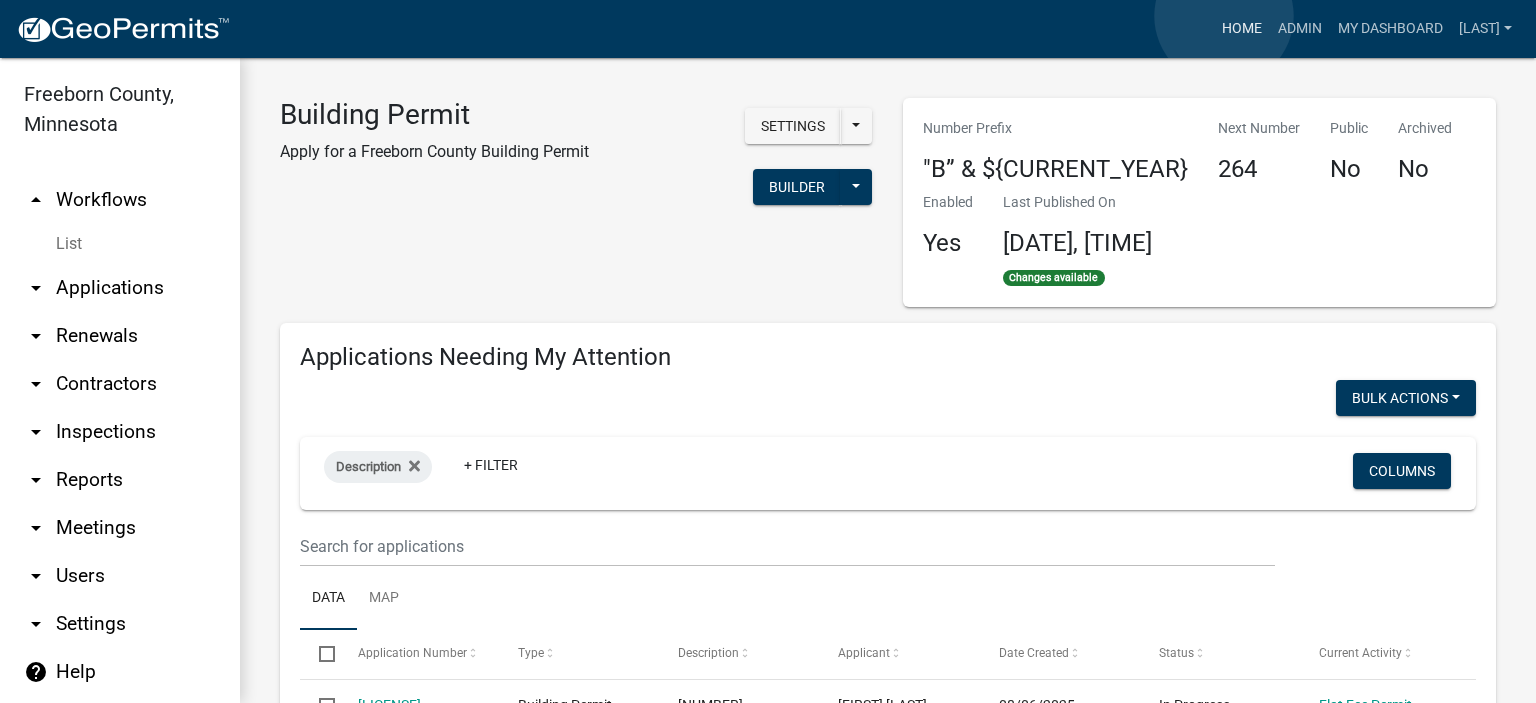 click on "Home" at bounding box center [1242, 29] 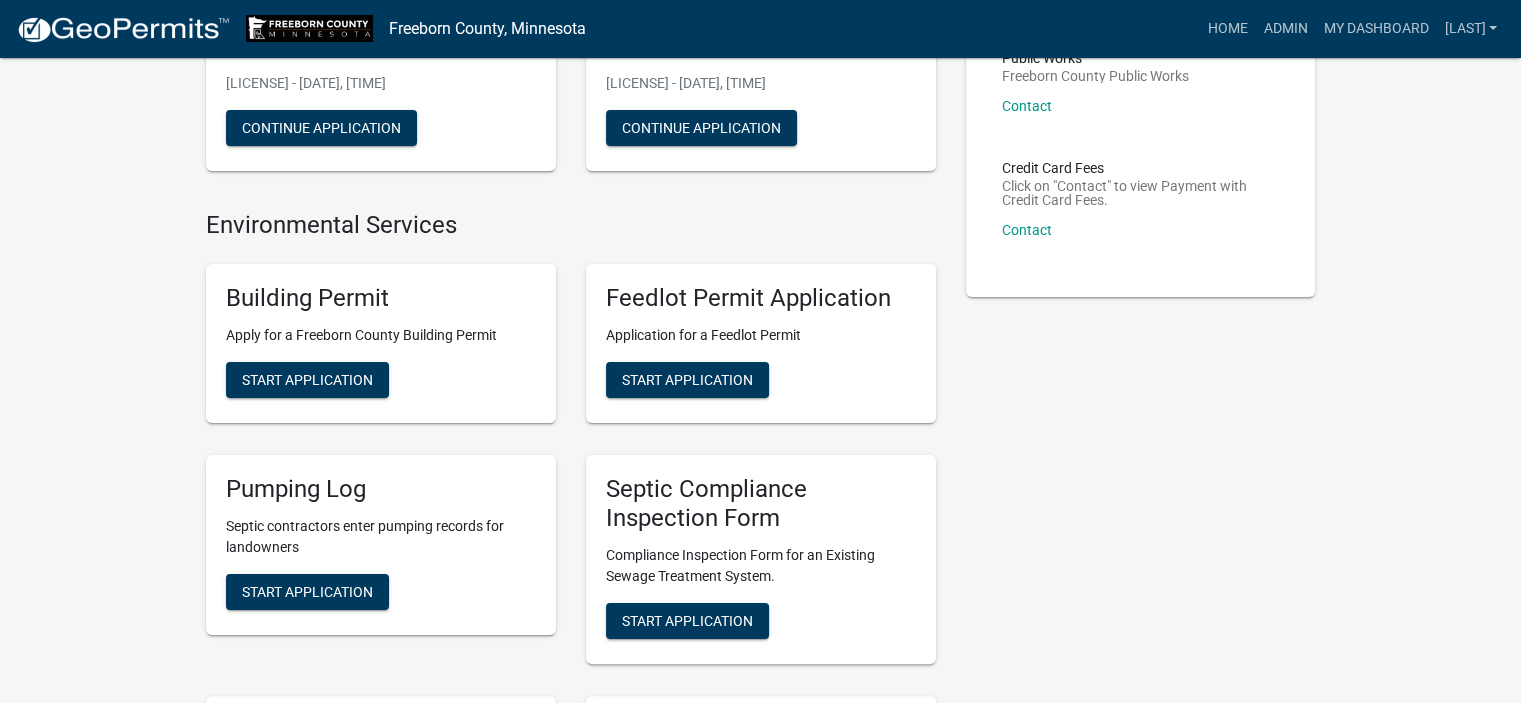 scroll, scrollTop: 300, scrollLeft: 0, axis: vertical 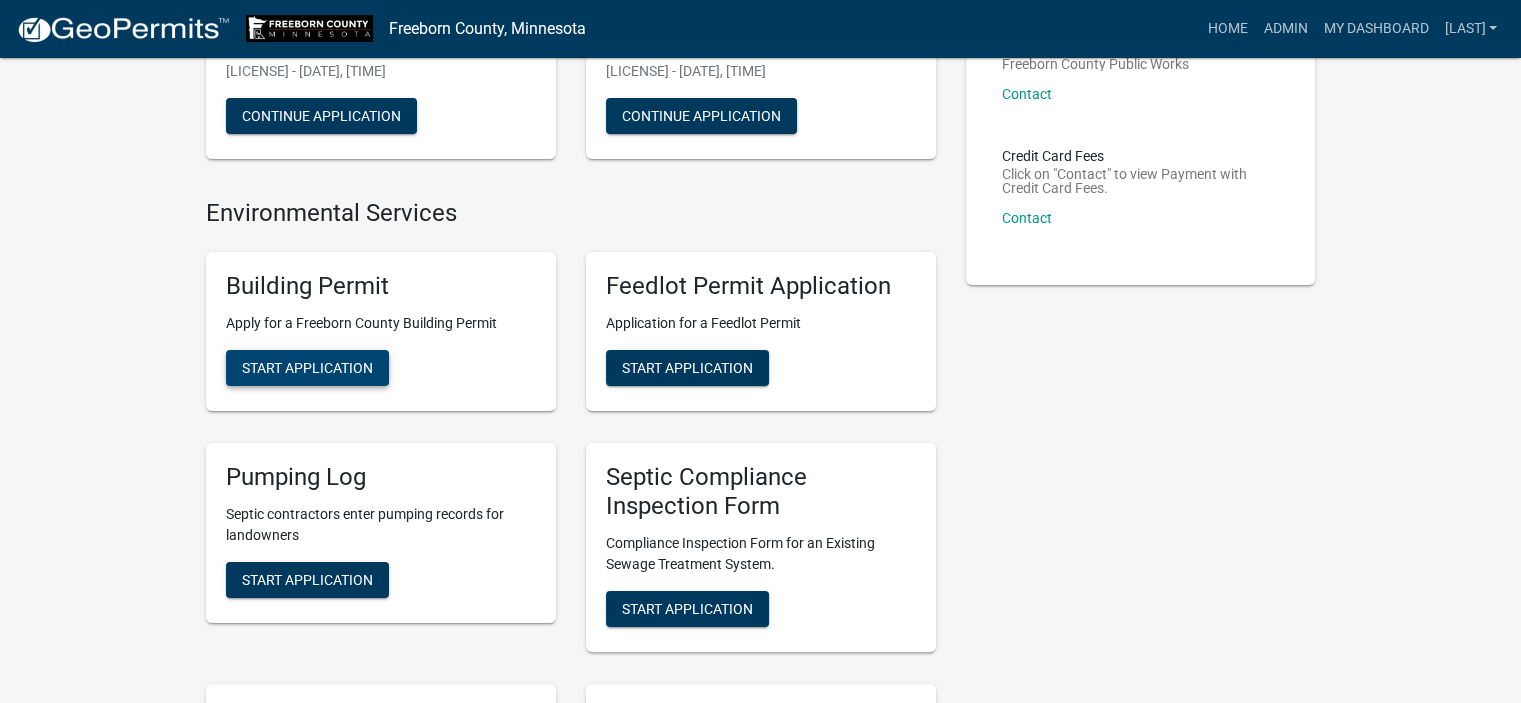 click on "Start Application" at bounding box center (307, 368) 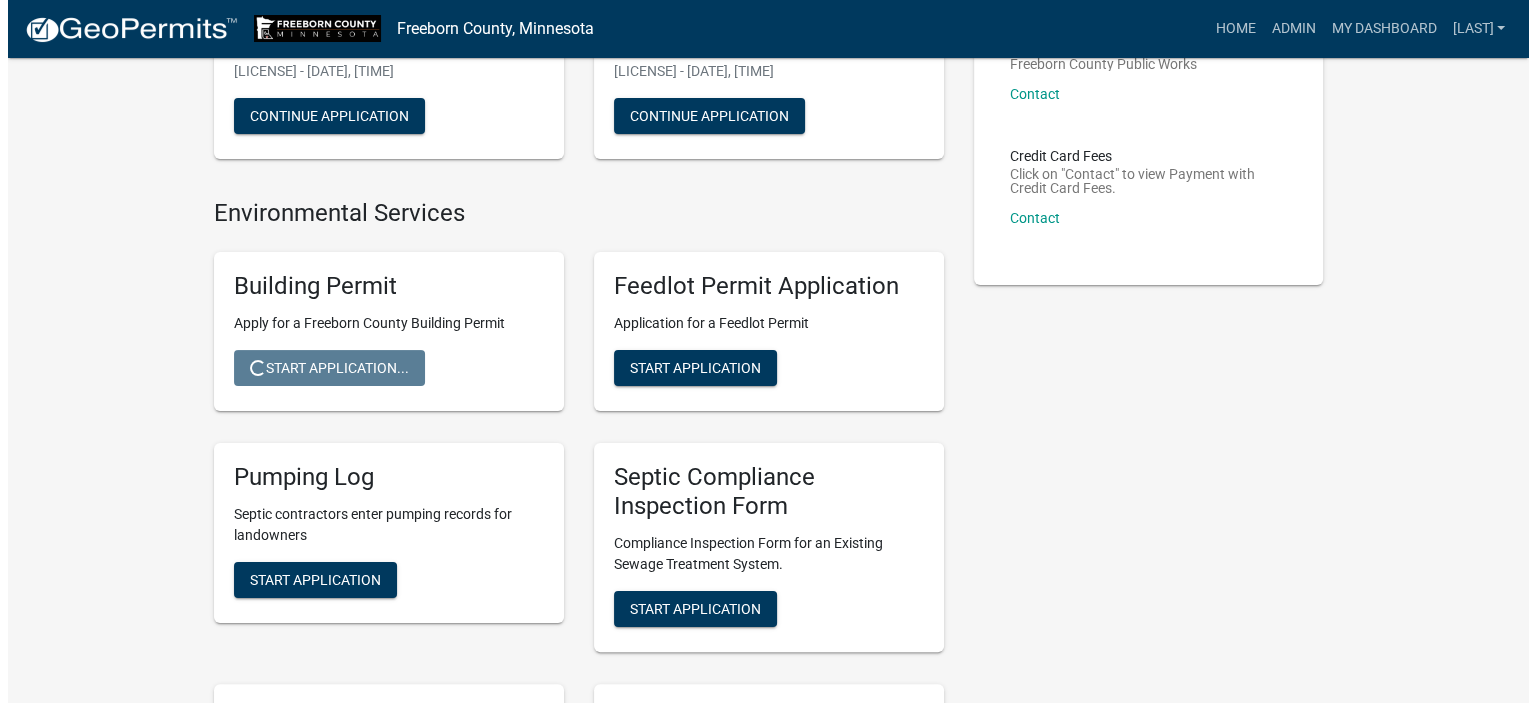 scroll, scrollTop: 0, scrollLeft: 0, axis: both 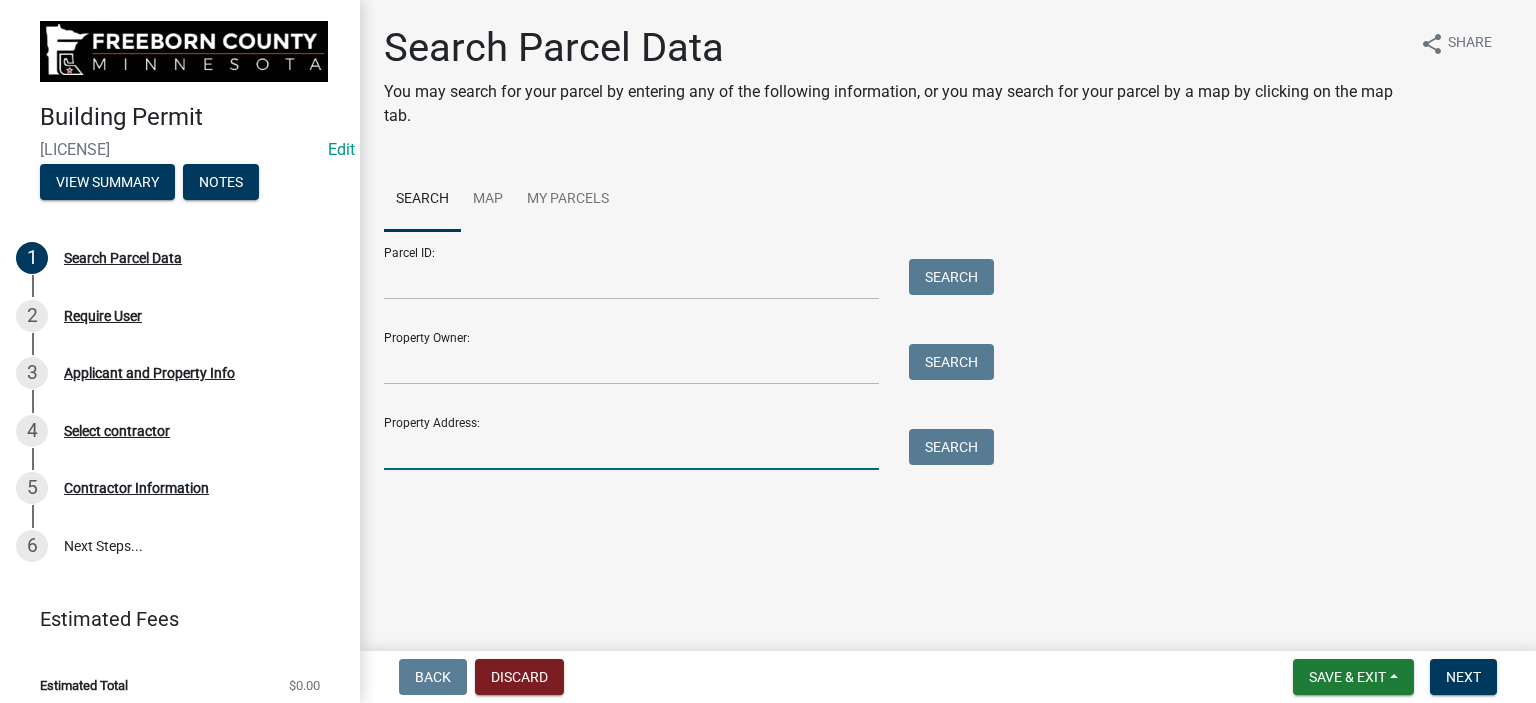 click on "Property Address:" at bounding box center (631, 449) 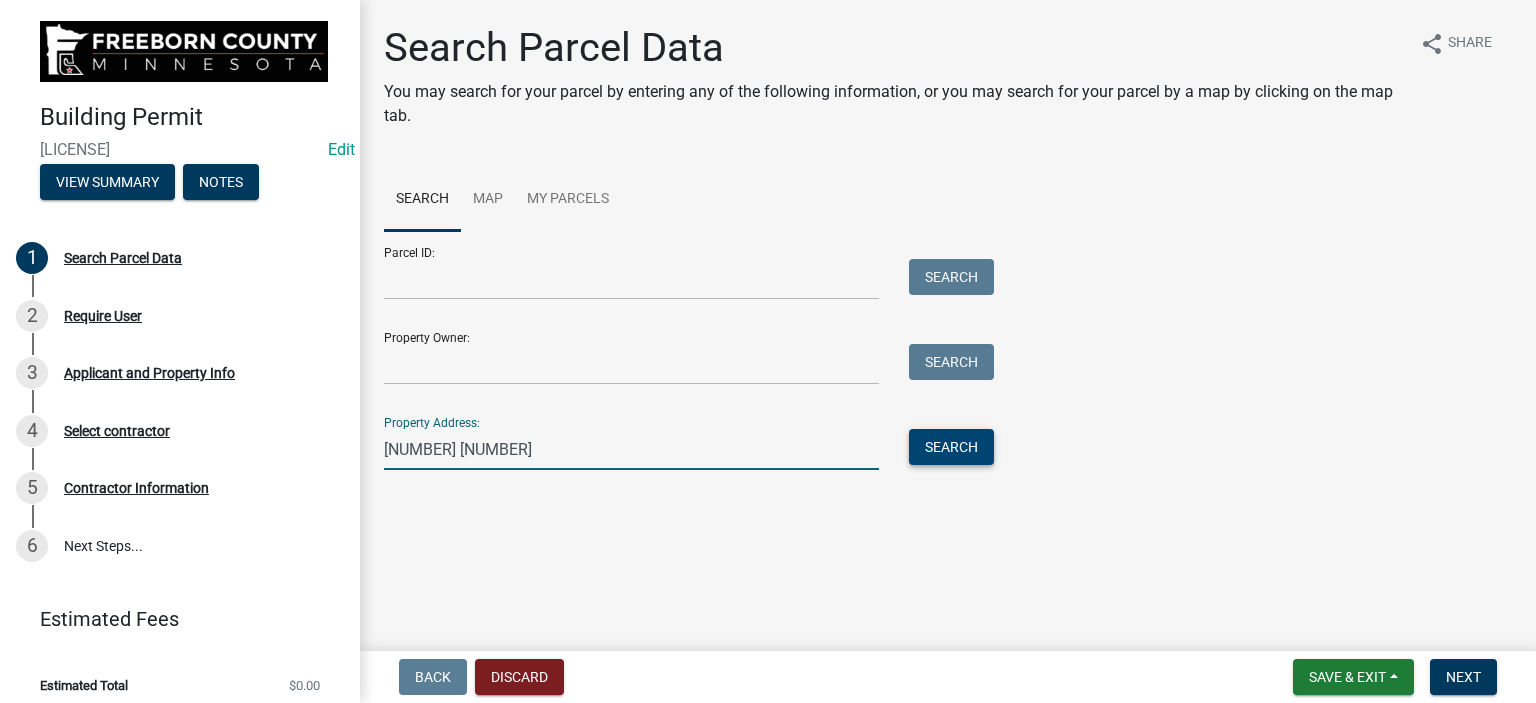 type on "[NUMBER] [NUMBER]" 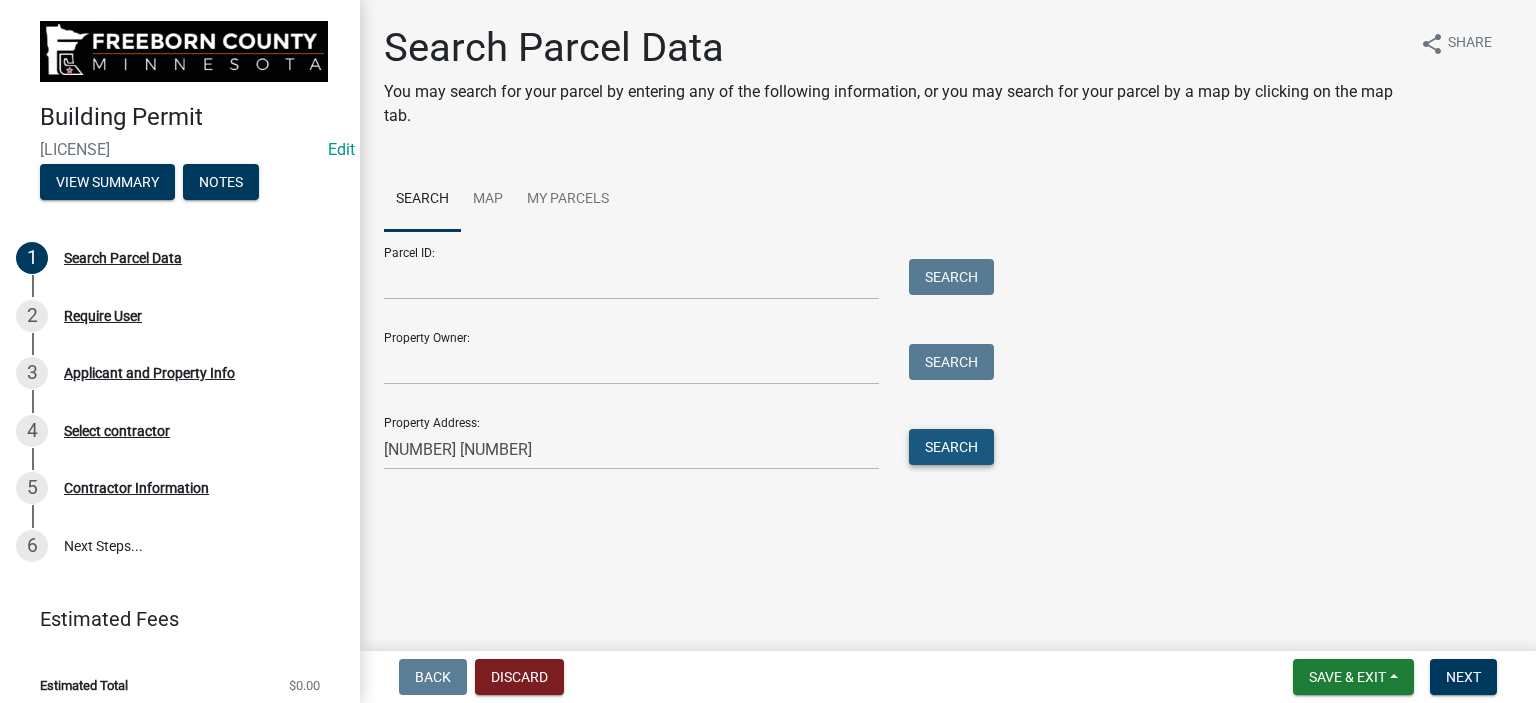 click on "Search" at bounding box center [951, 447] 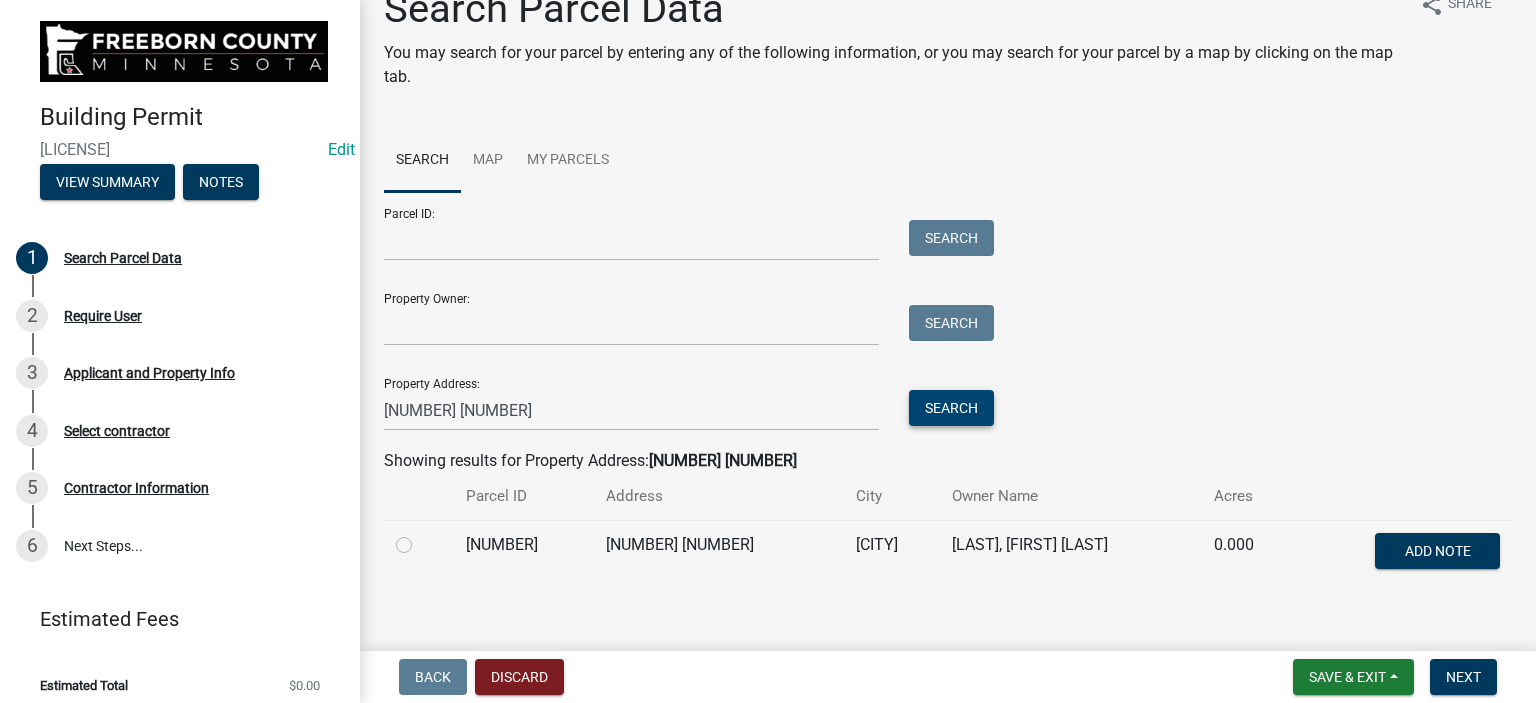 scroll, scrollTop: 60, scrollLeft: 0, axis: vertical 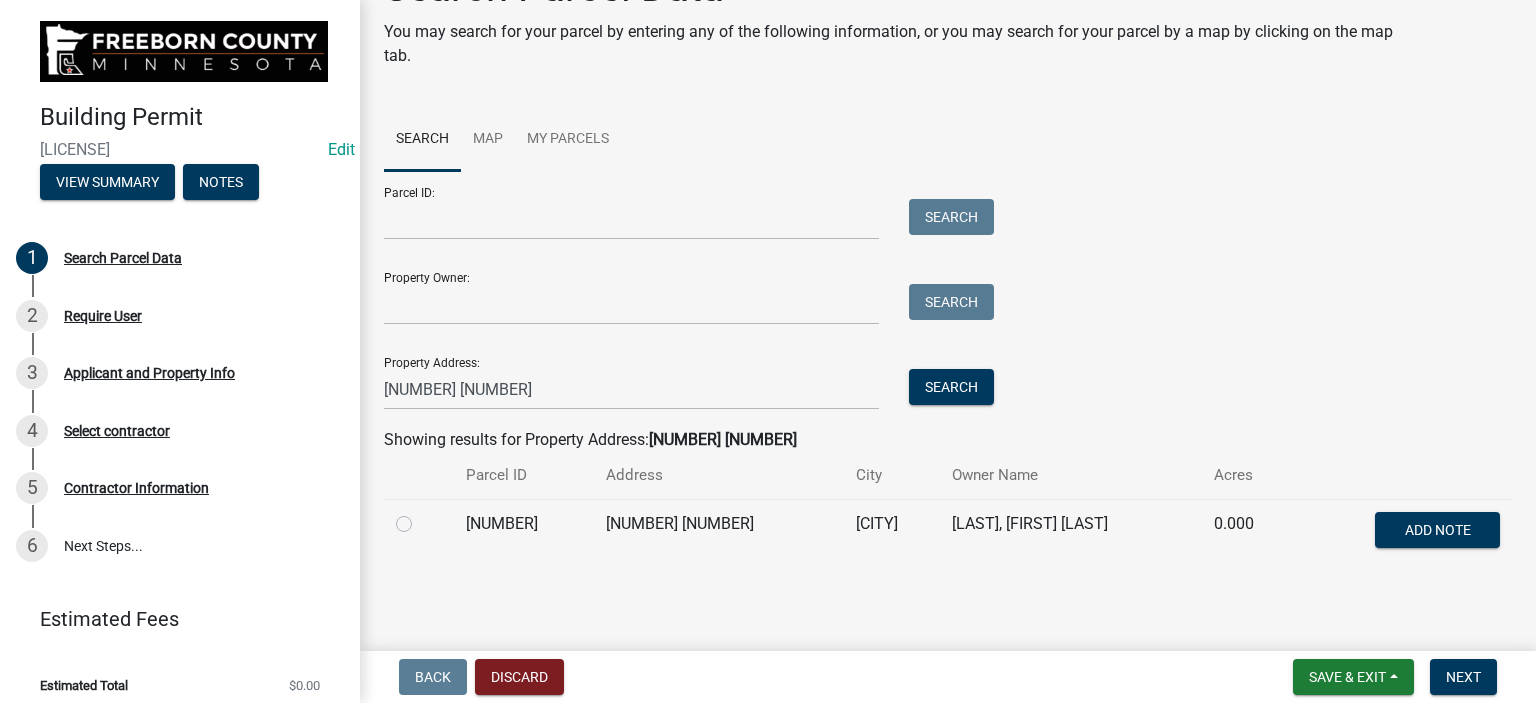 click 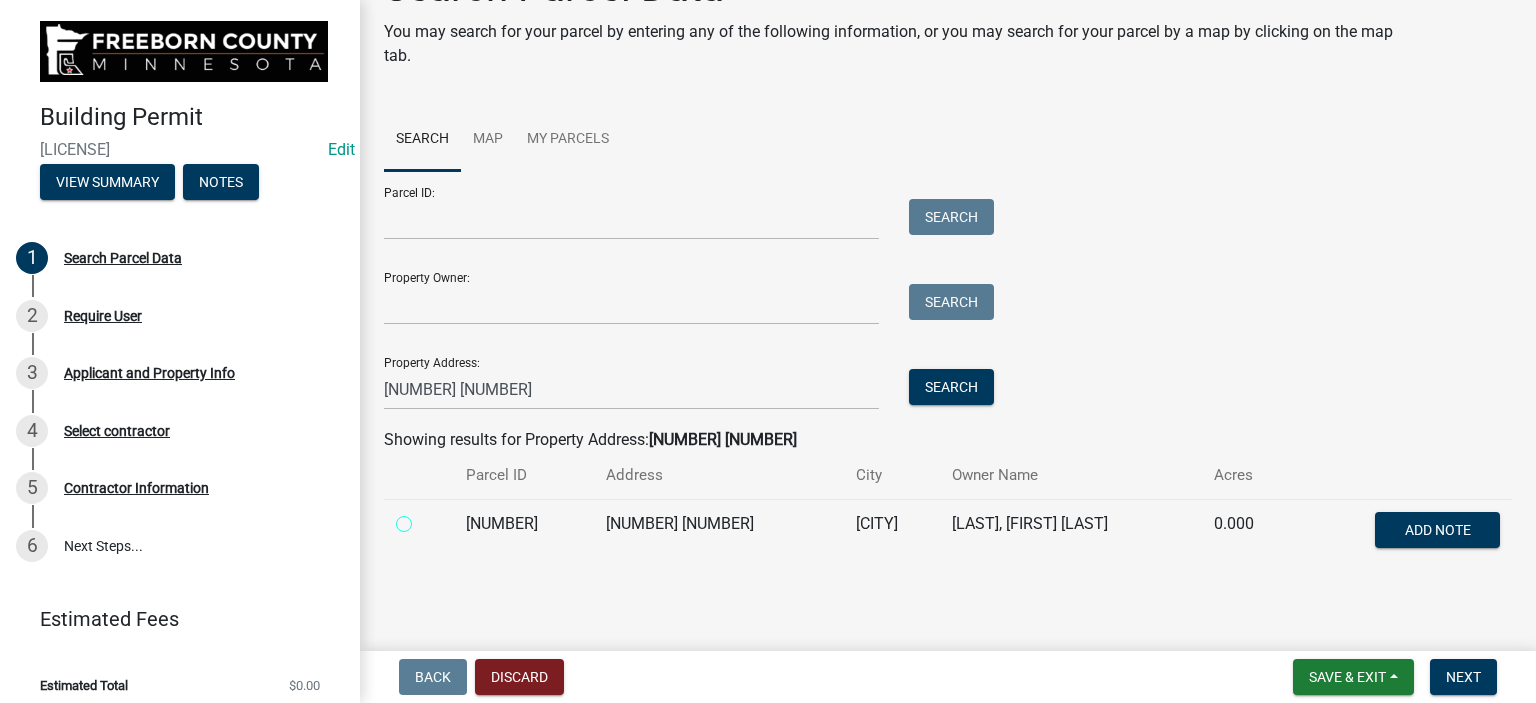 click at bounding box center [426, 518] 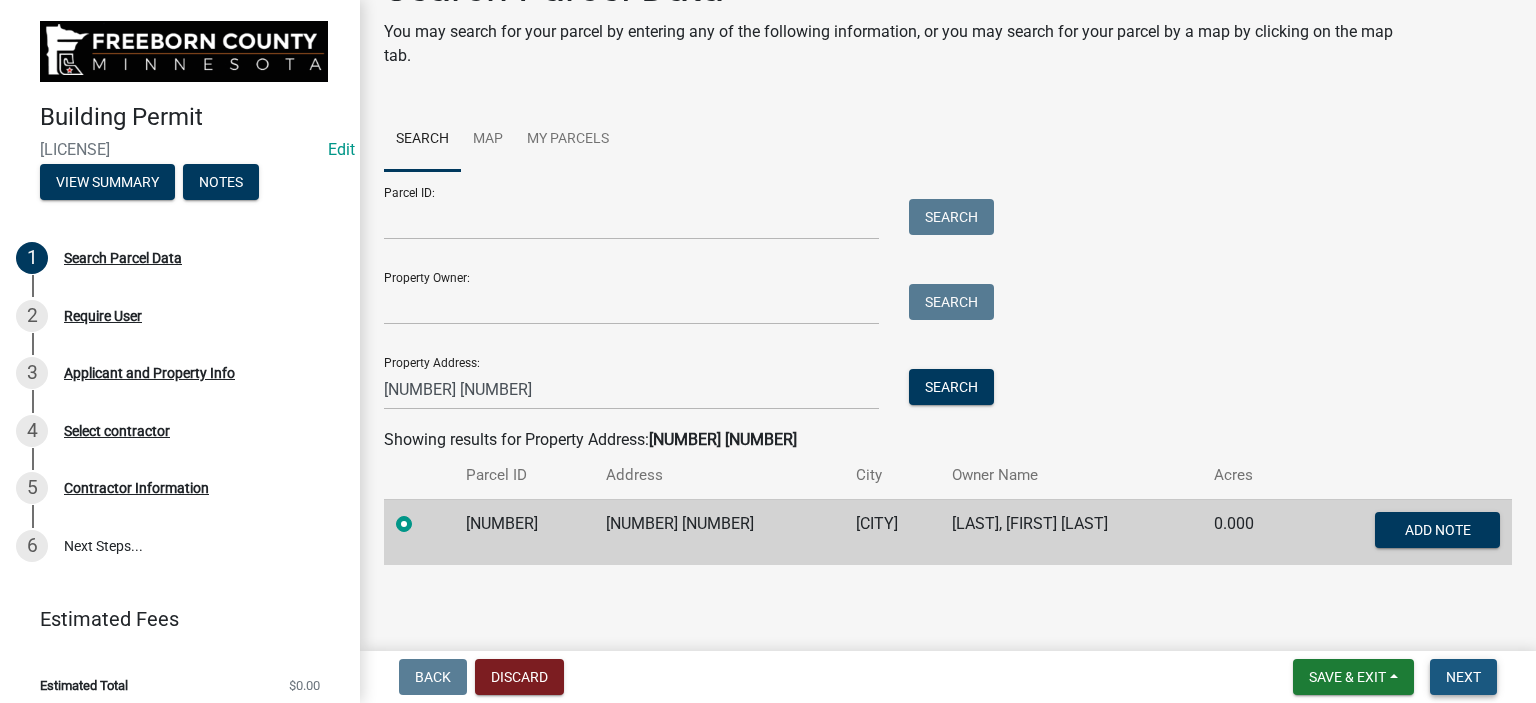 click on "Next" at bounding box center (1463, 677) 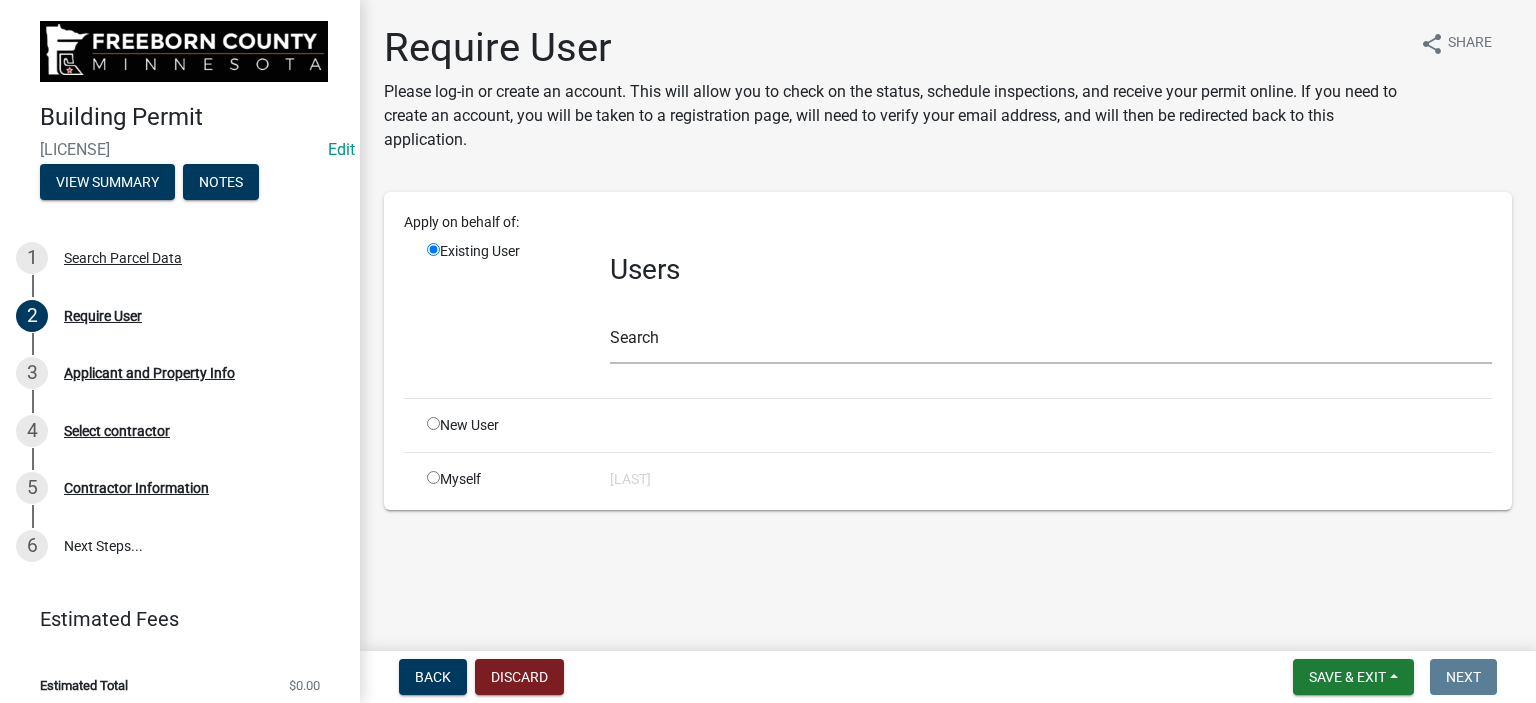 click 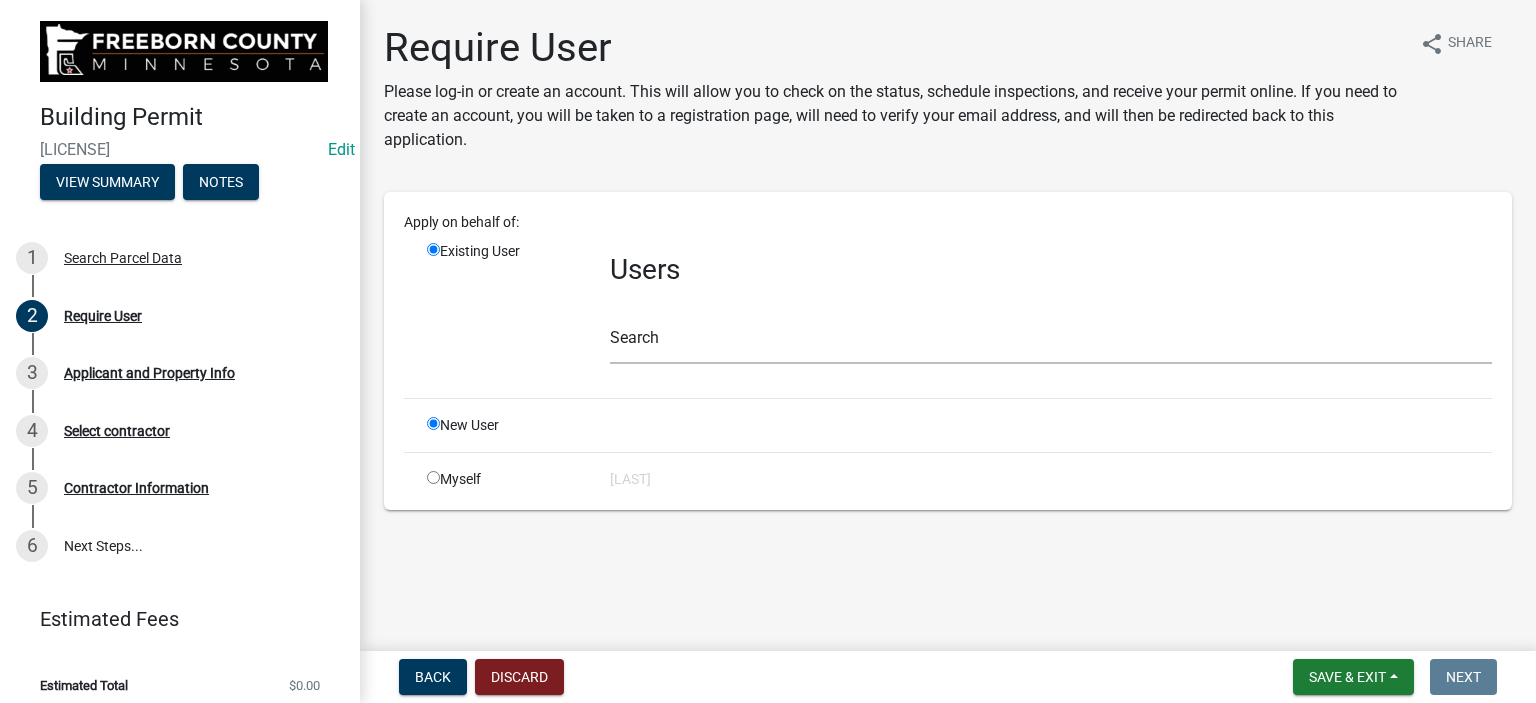 radio on "false" 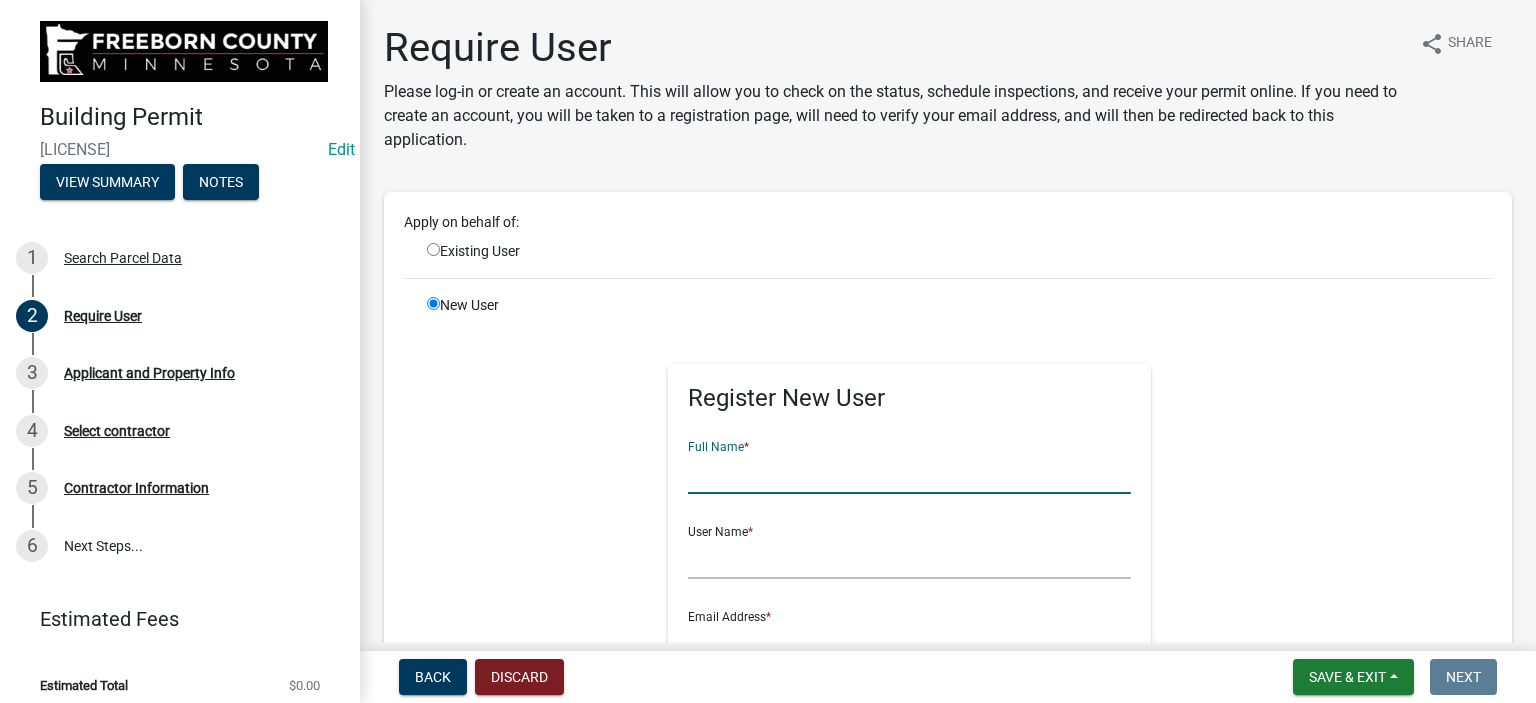click 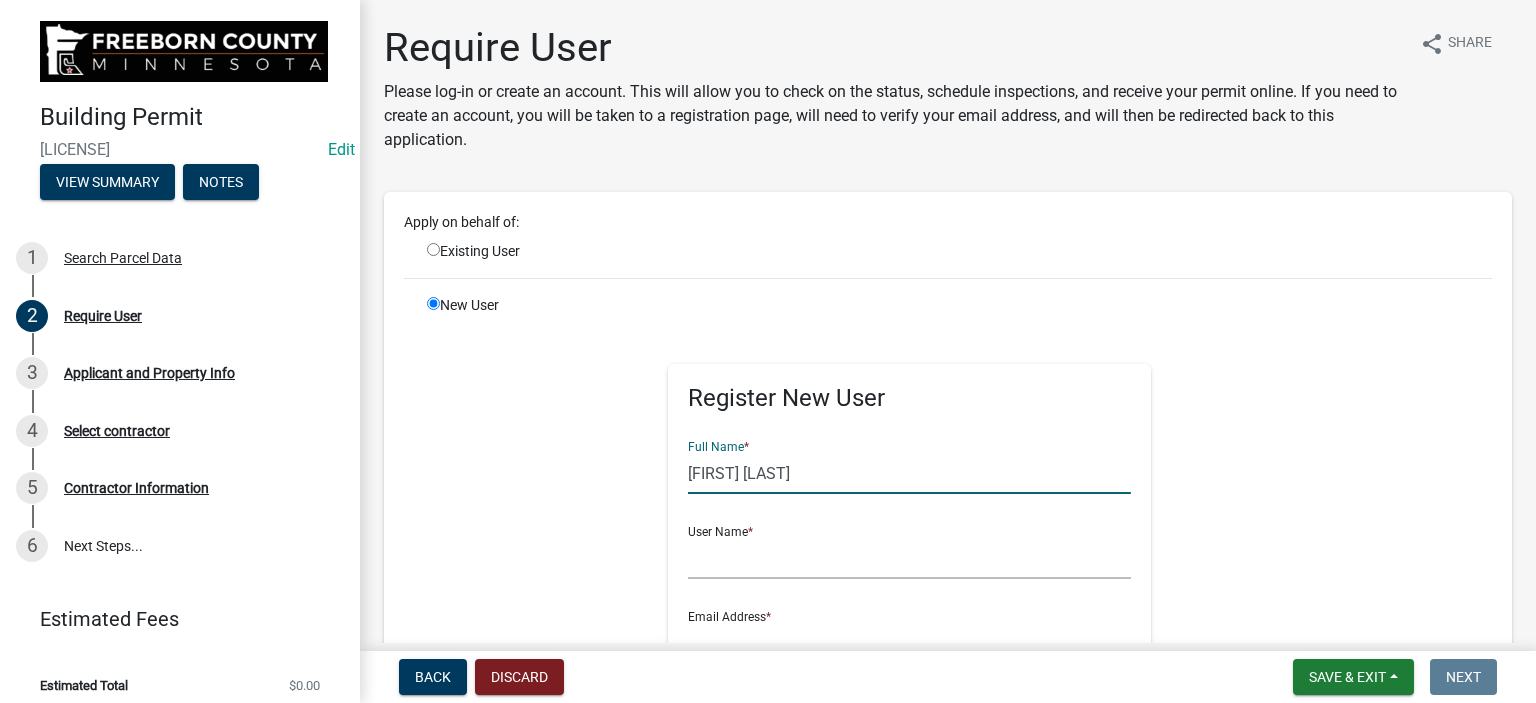 type on "[FIRST] [LAST]" 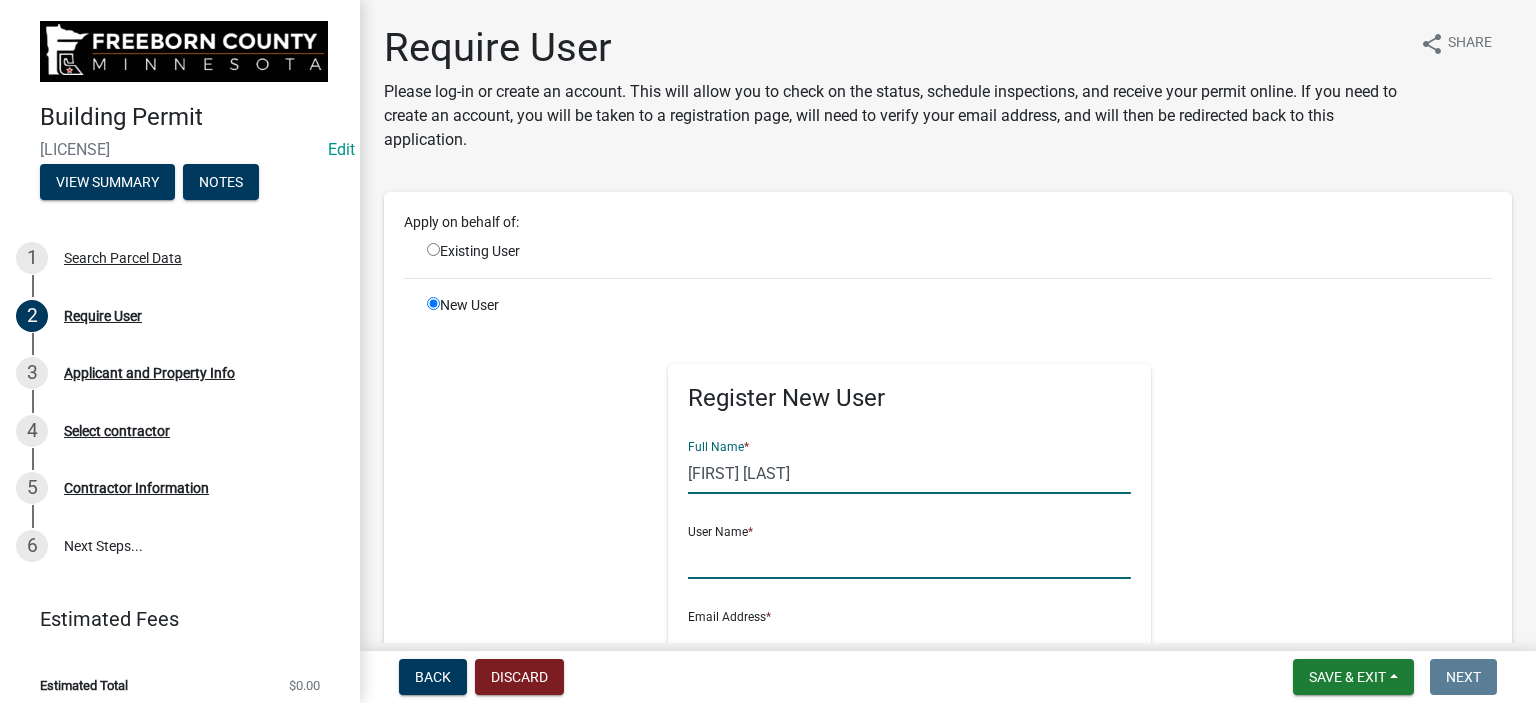 click 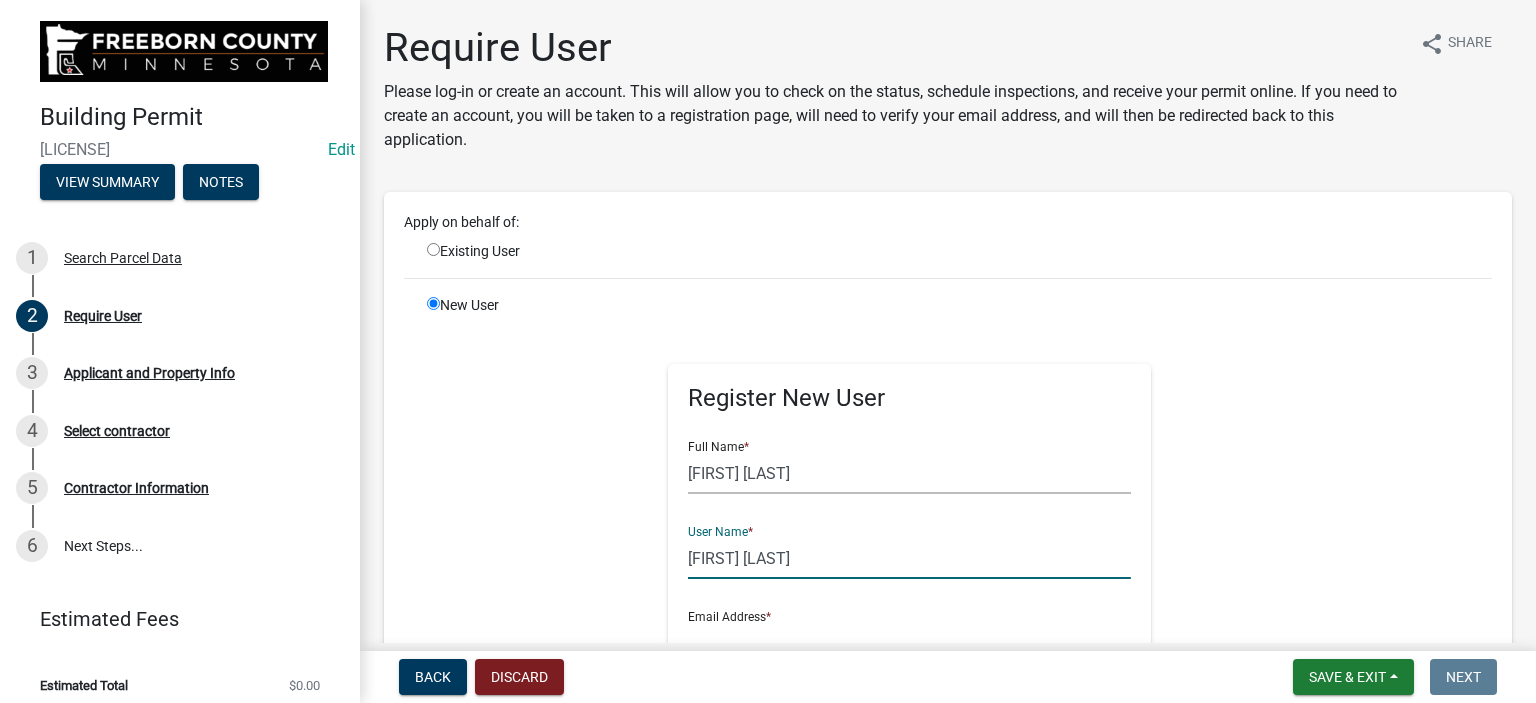 type on "[FIRST] [LAST]" 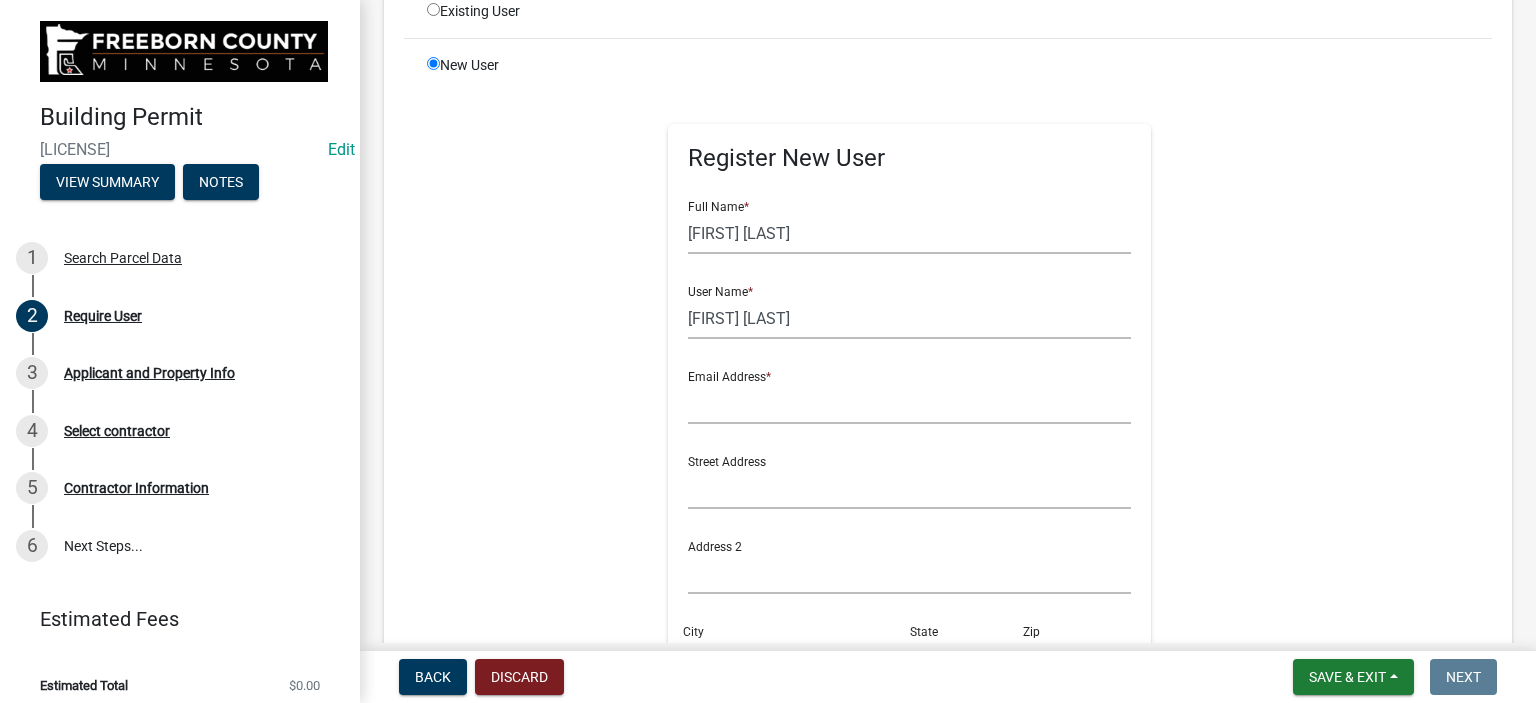 scroll, scrollTop: 300, scrollLeft: 0, axis: vertical 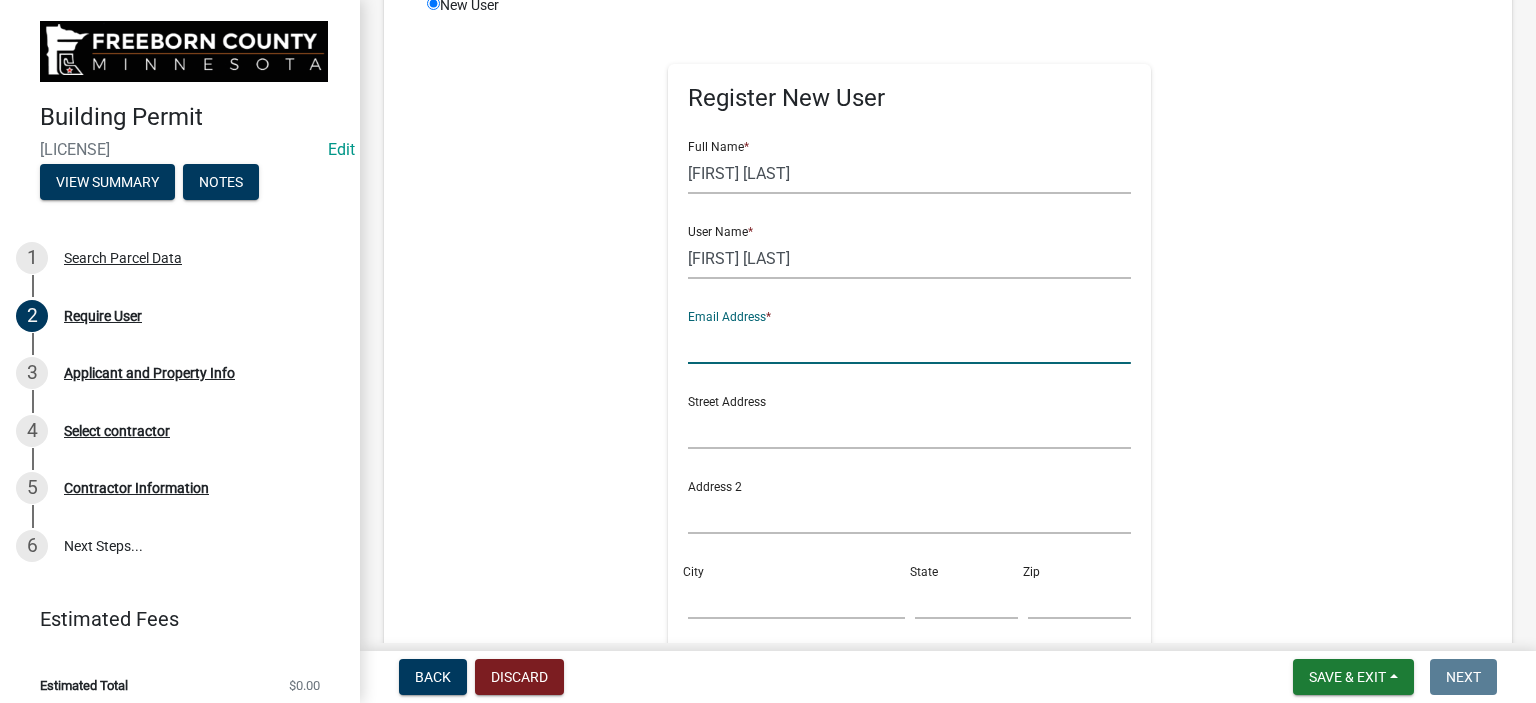 click 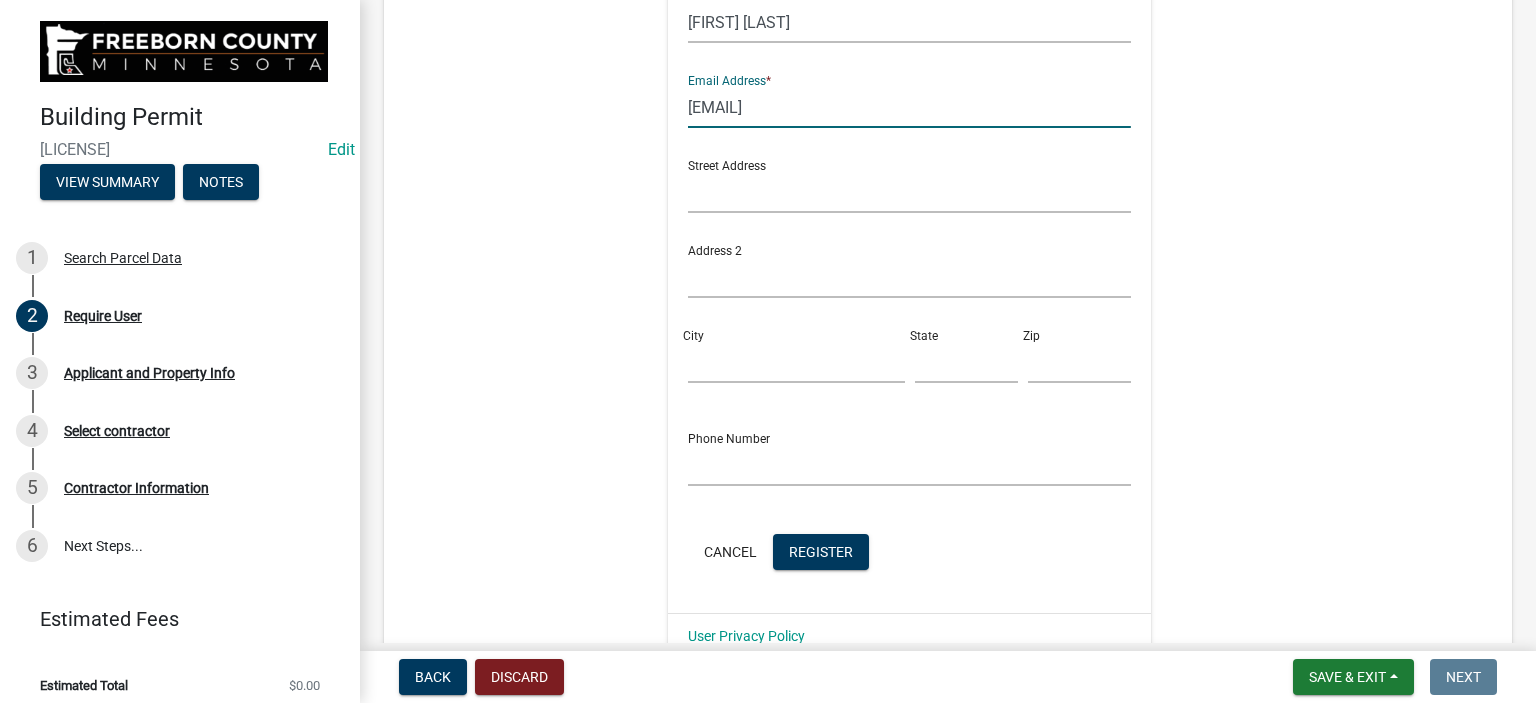 scroll, scrollTop: 700, scrollLeft: 0, axis: vertical 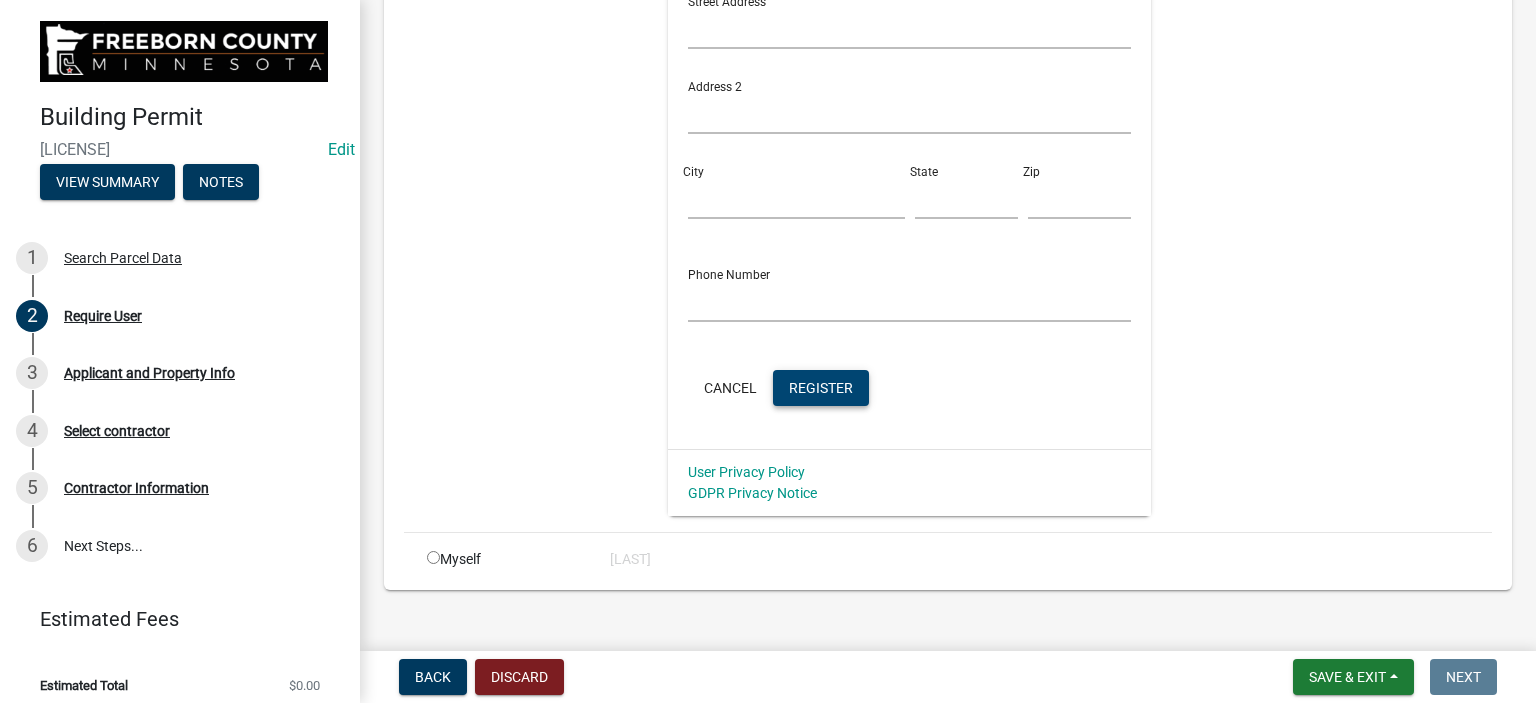 click on "Register" 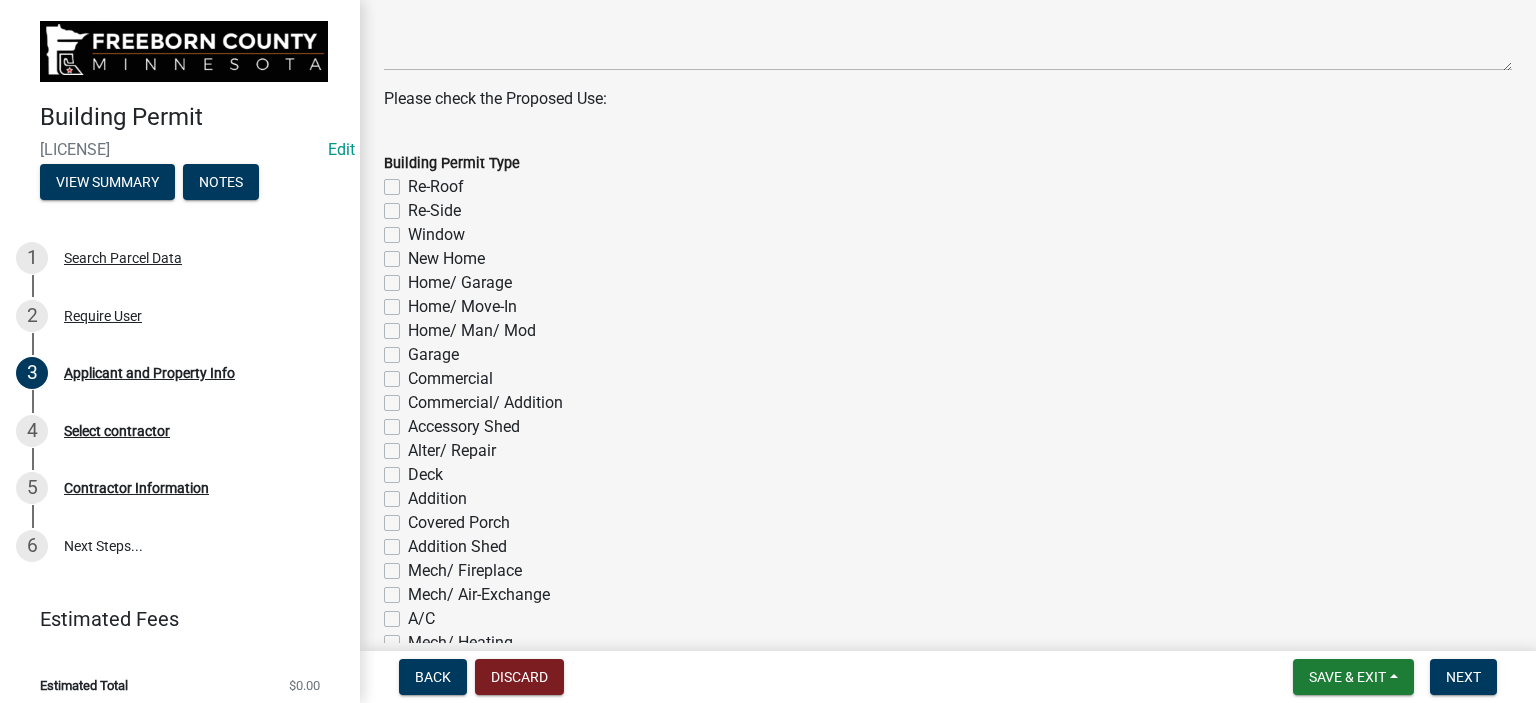 scroll, scrollTop: 900, scrollLeft: 0, axis: vertical 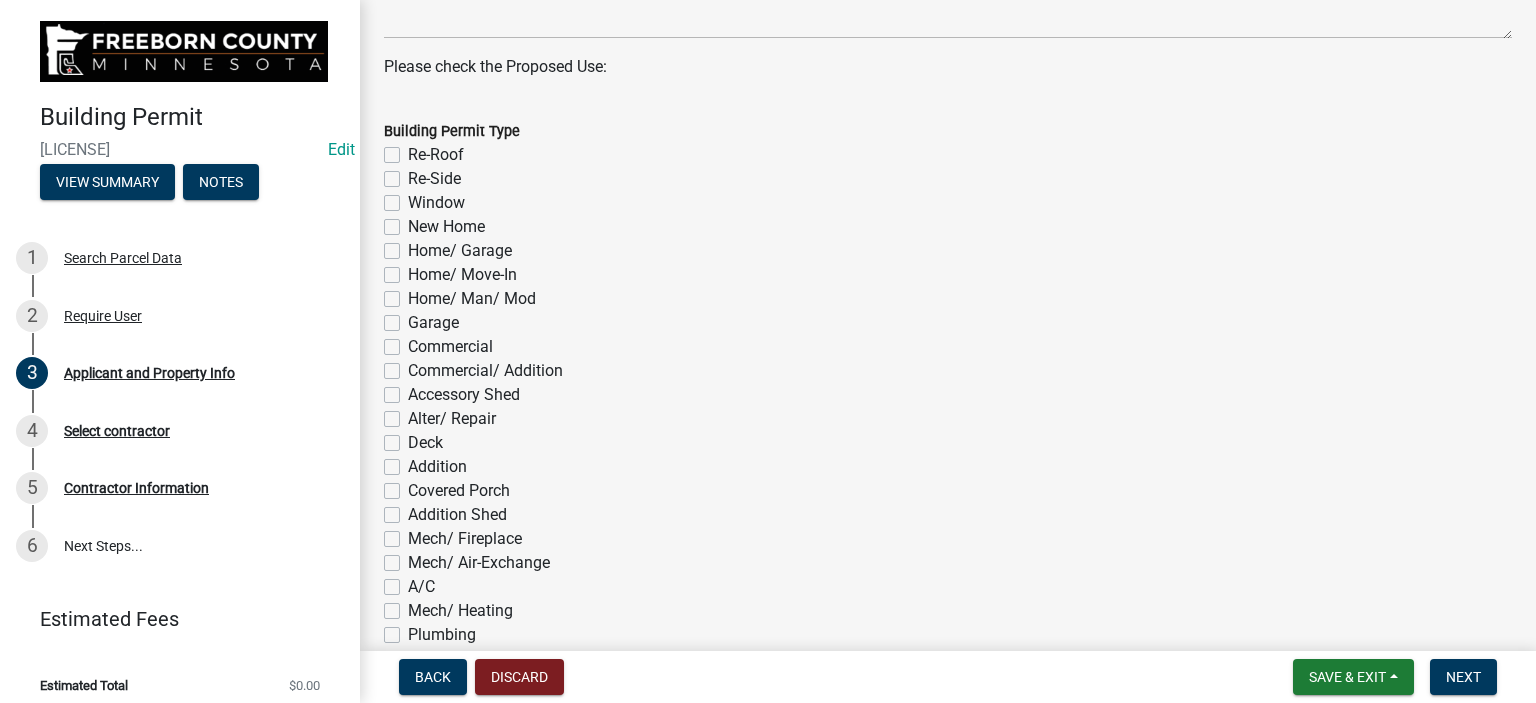 click on "Deck" 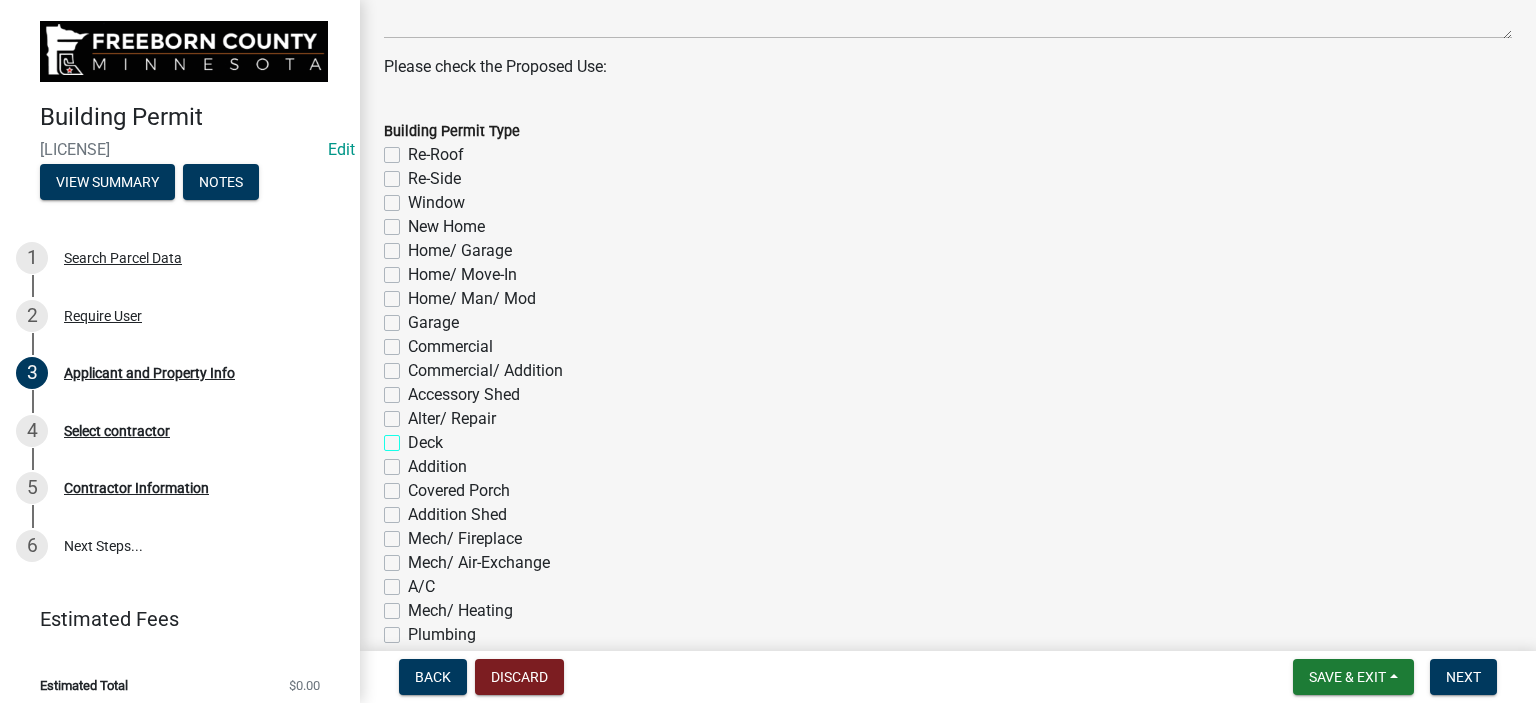 click on "Deck" at bounding box center [414, 437] 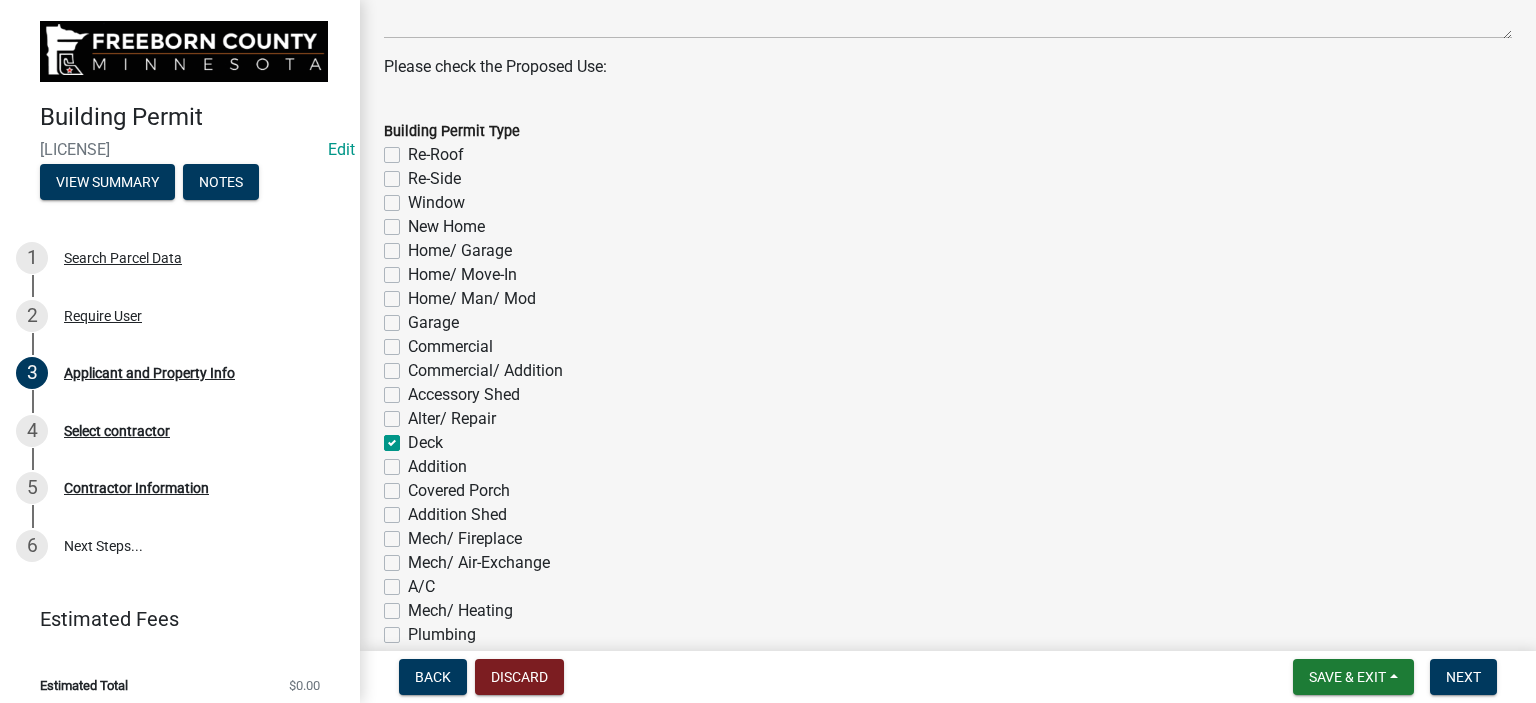 checkbox on "false" 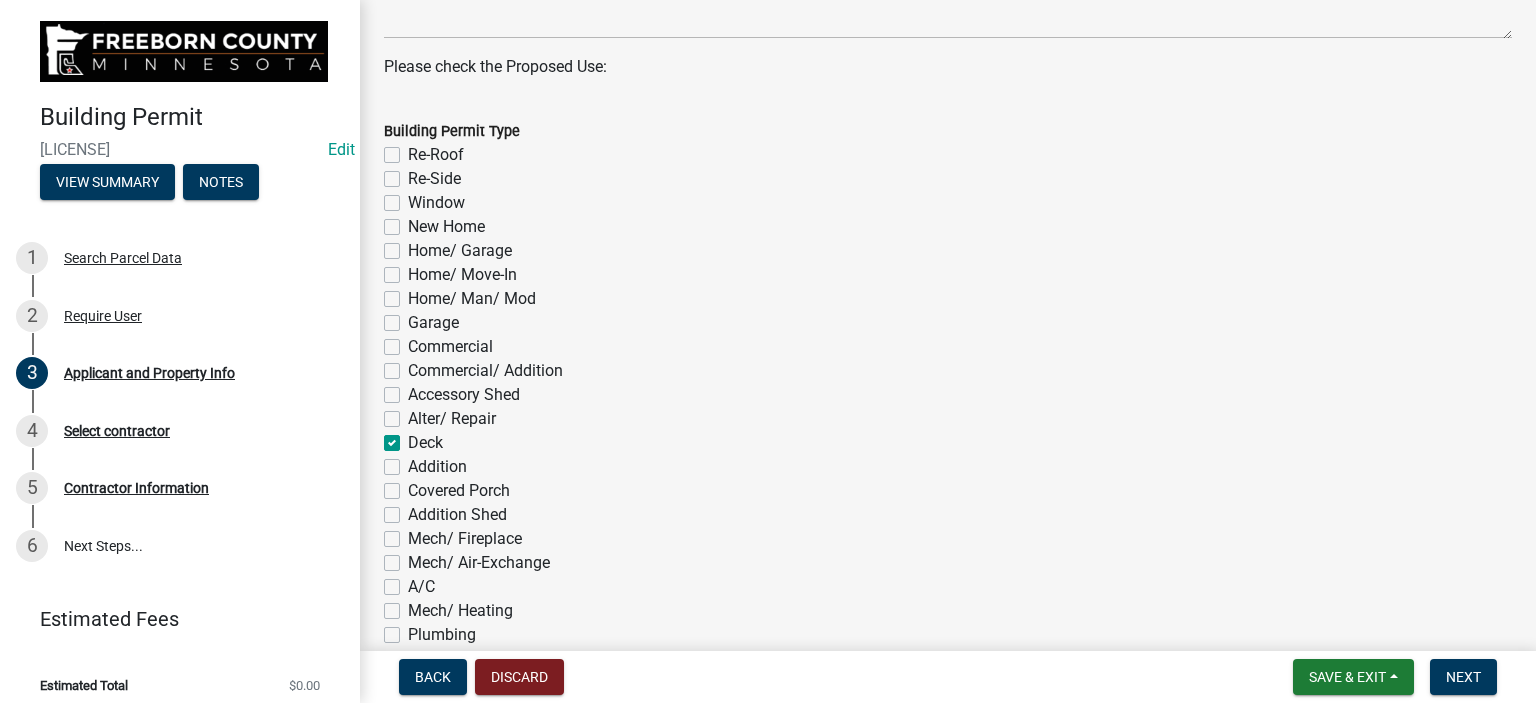 scroll, scrollTop: 1000, scrollLeft: 0, axis: vertical 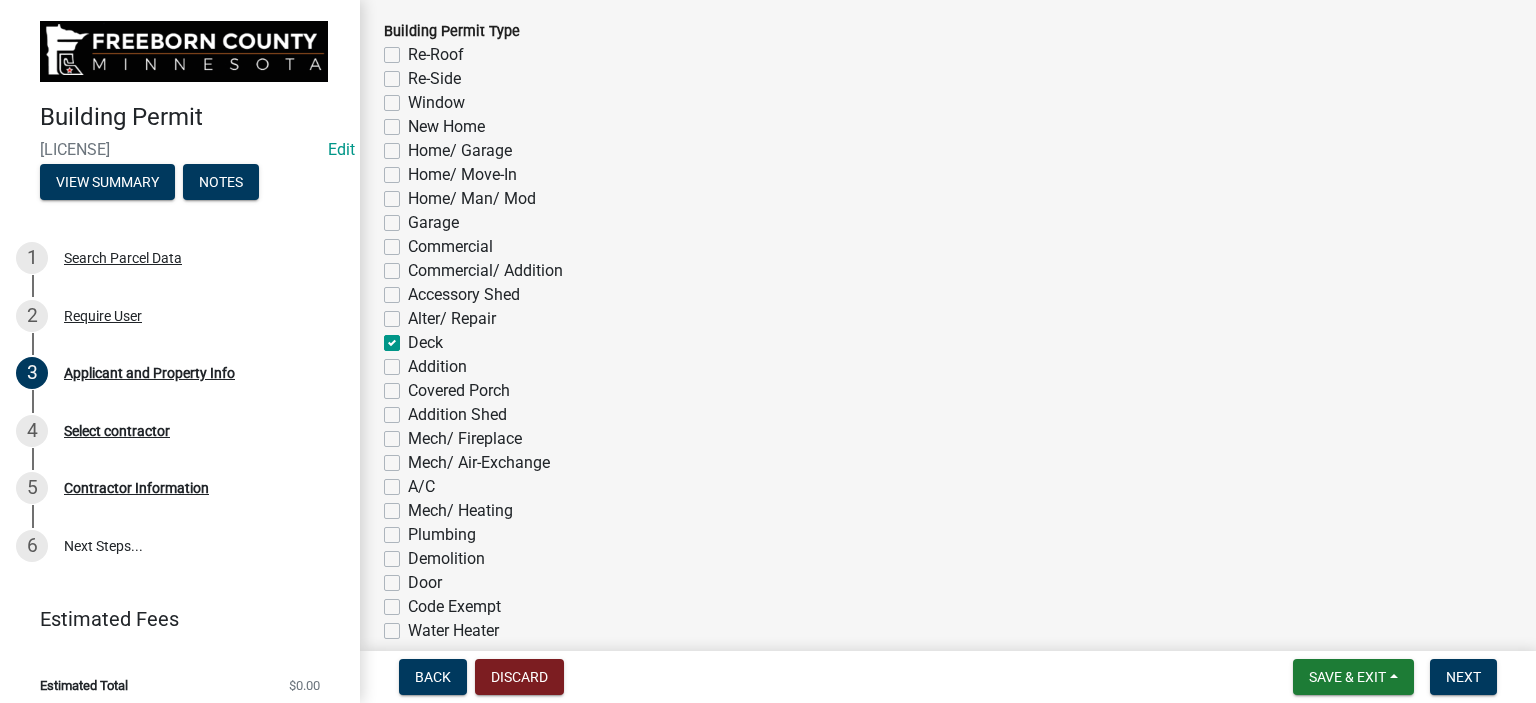 click on "Covered Porch" 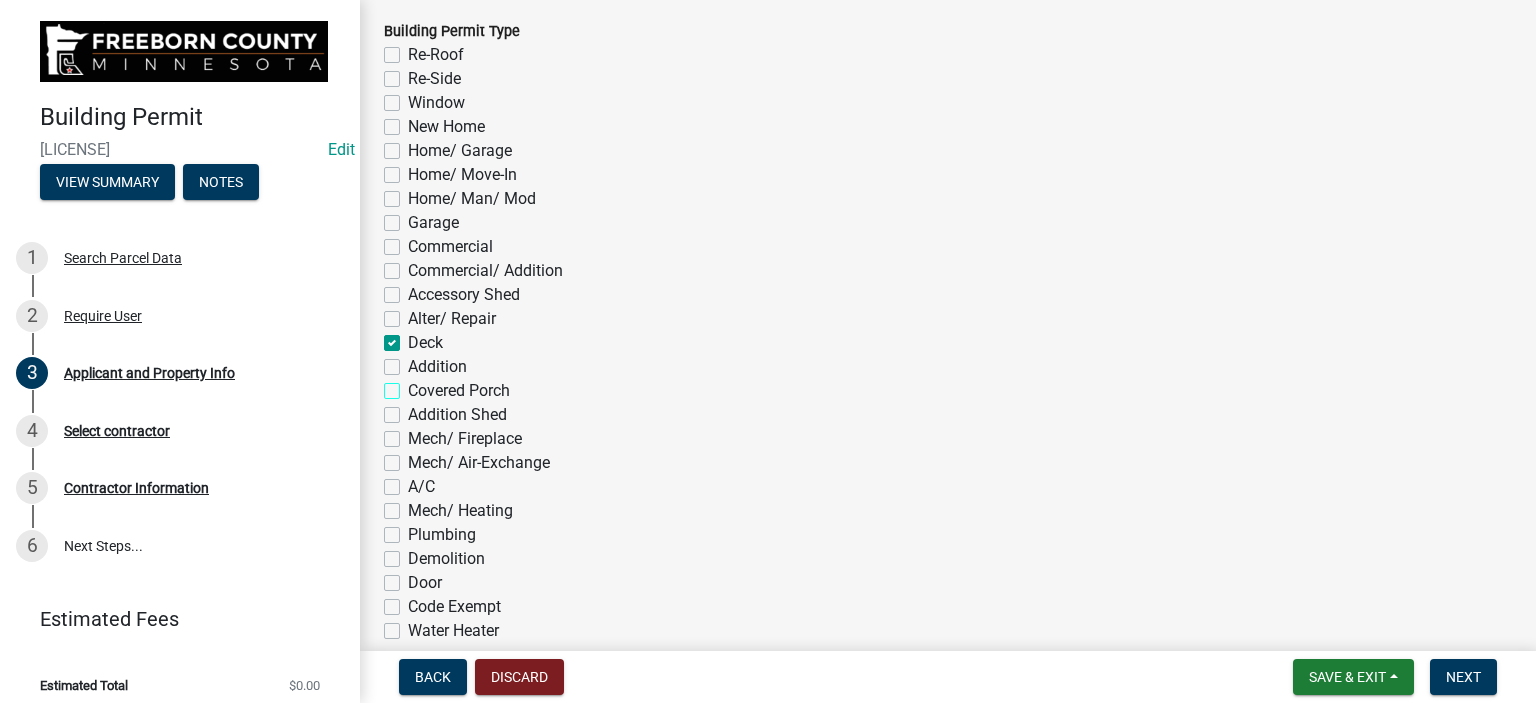 click on "Covered Porch" at bounding box center [414, 385] 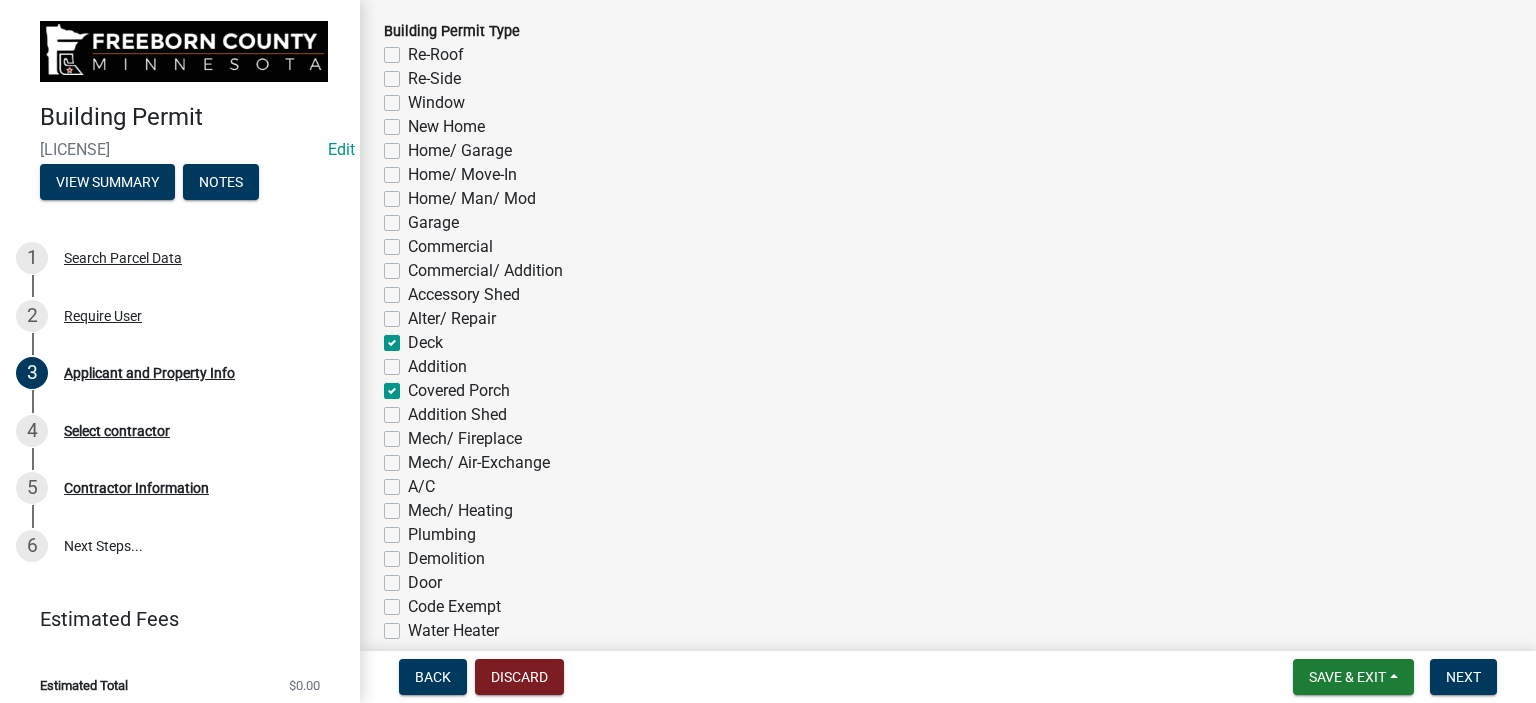 checkbox on "false" 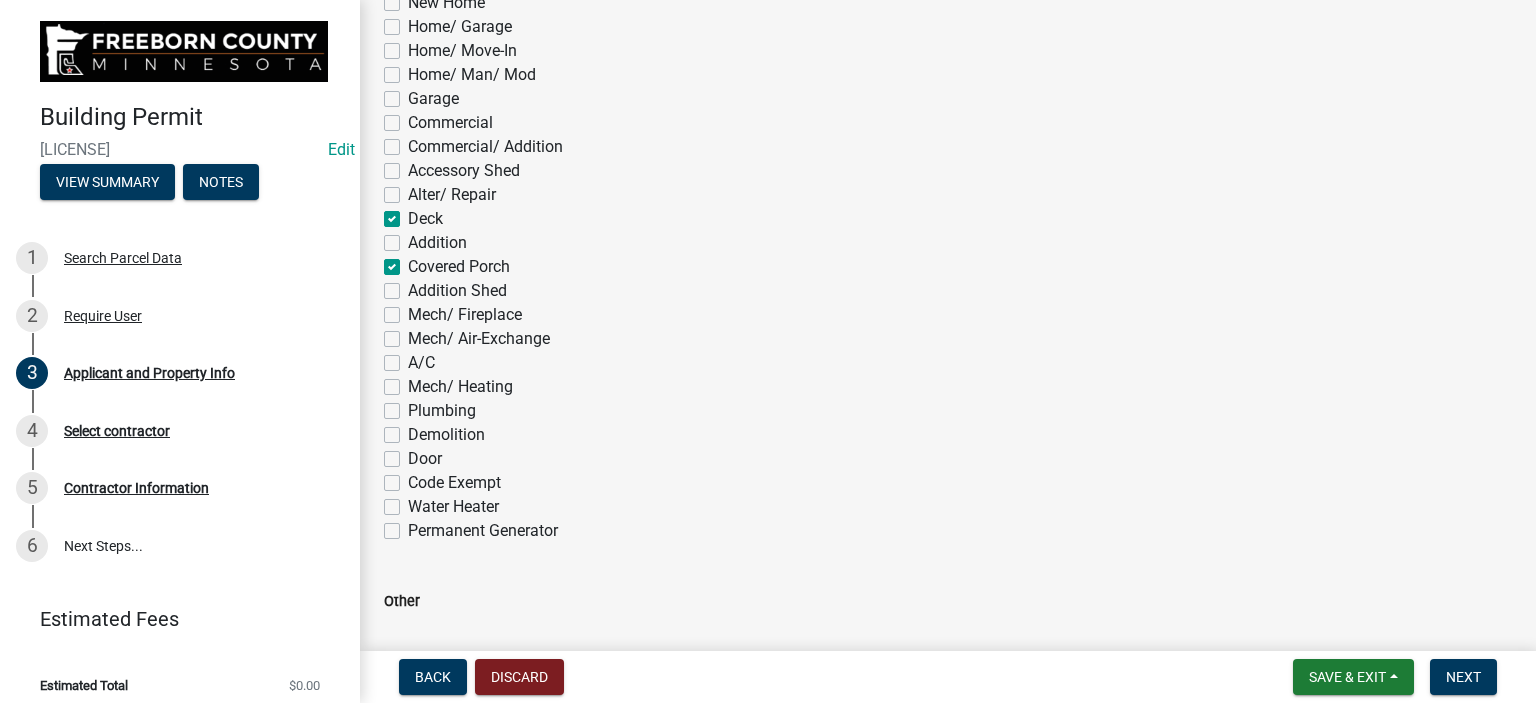 scroll, scrollTop: 1391, scrollLeft: 0, axis: vertical 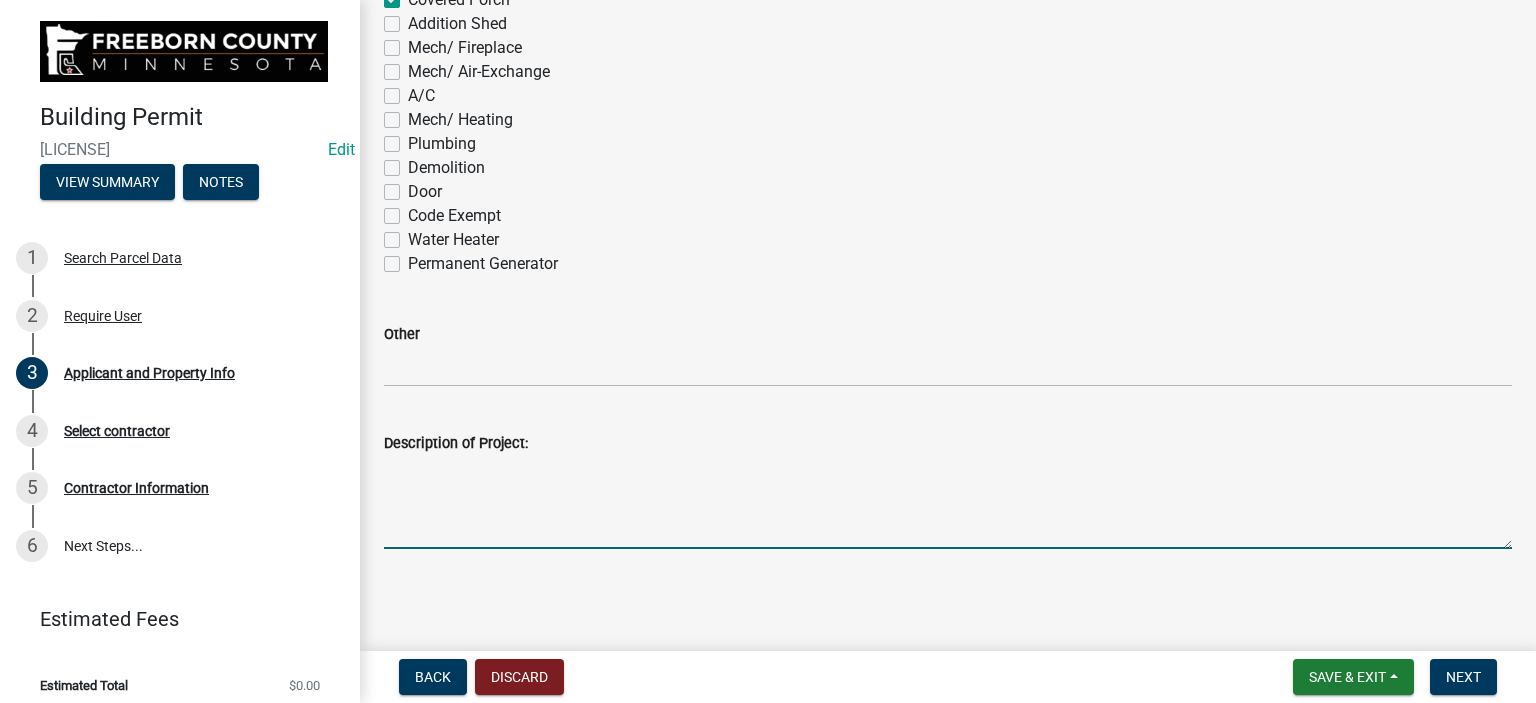 click on "Description of Project:" at bounding box center (948, 502) 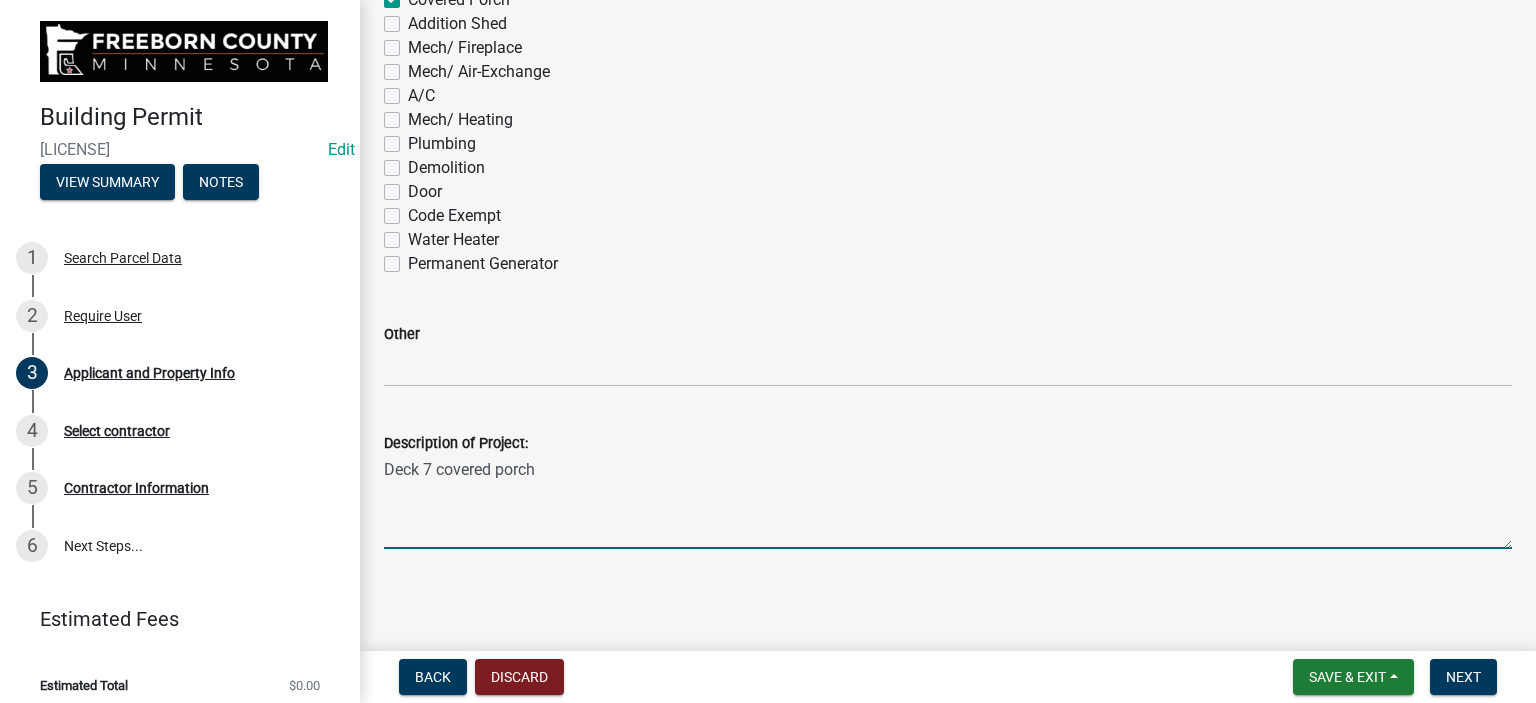 click on "Deck 7 covered porch" at bounding box center [948, 502] 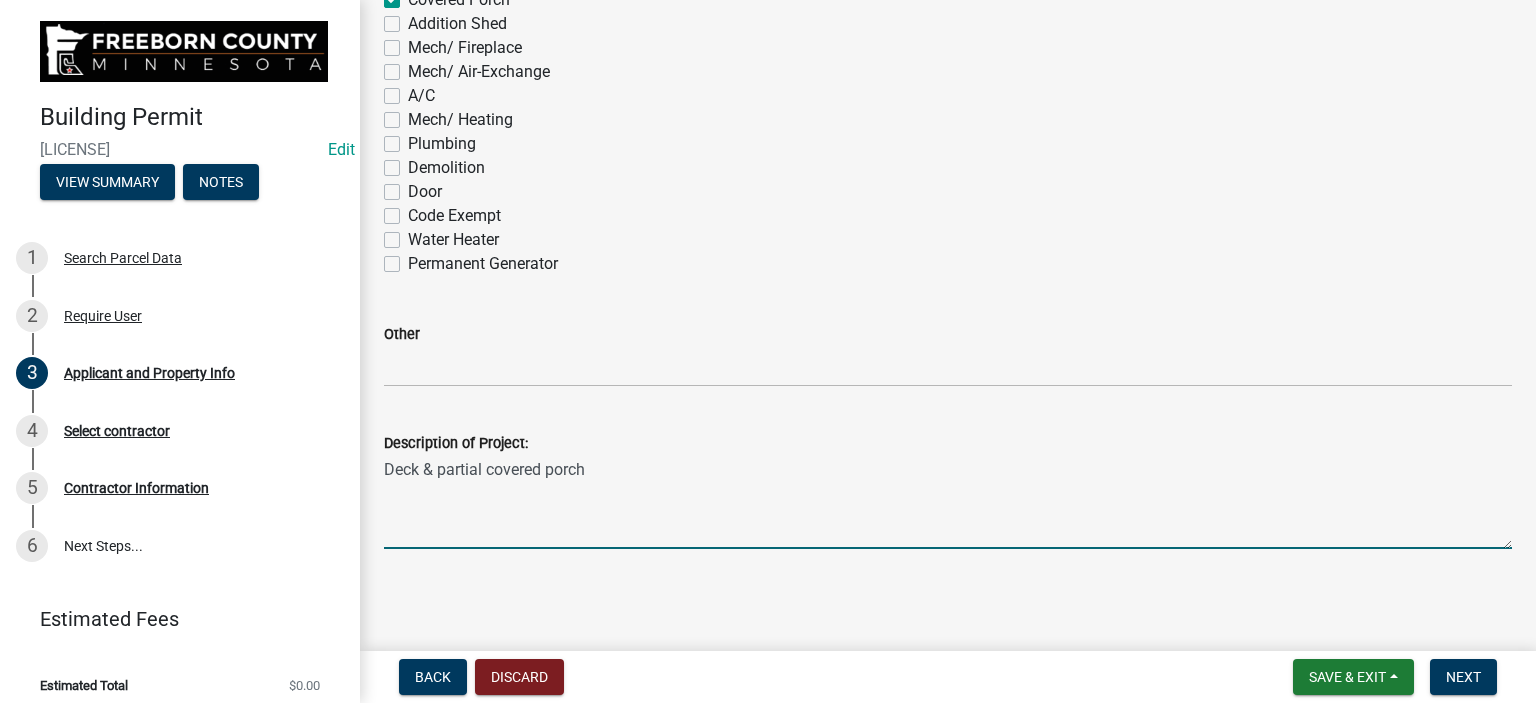 click on "Deck & partial covered porch" at bounding box center [948, 502] 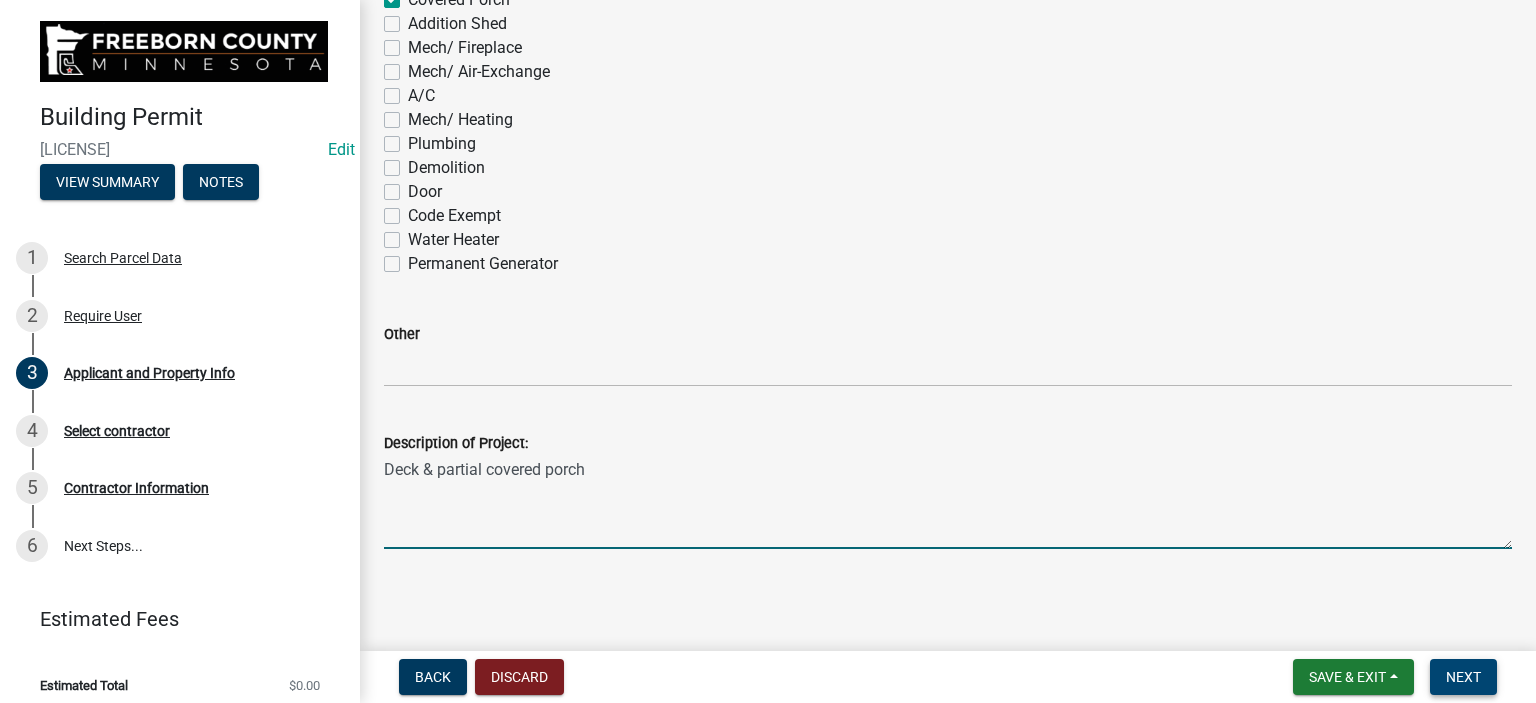 type on "Deck & partial covered porch" 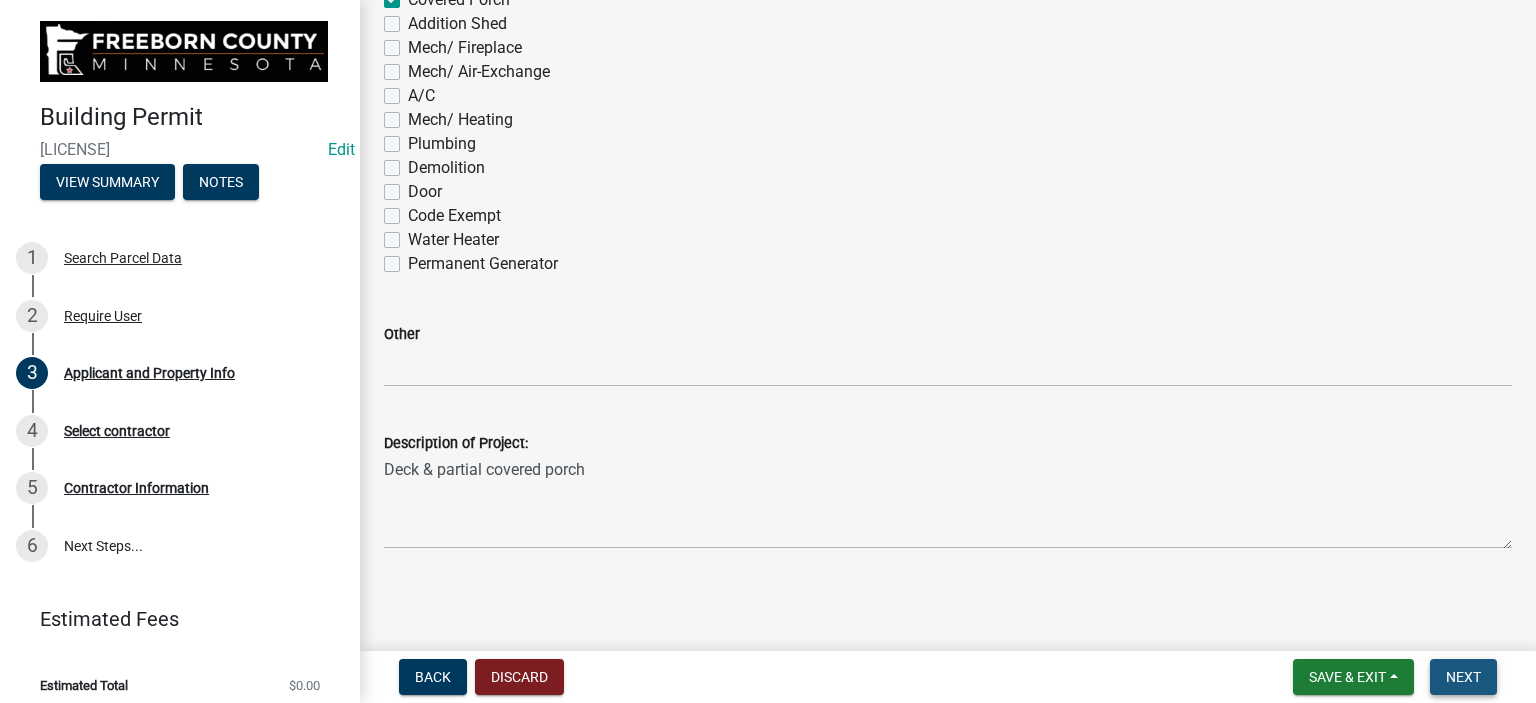 click on "Next" at bounding box center (1463, 677) 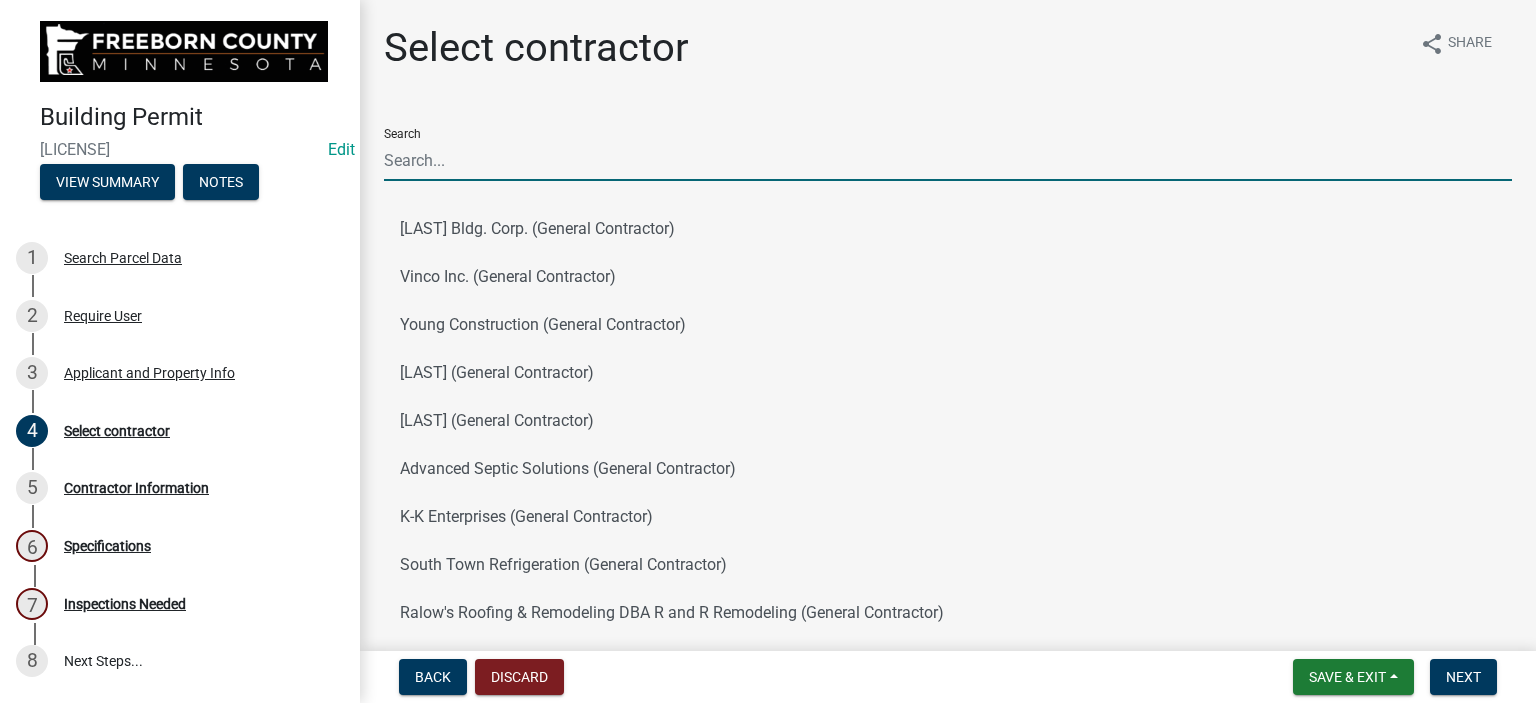 click on "Search" at bounding box center (948, 160) 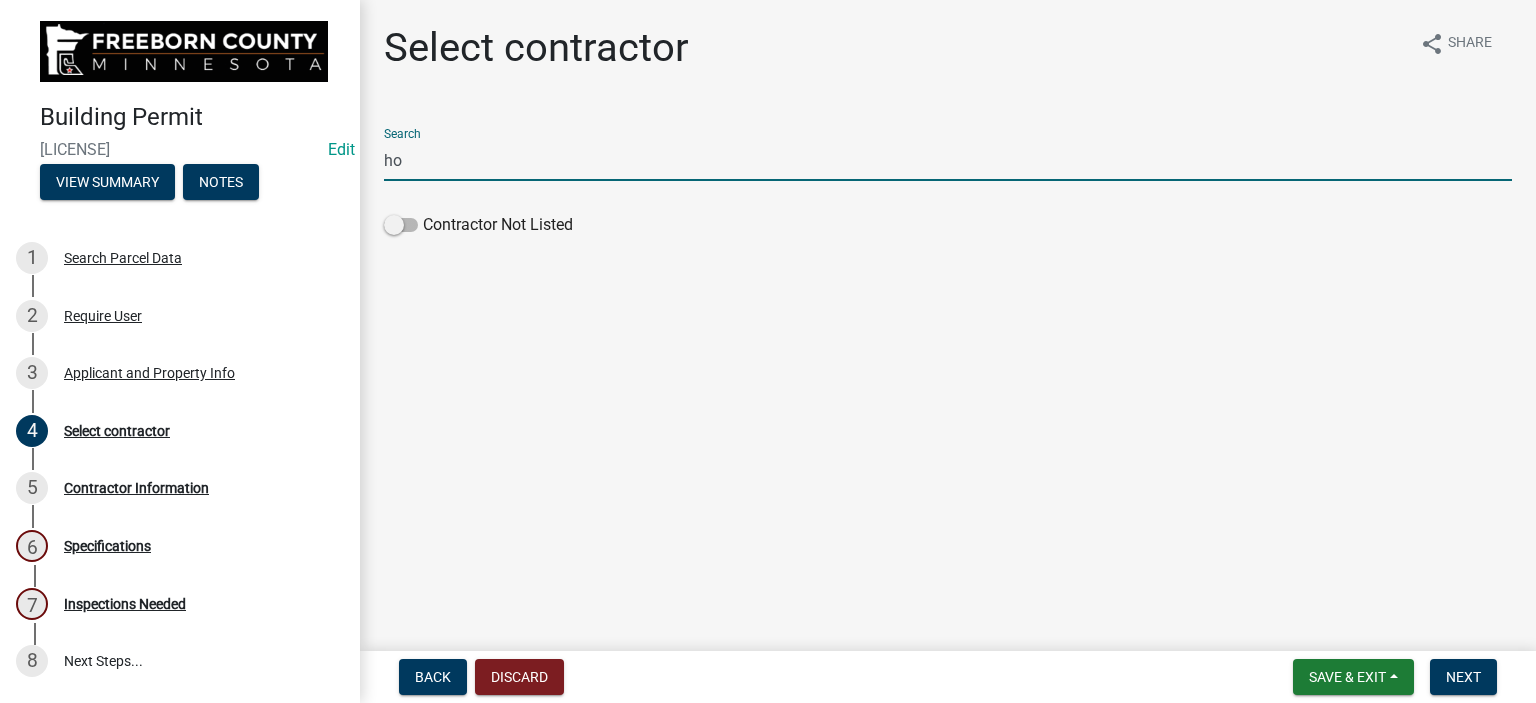 type on "h" 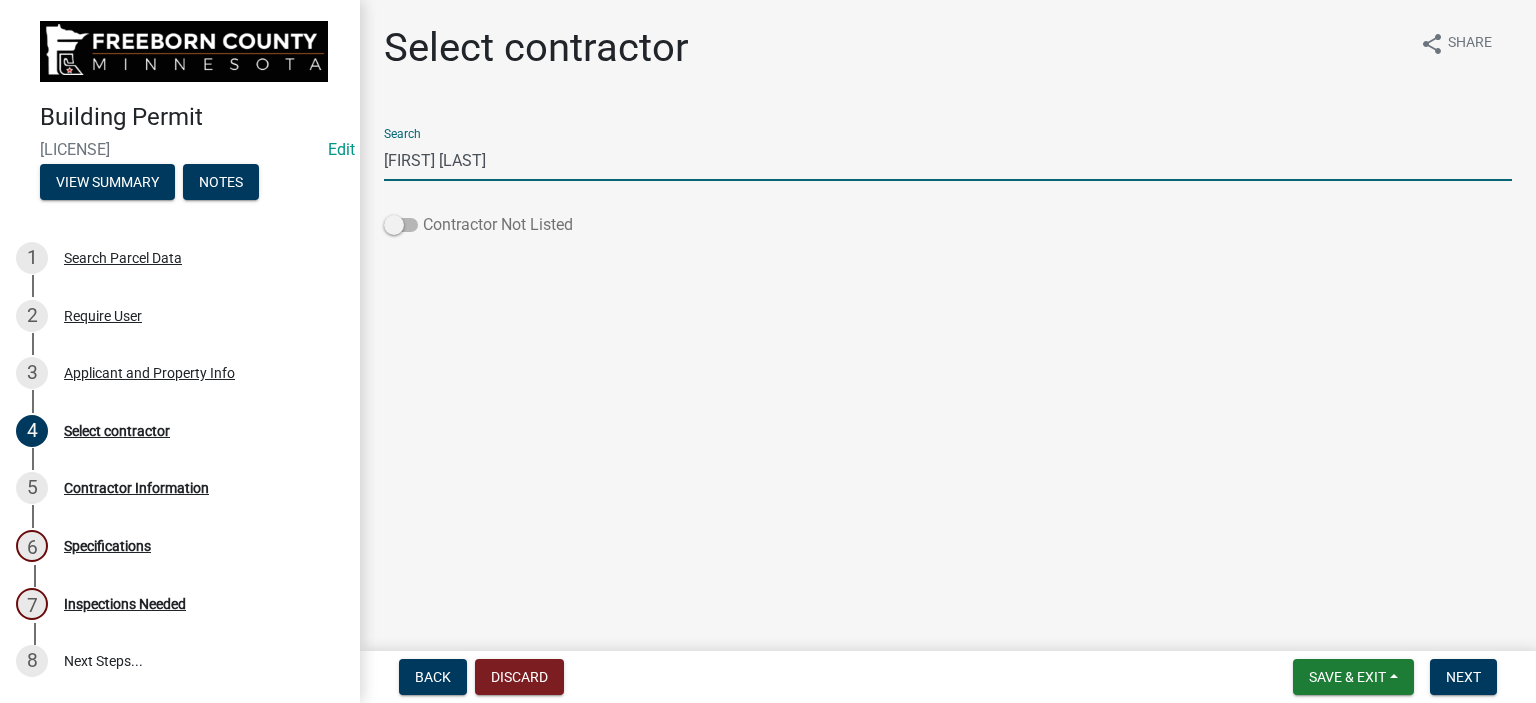 type on "[FIRST] [LAST]" 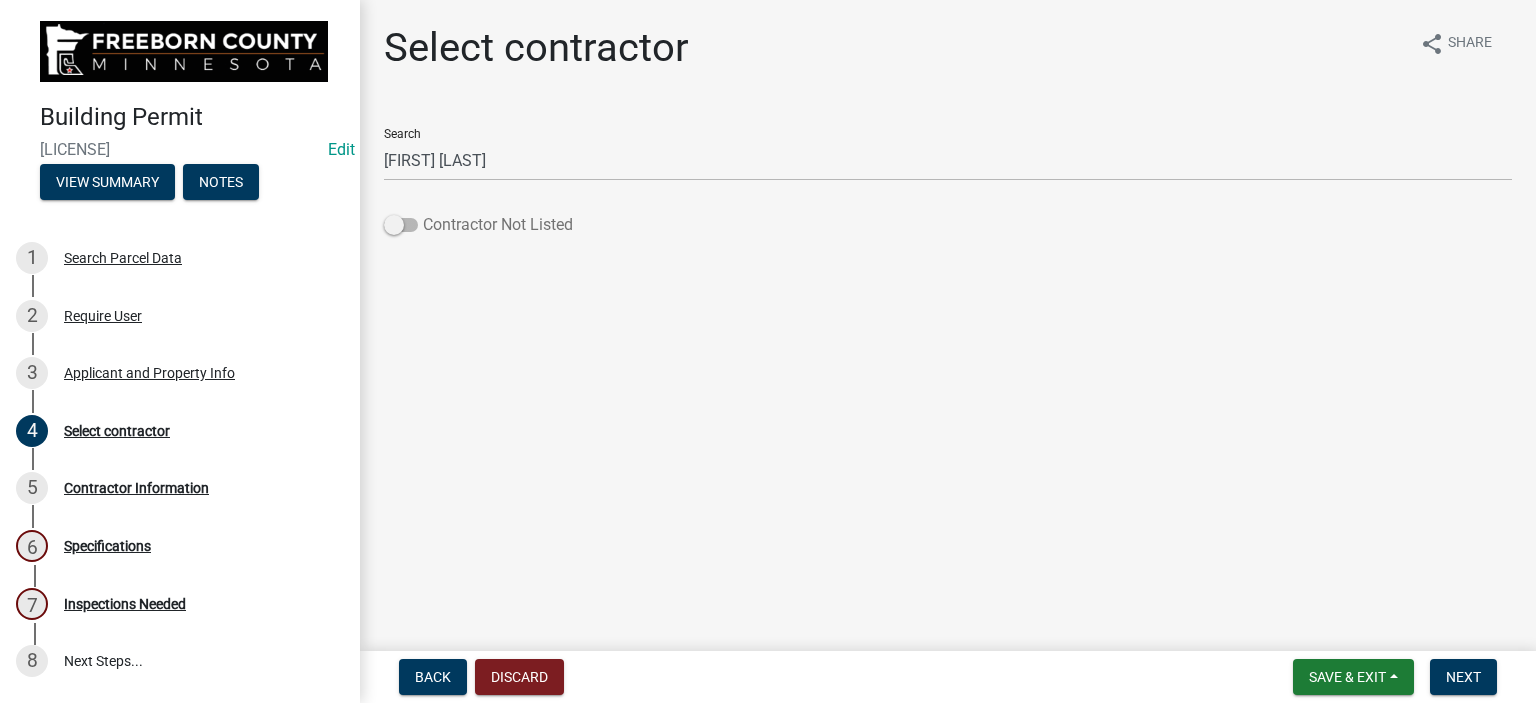 click on "Contractor Not Listed" 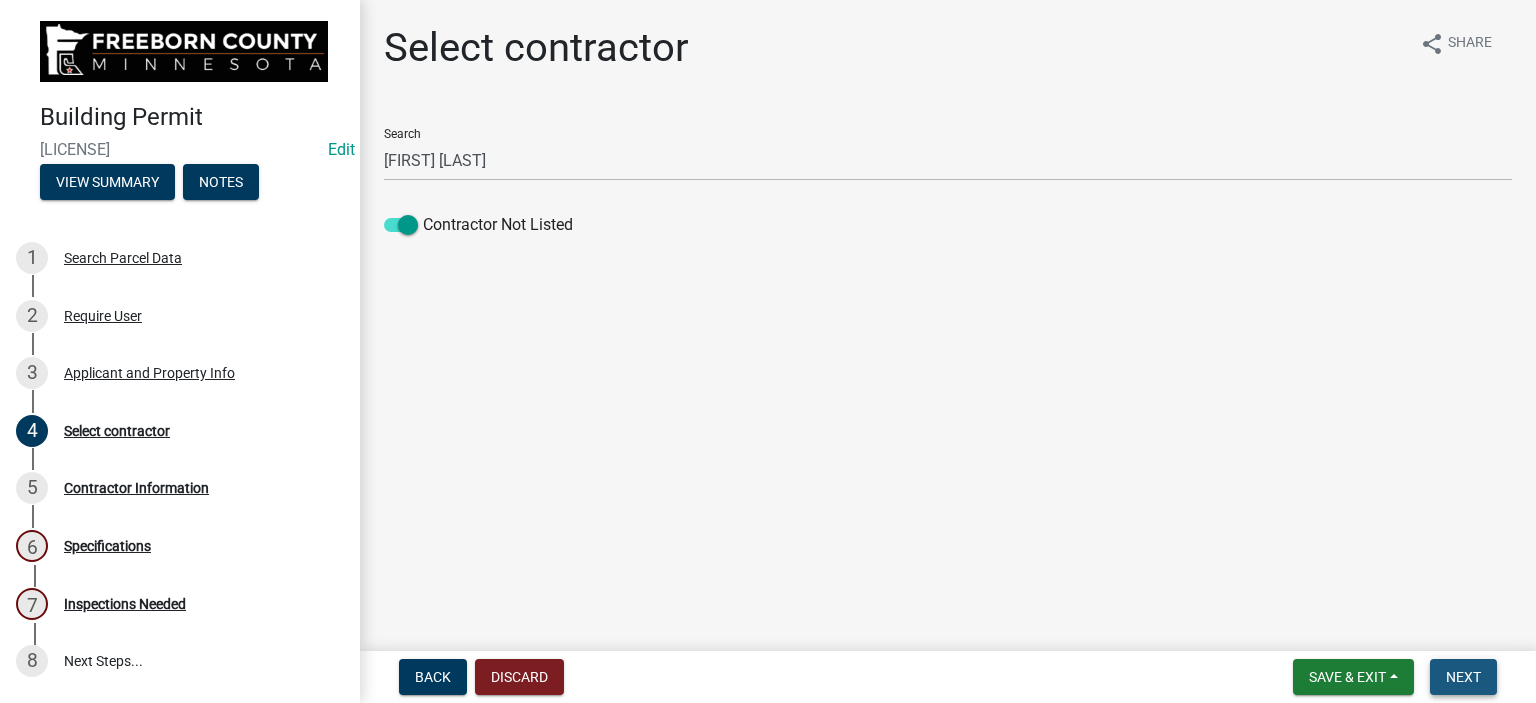 click on "Next" at bounding box center [1463, 677] 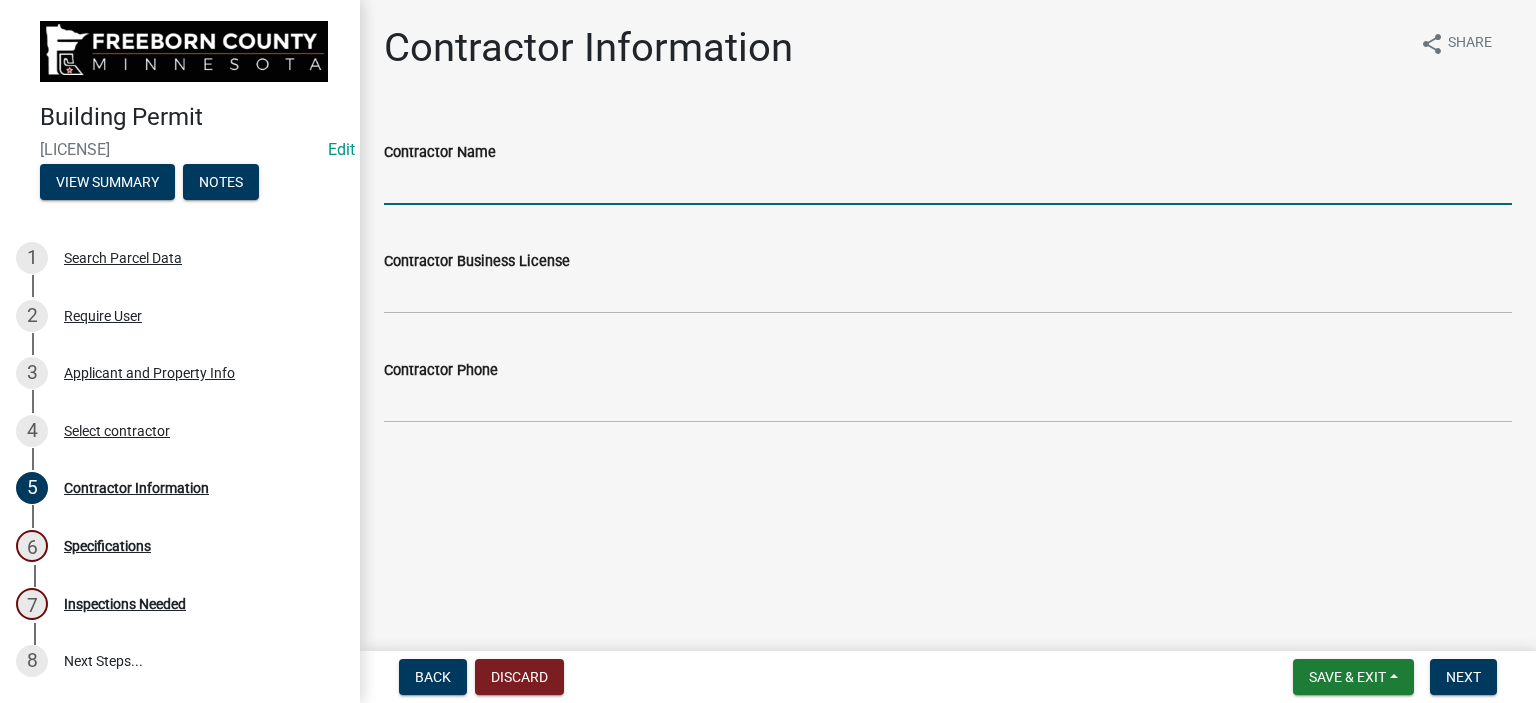 click on "Contractor Name" at bounding box center [948, 184] 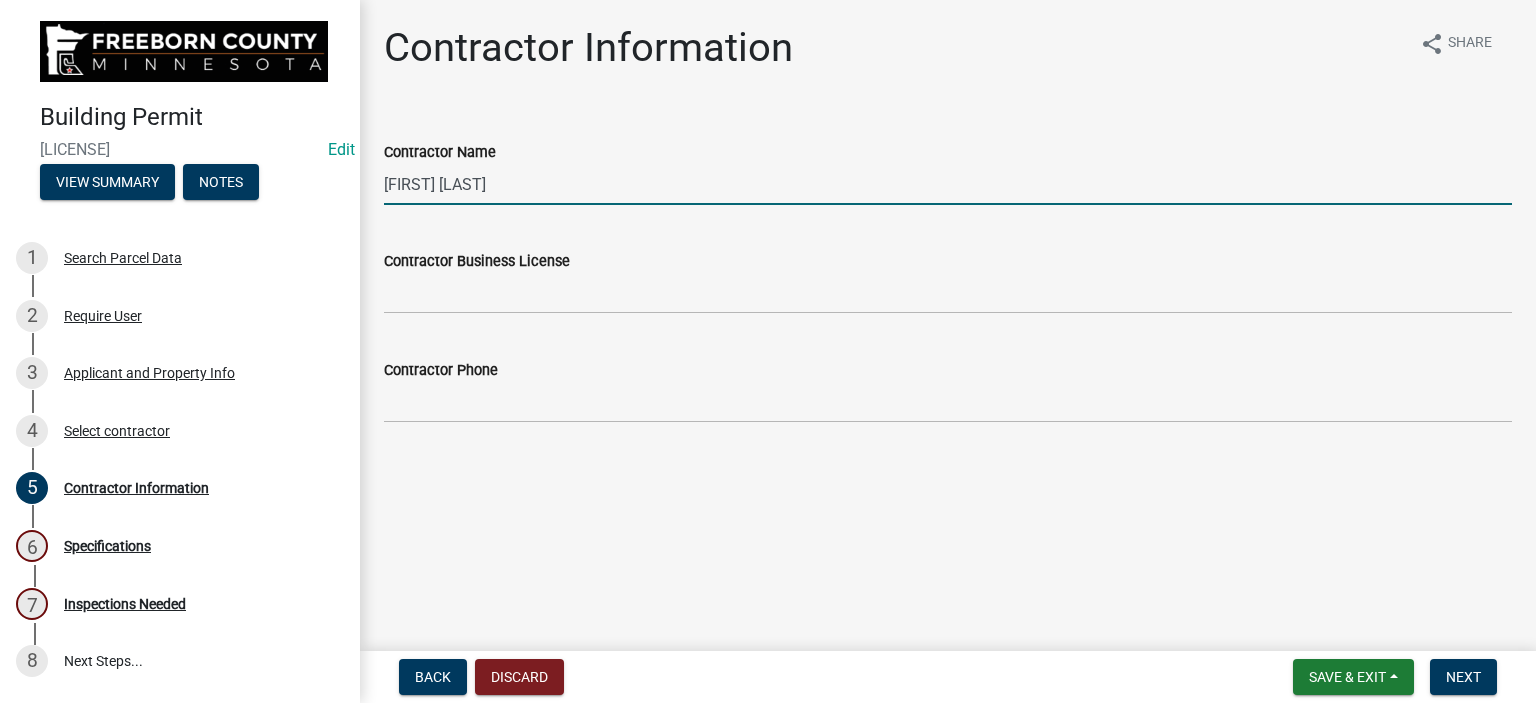 type on "[FIRST] [LAST]" 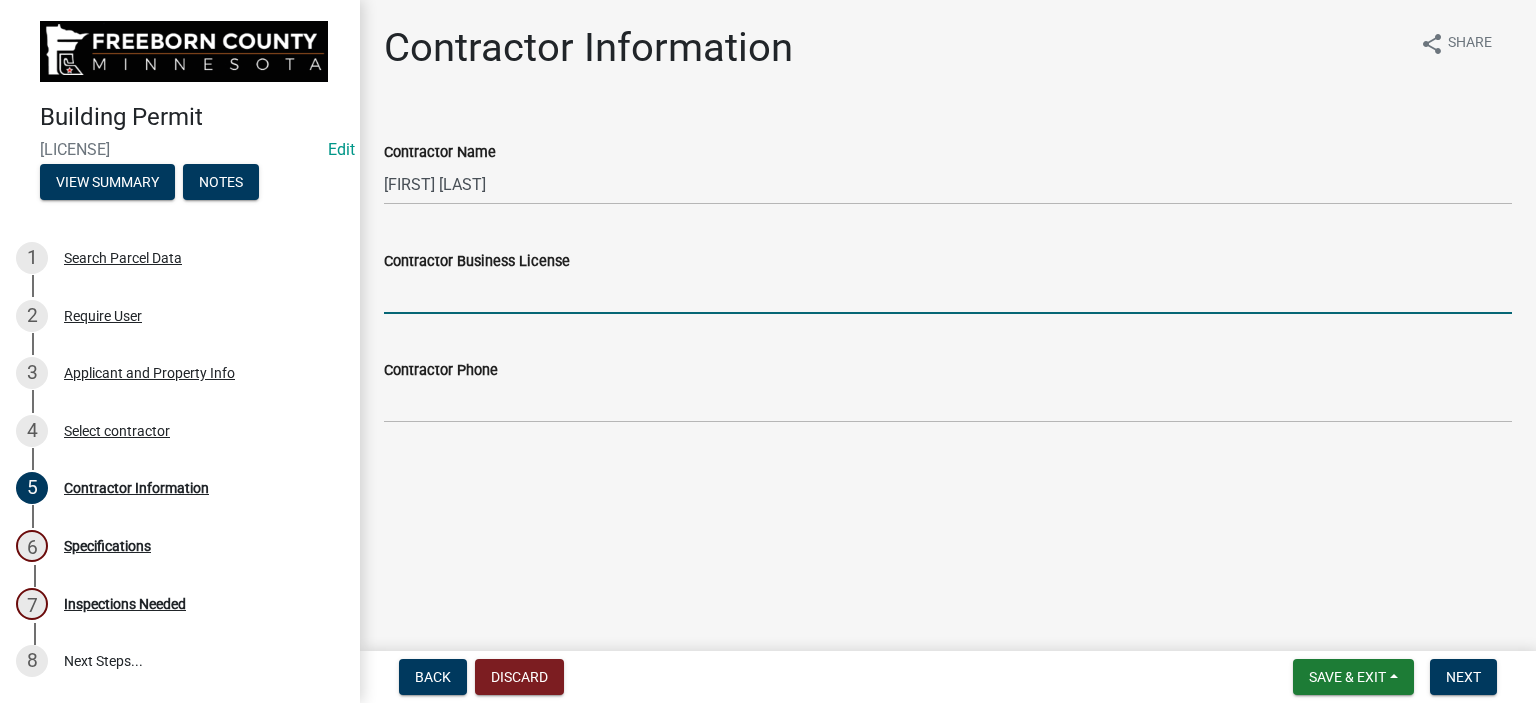 click on "Contractor Business License" at bounding box center [948, 293] 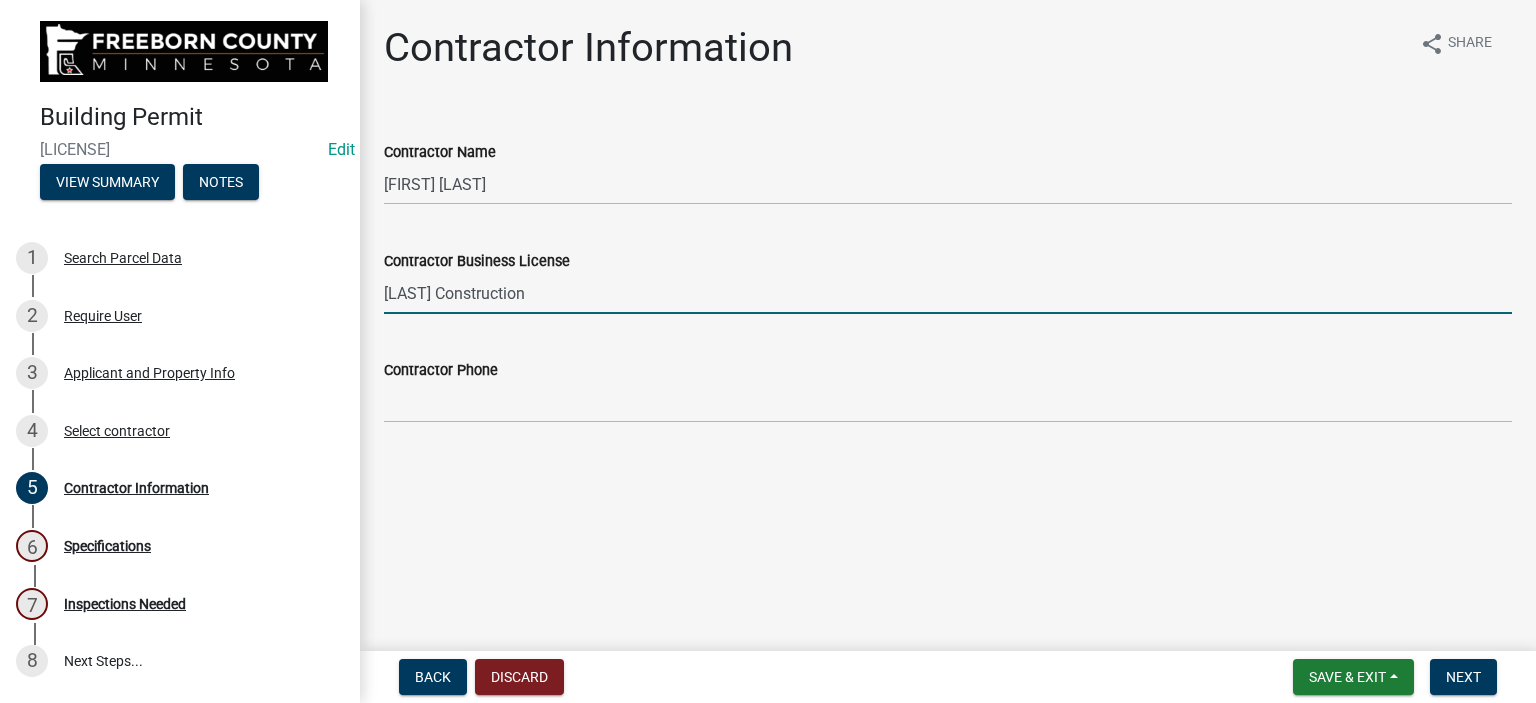 type on "[LAST] Construction" 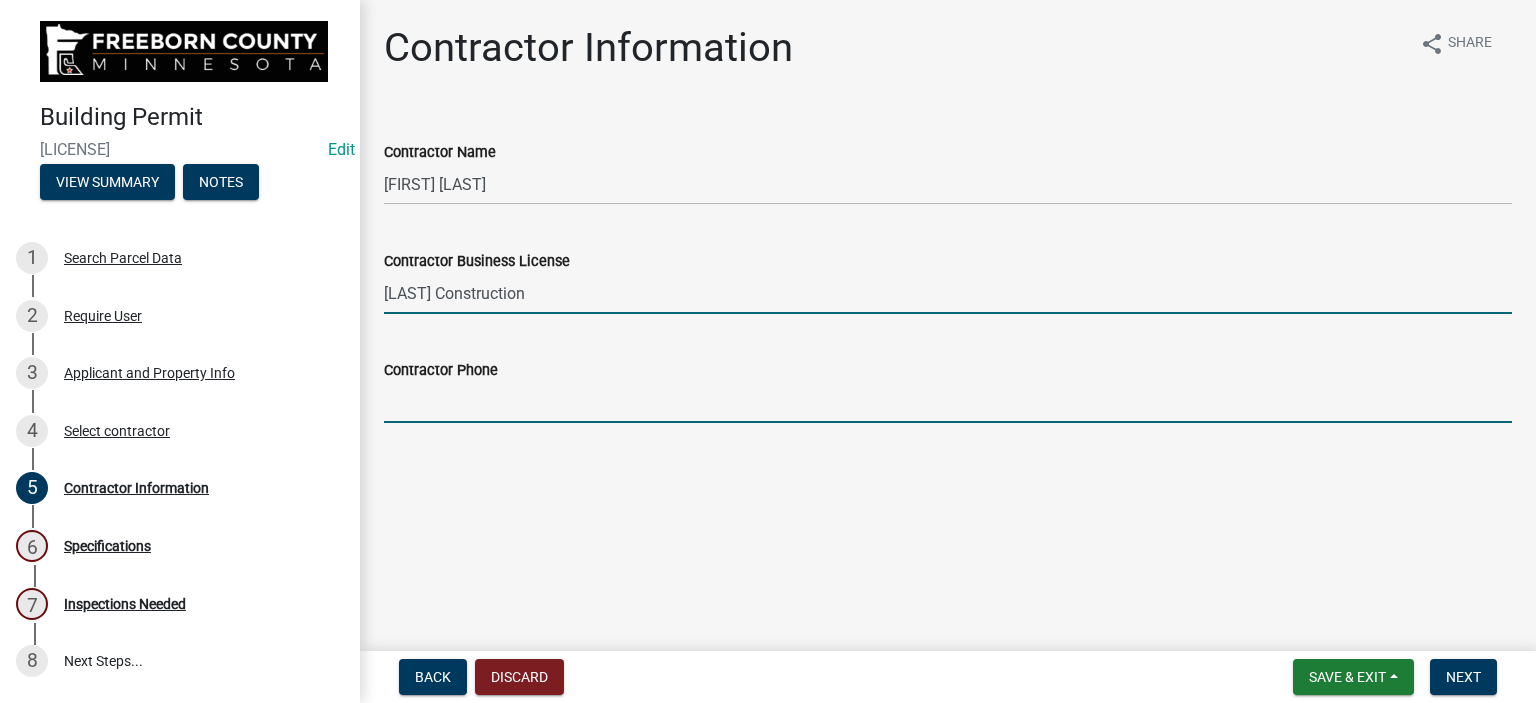 click on "Contractor Phone" at bounding box center [948, 402] 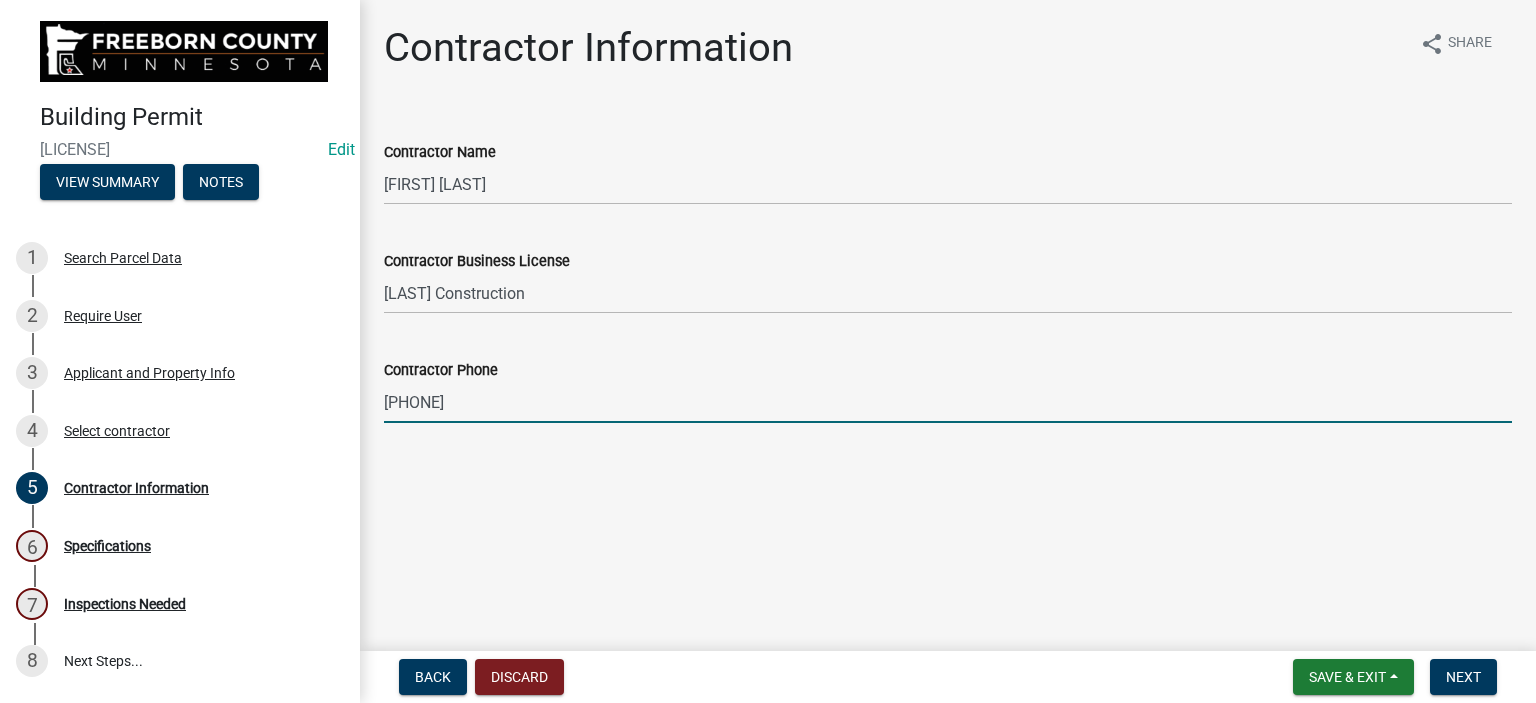 click on "[PHONE]" at bounding box center [948, 402] 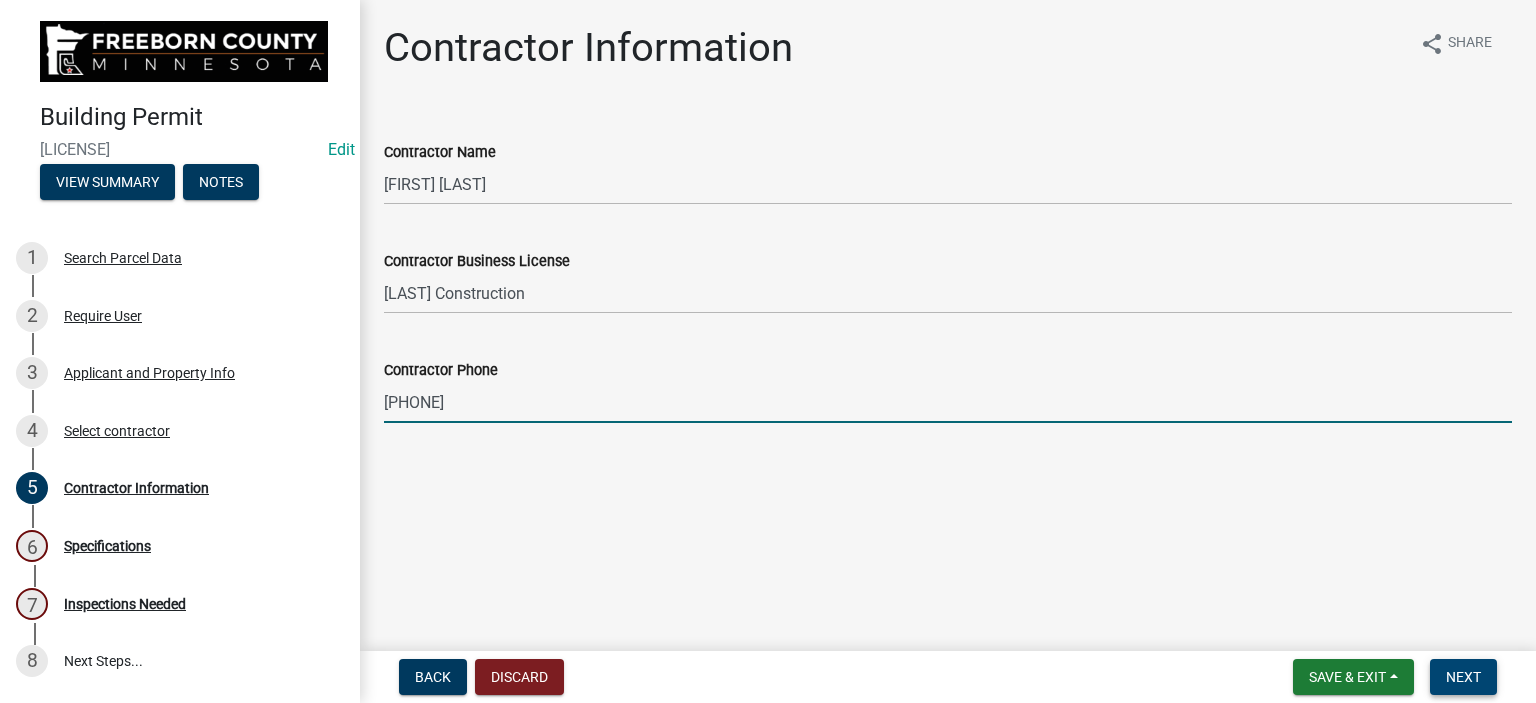 type on "[PHONE]" 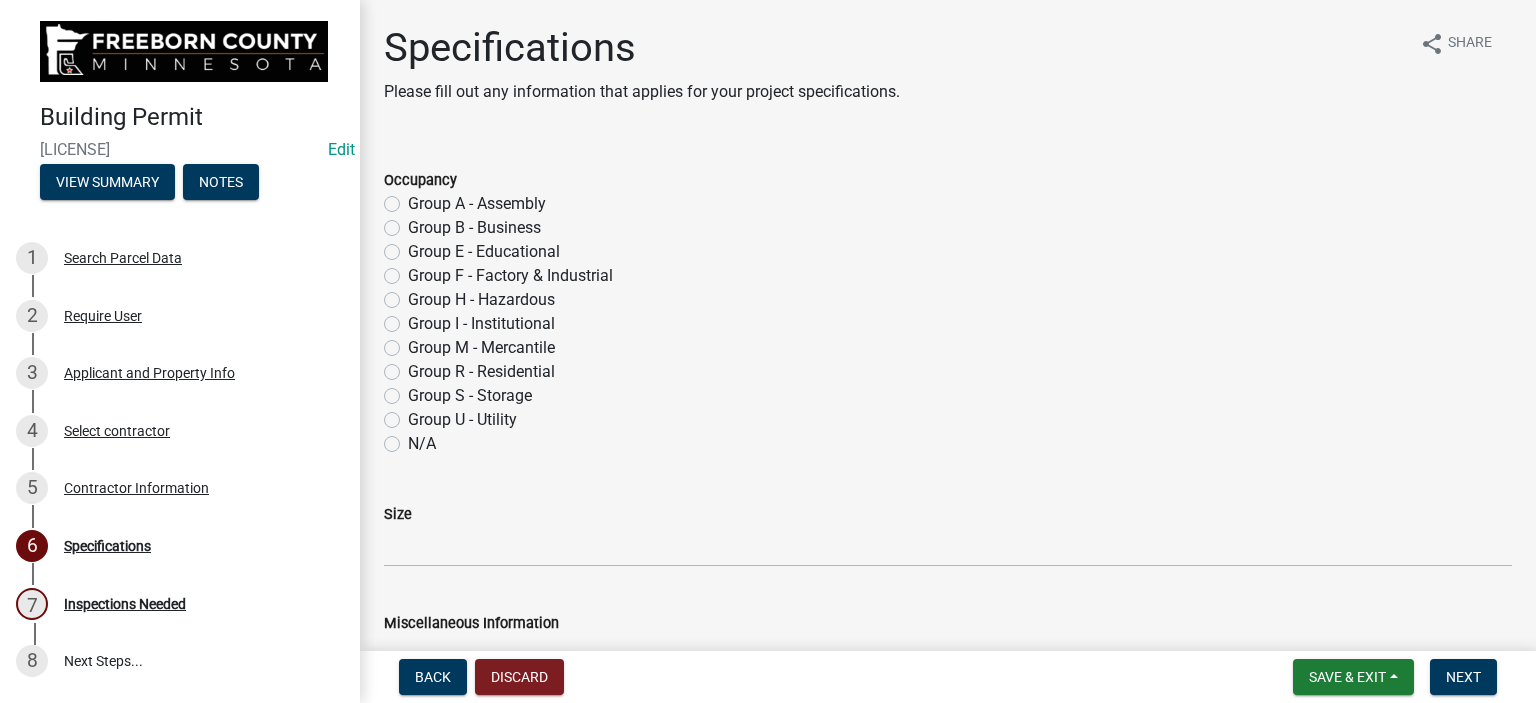 click on "Group R - Residential" 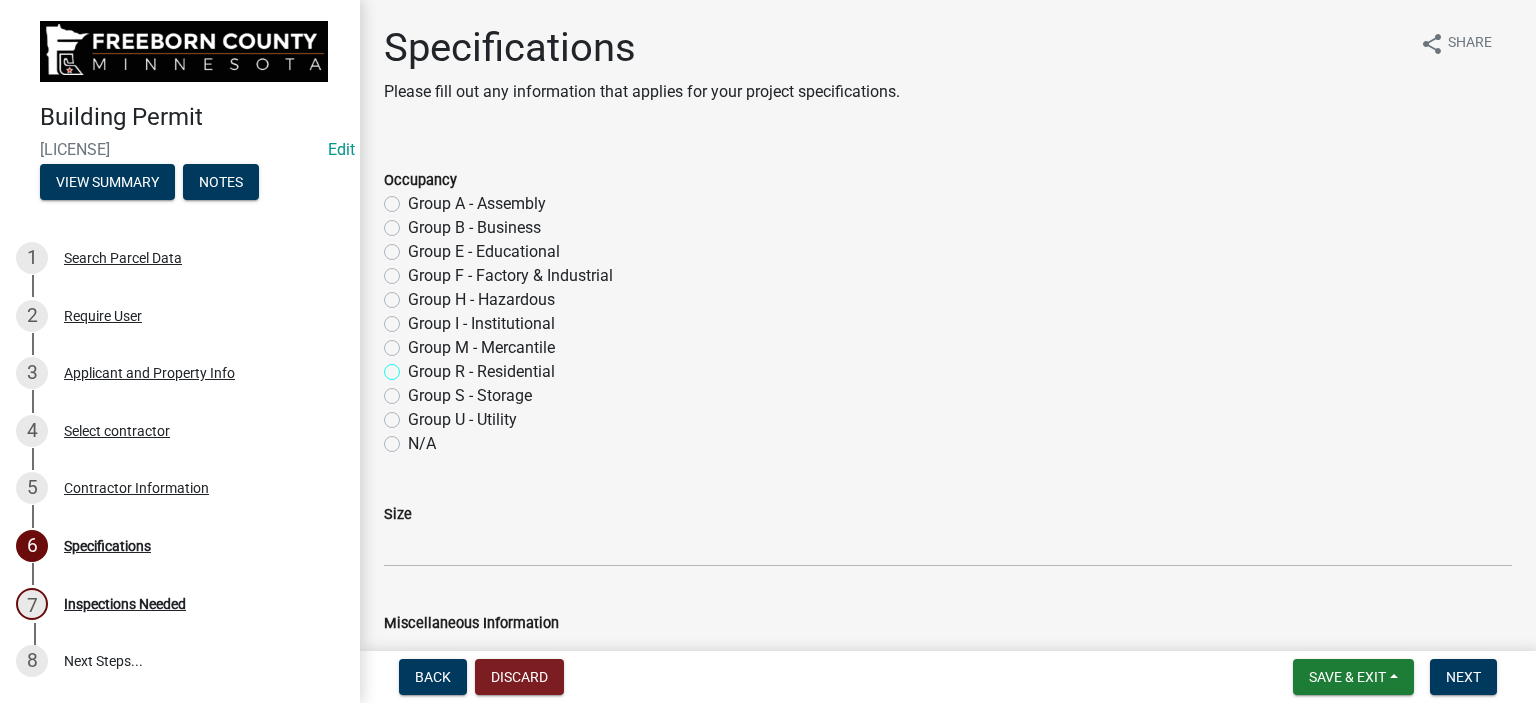 click on "Group R - Residential" at bounding box center [414, 366] 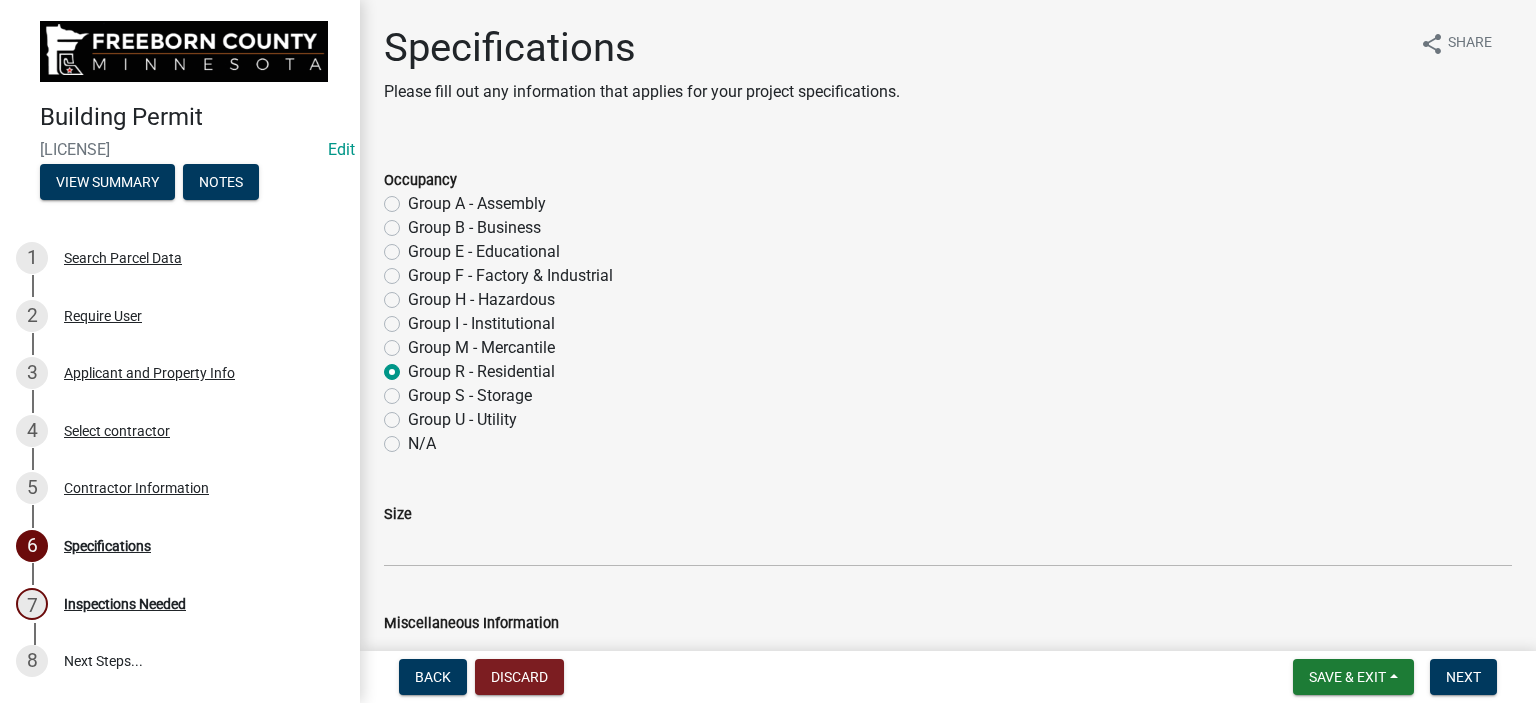 radio on "true" 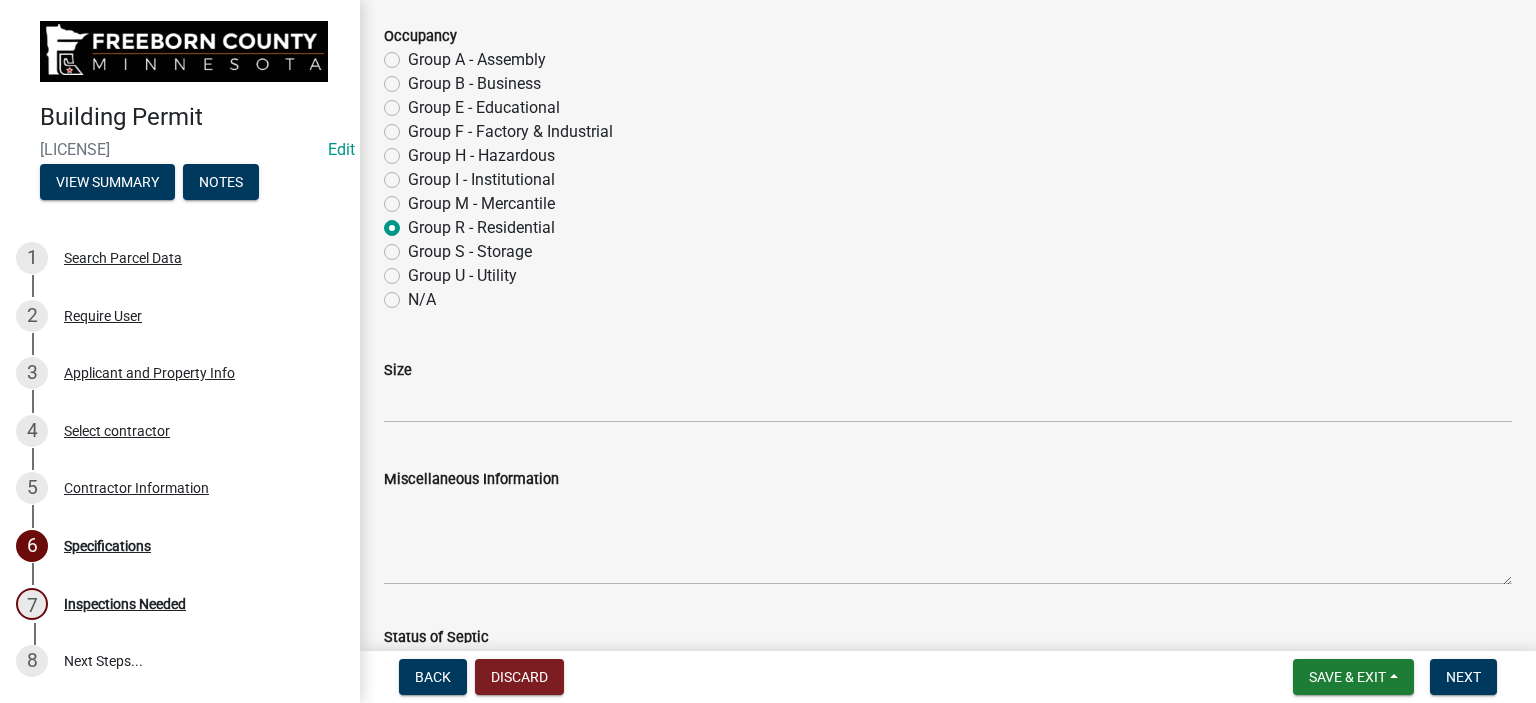 scroll, scrollTop: 200, scrollLeft: 0, axis: vertical 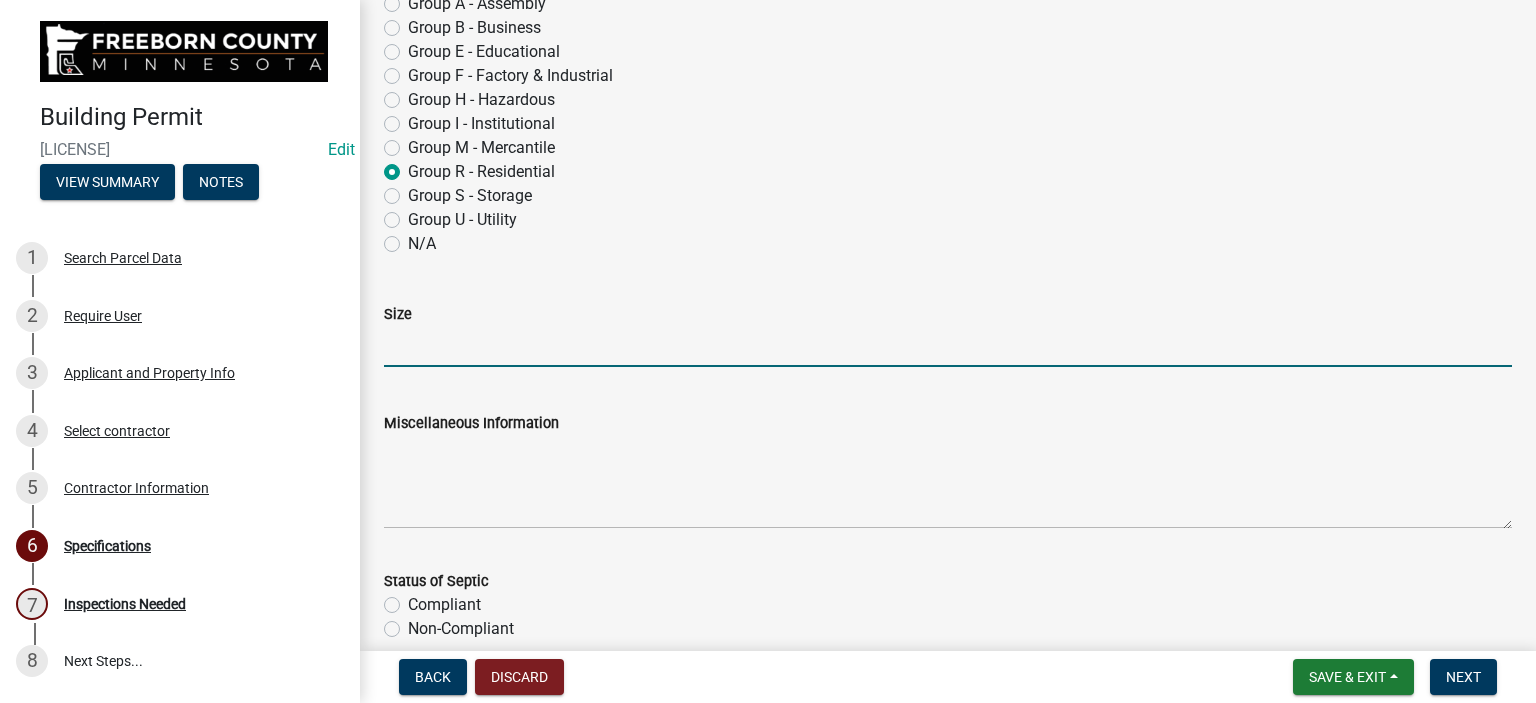 click on "Size" at bounding box center [948, 346] 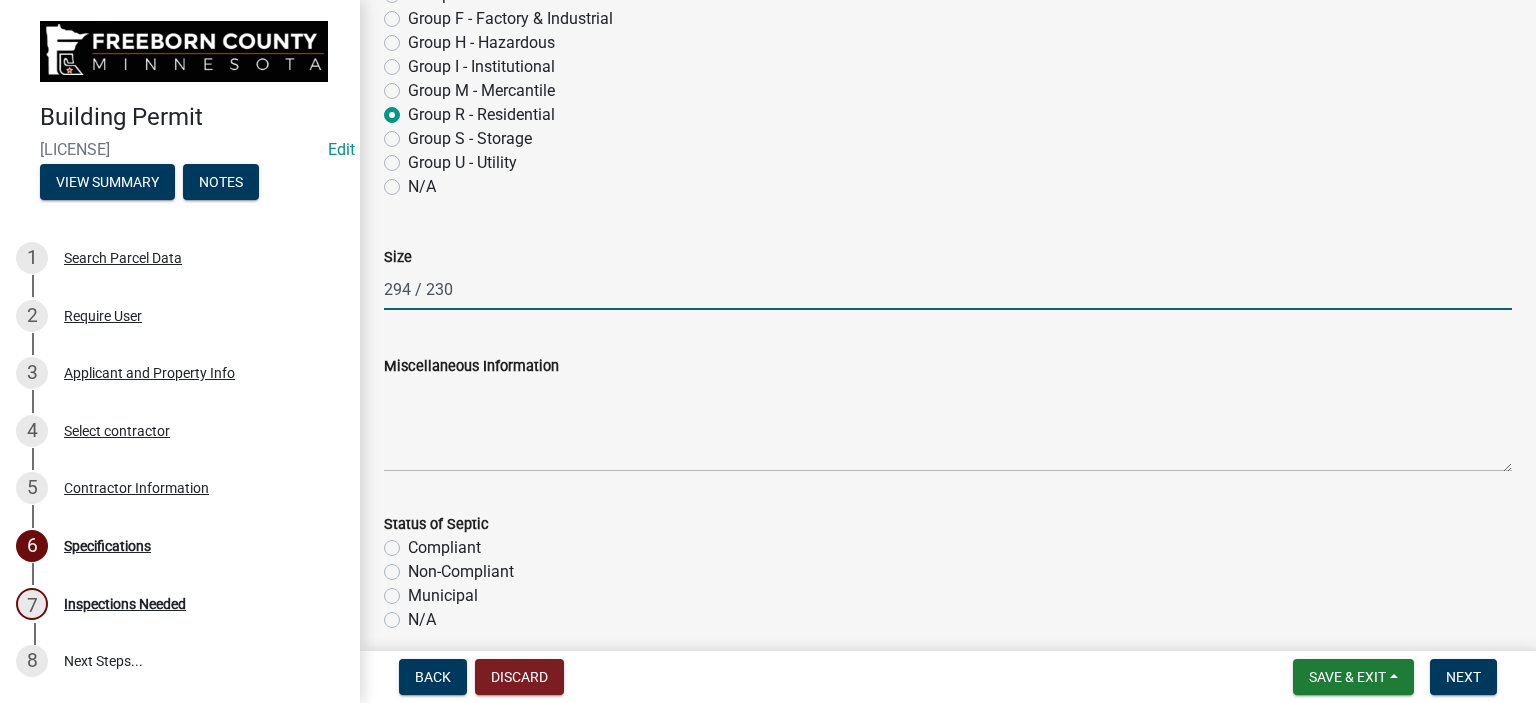 scroll, scrollTop: 400, scrollLeft: 0, axis: vertical 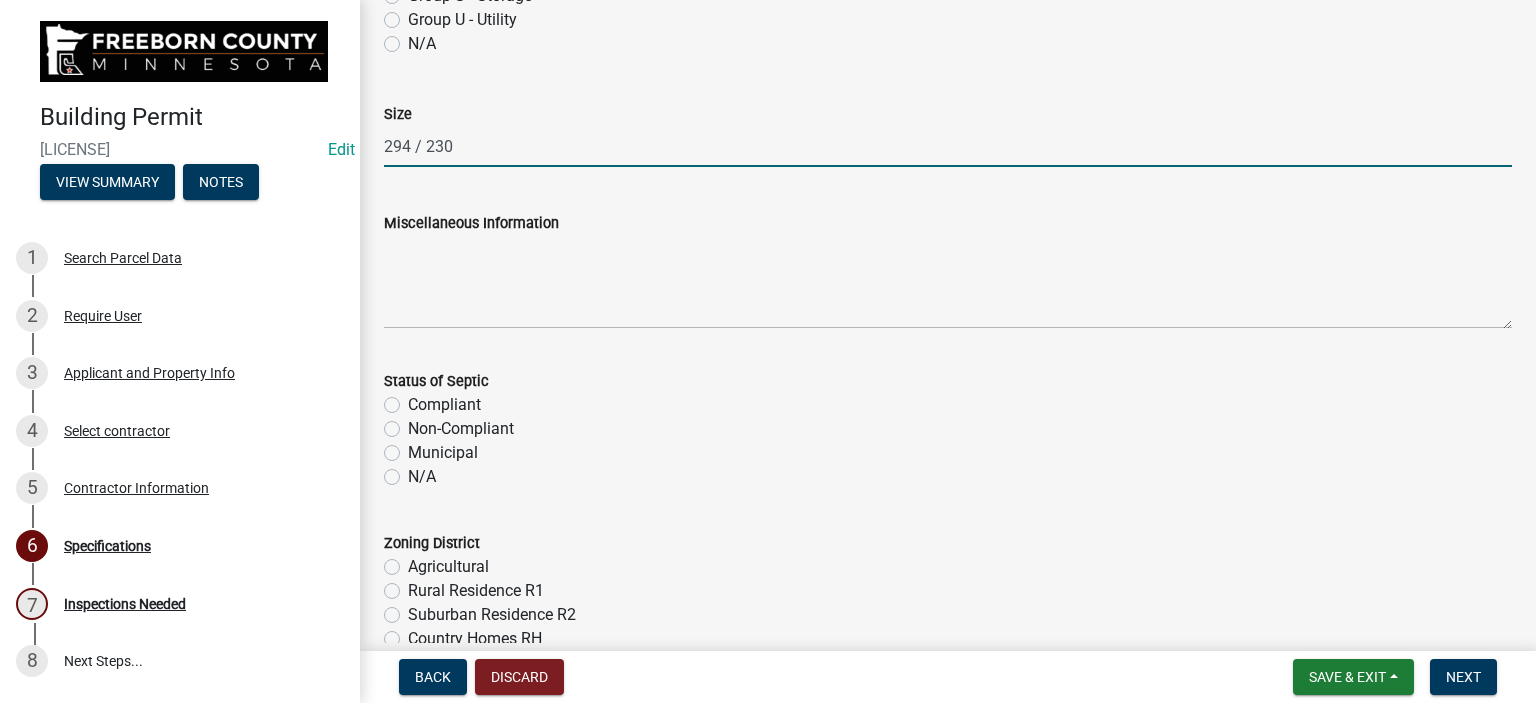 type on "294 / 230" 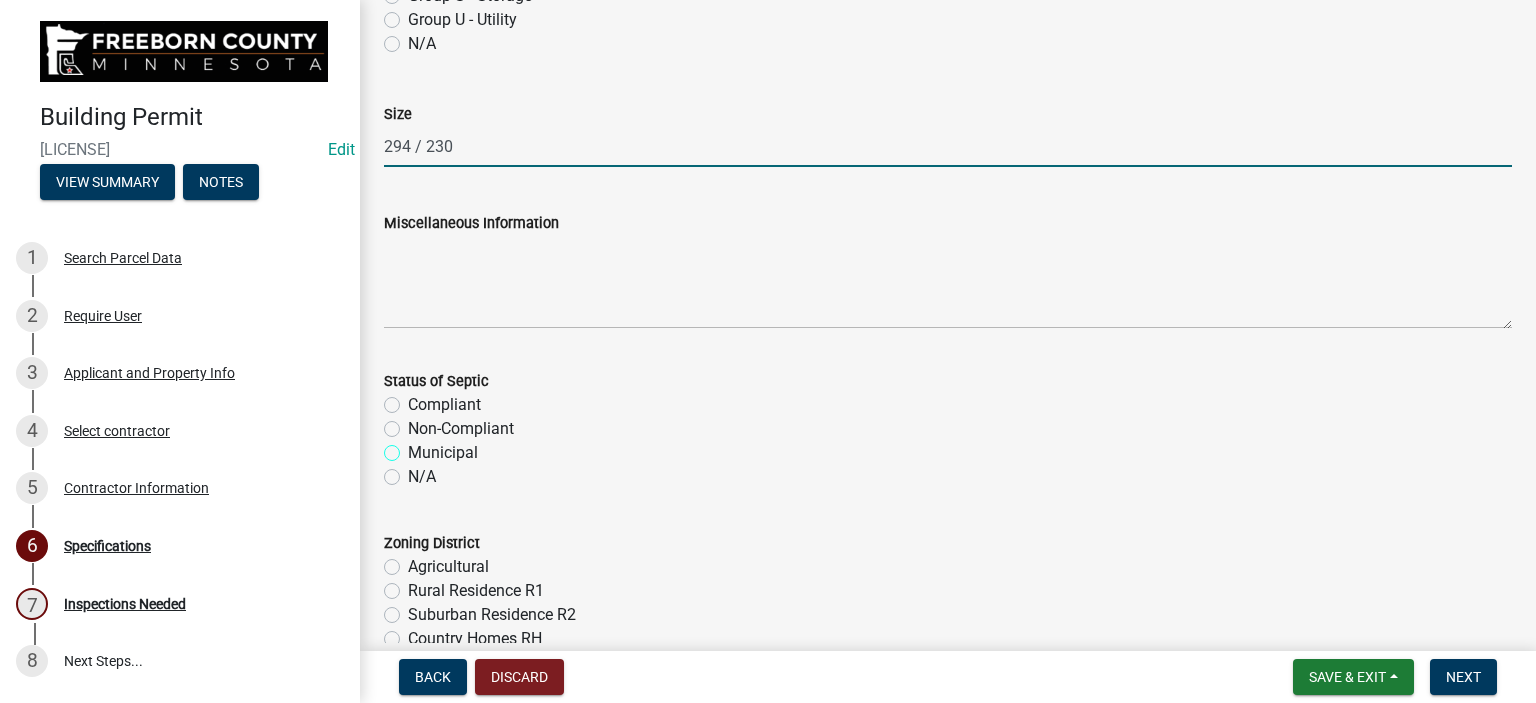 click on "Municipal" at bounding box center (414, 447) 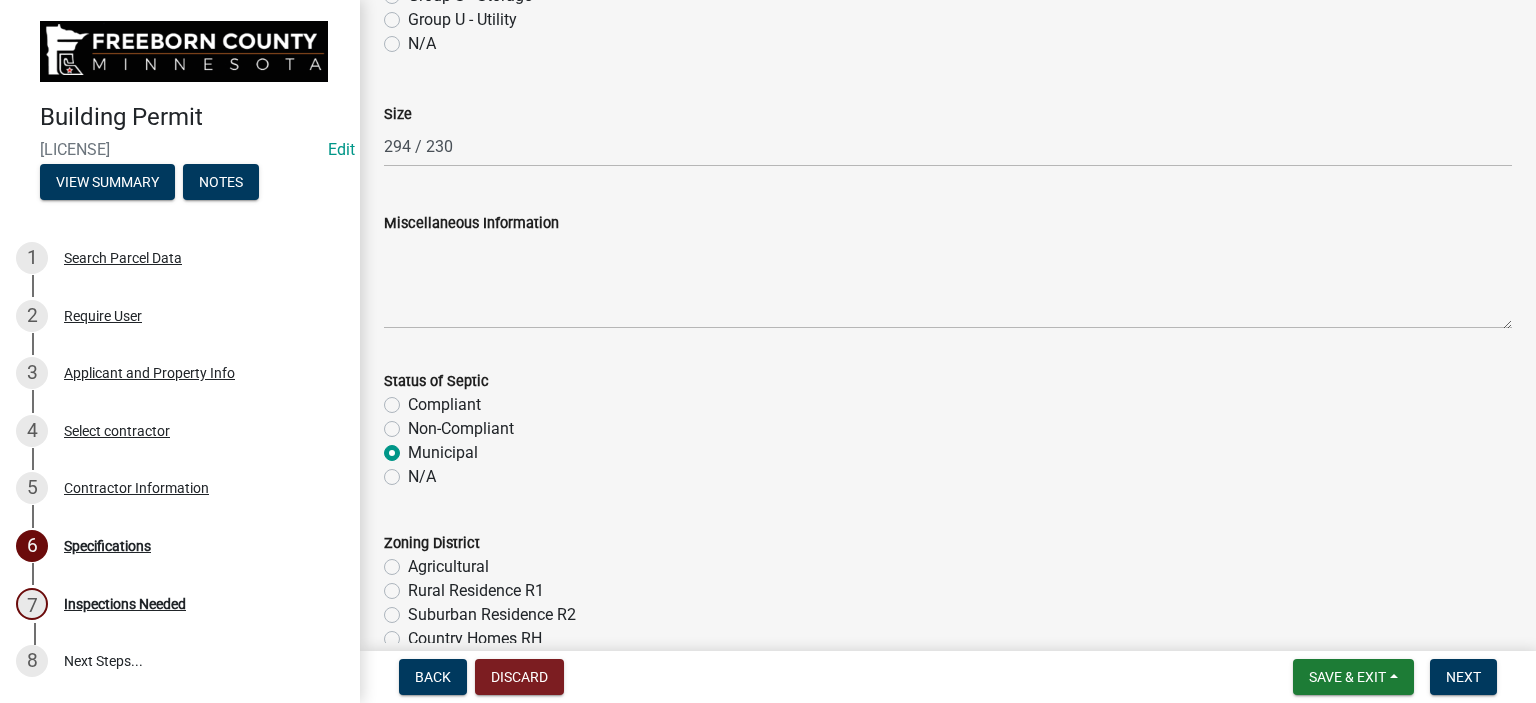 radio on "true" 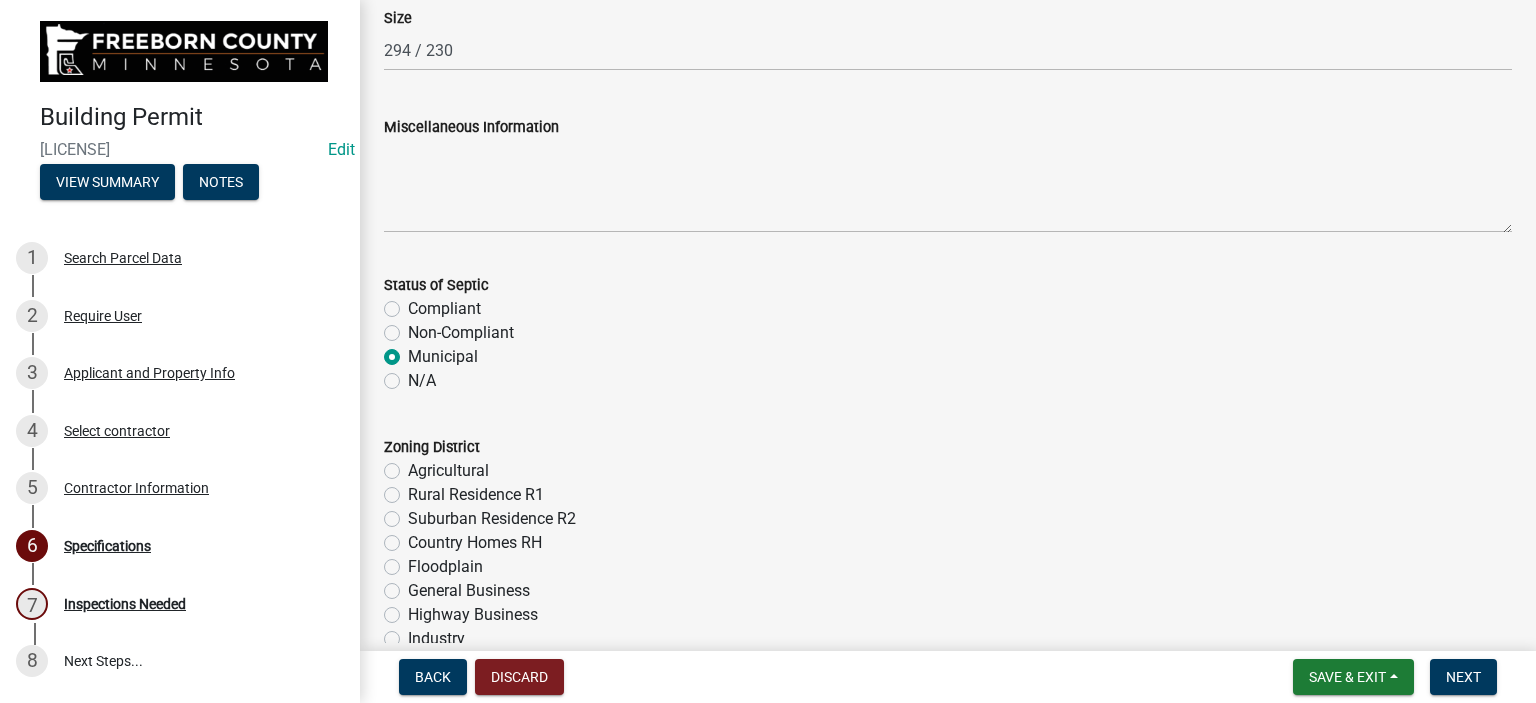 scroll, scrollTop: 600, scrollLeft: 0, axis: vertical 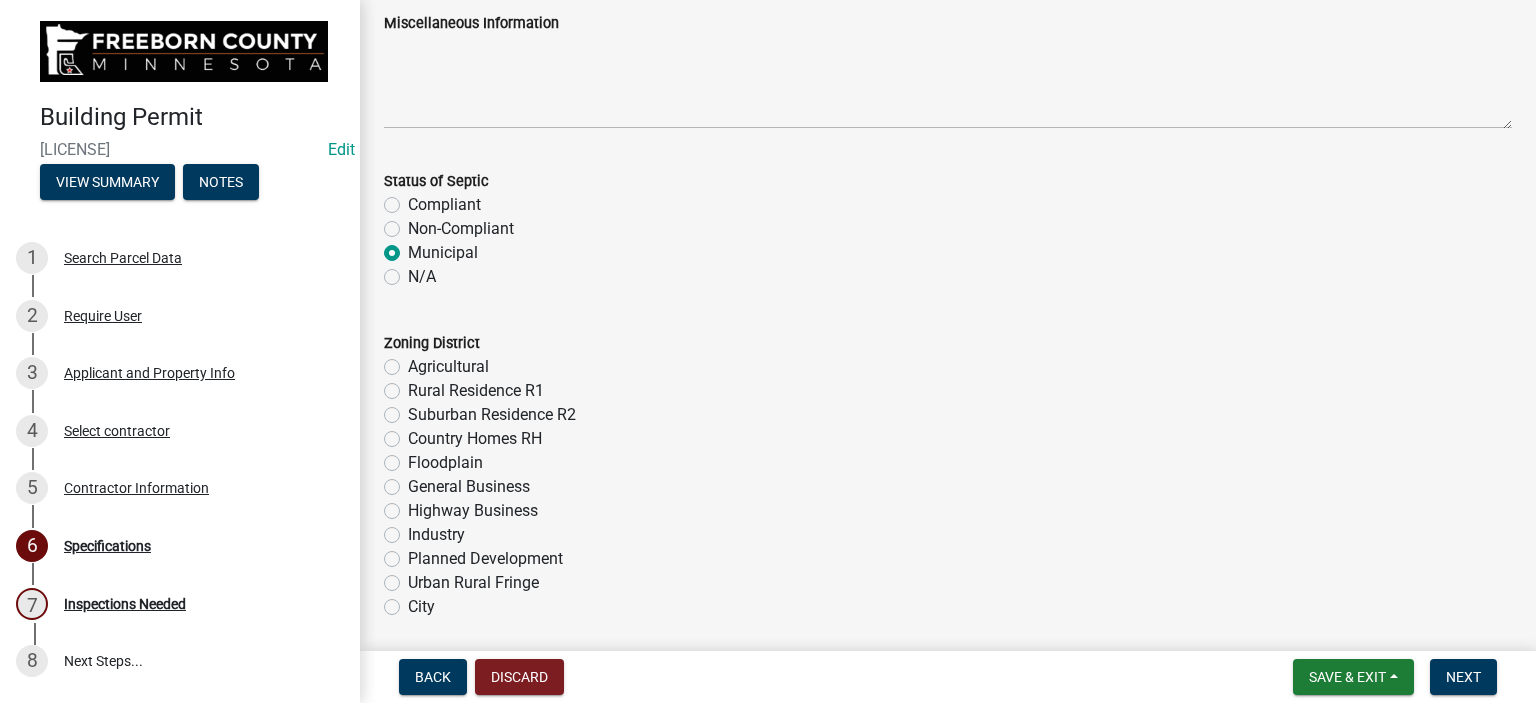 click on "City" 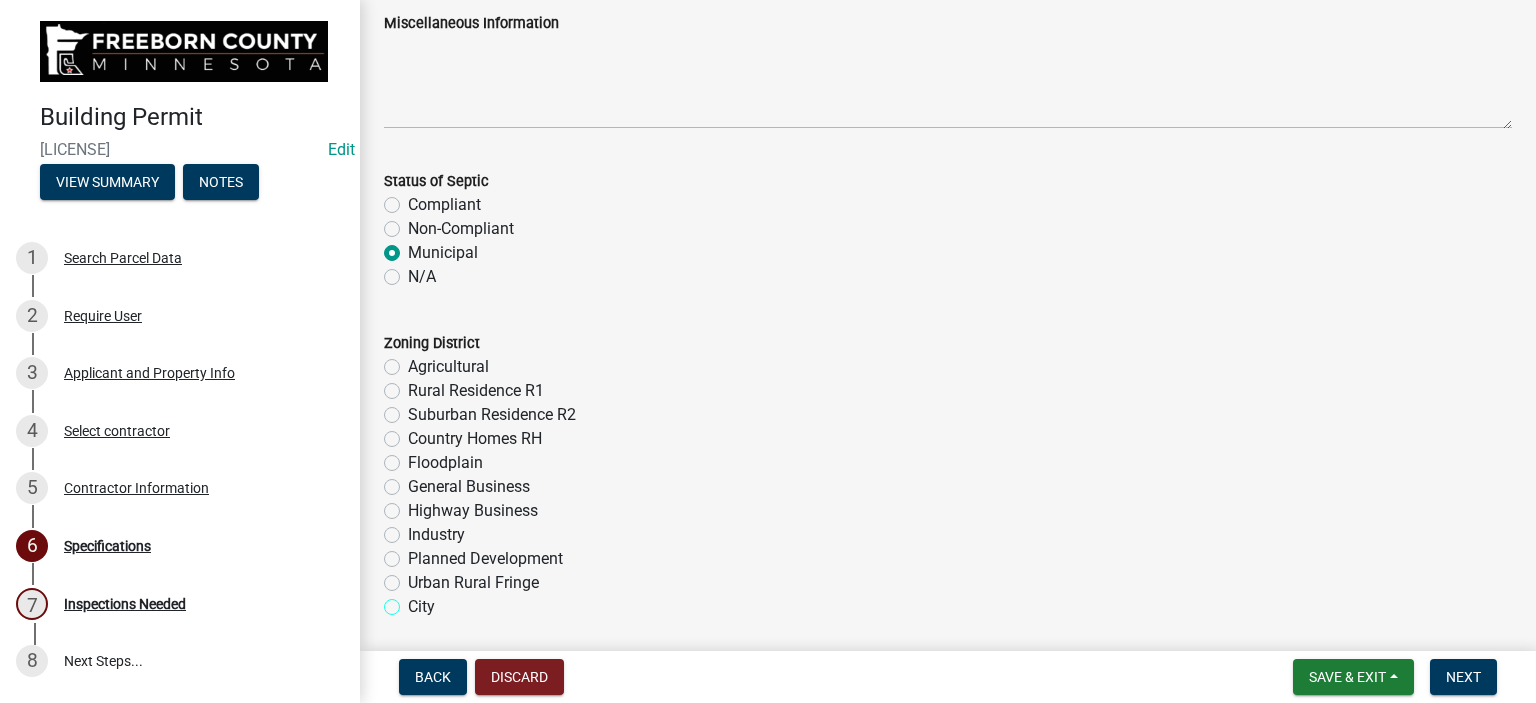click on "City" at bounding box center (414, 601) 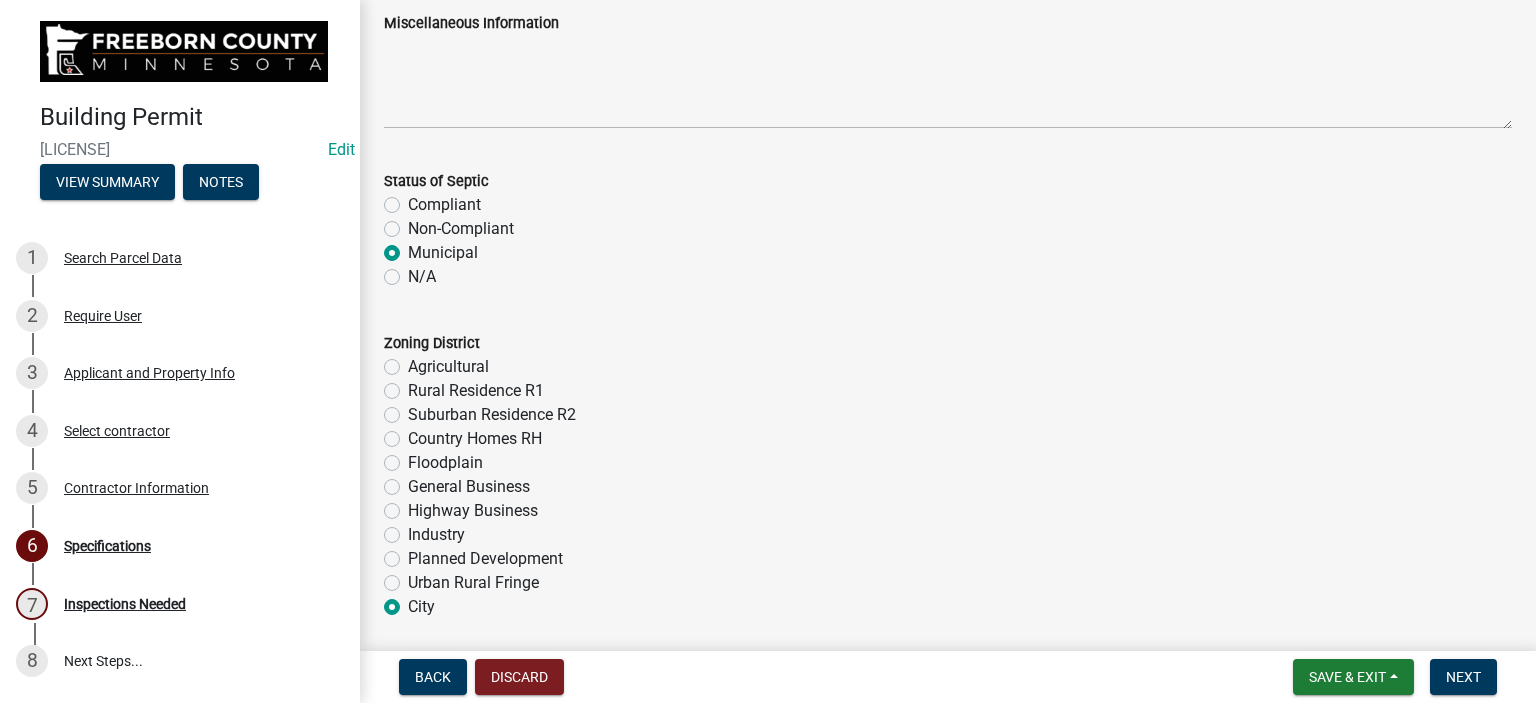 radio on "true" 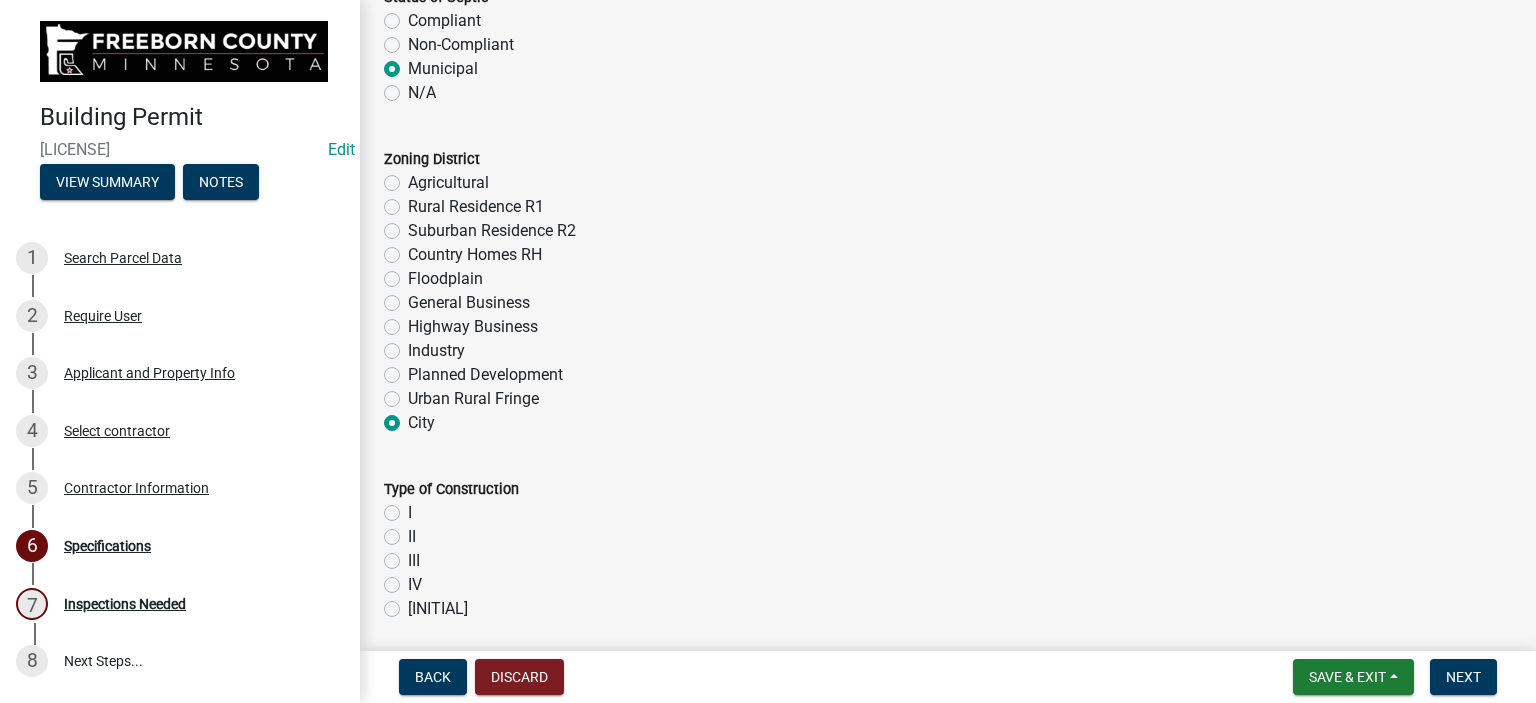 scroll, scrollTop: 1000, scrollLeft: 0, axis: vertical 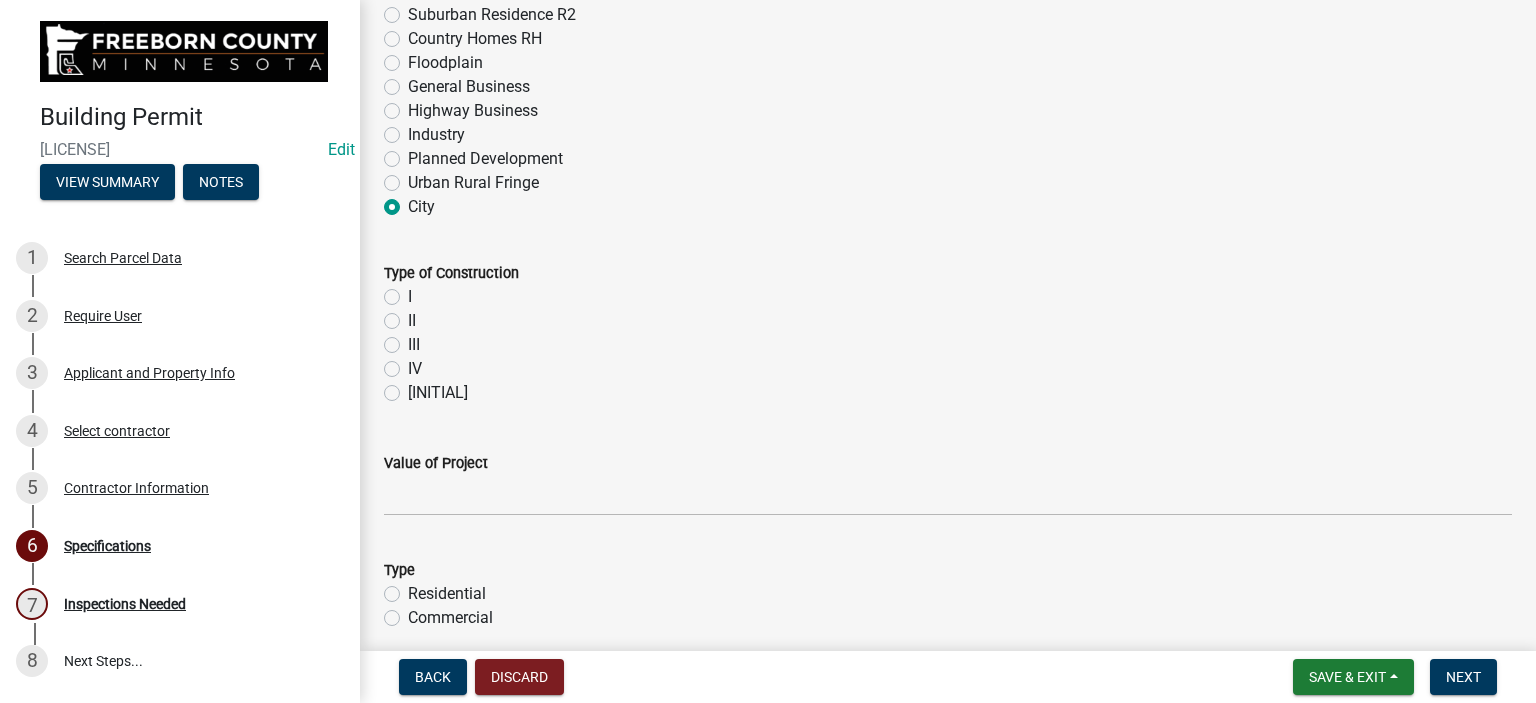 click on "[INITIAL]" 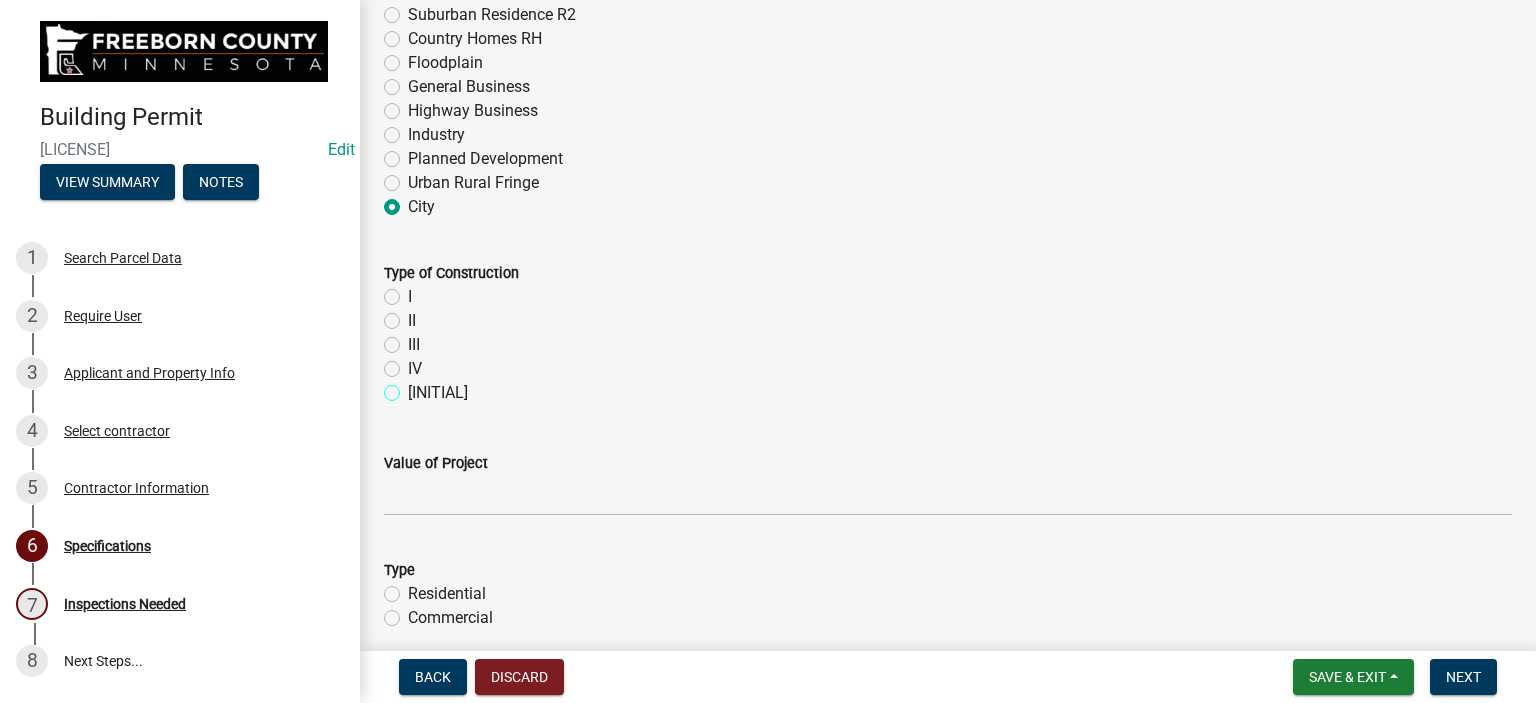 click on "[INITIAL]" at bounding box center (414, 387) 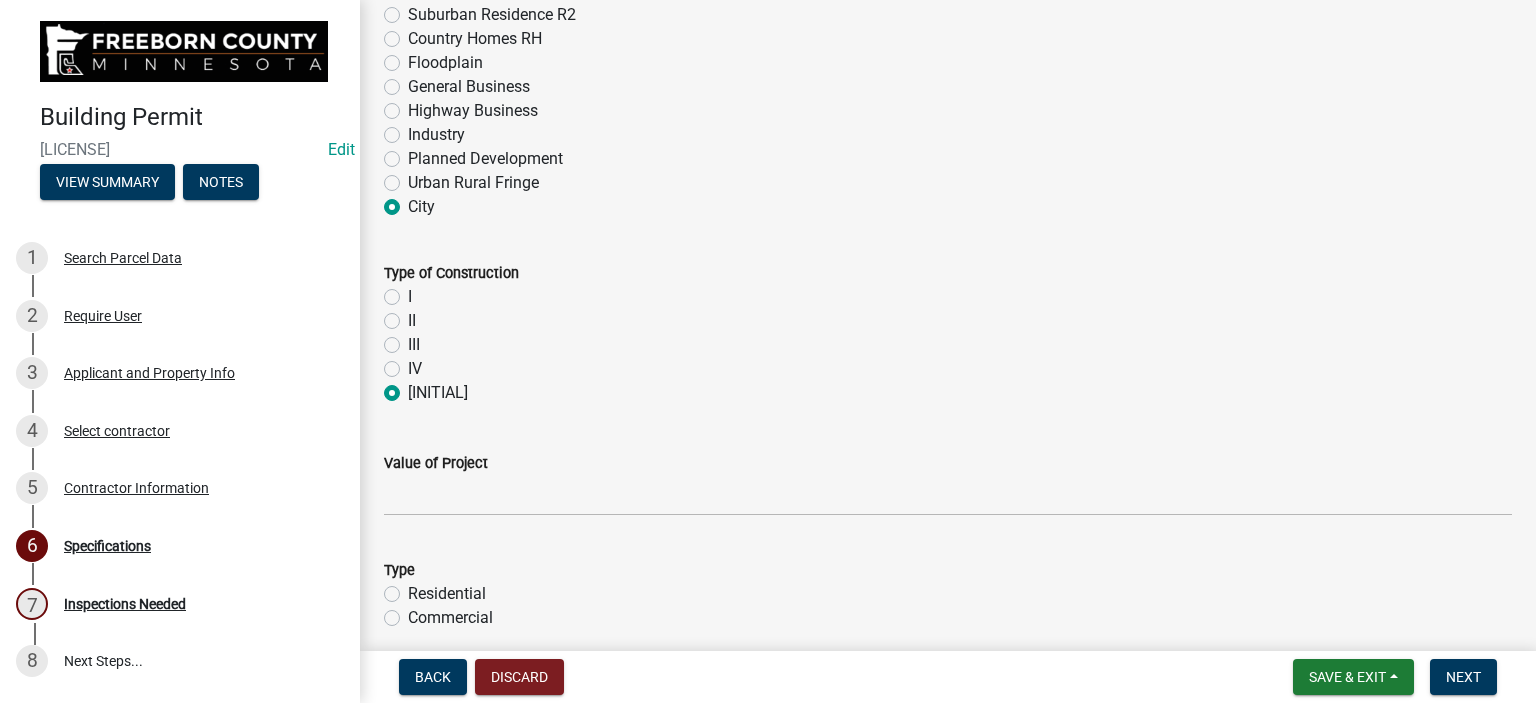 radio on "true" 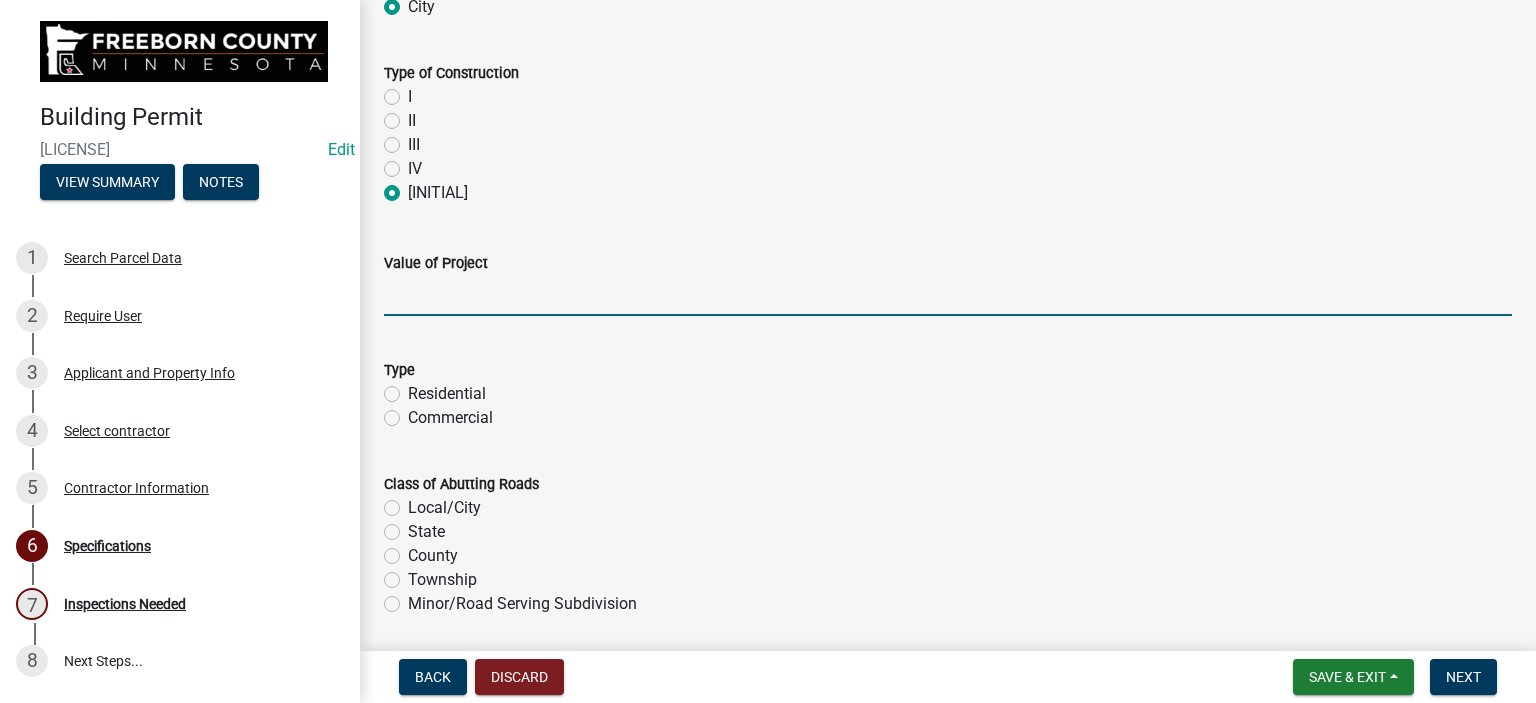click 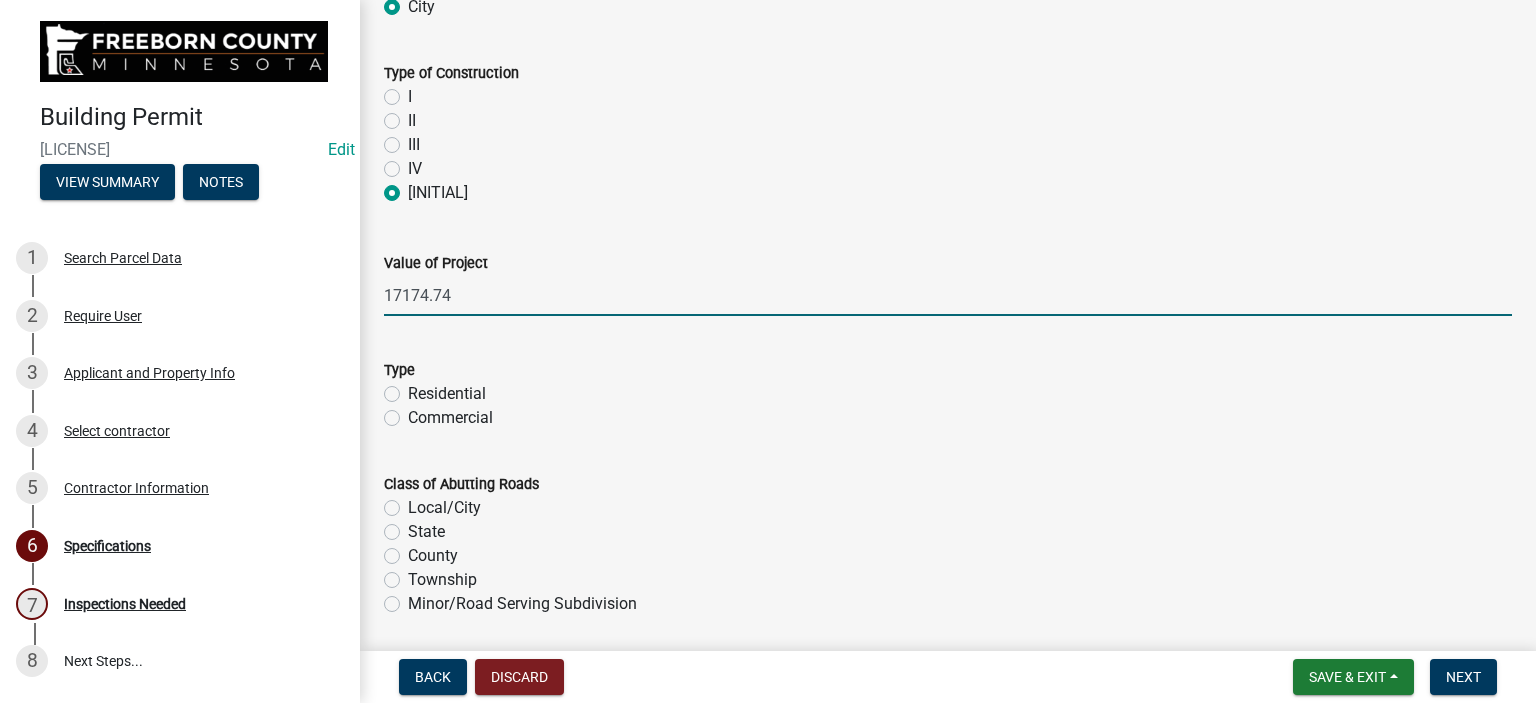 type on "17174.74" 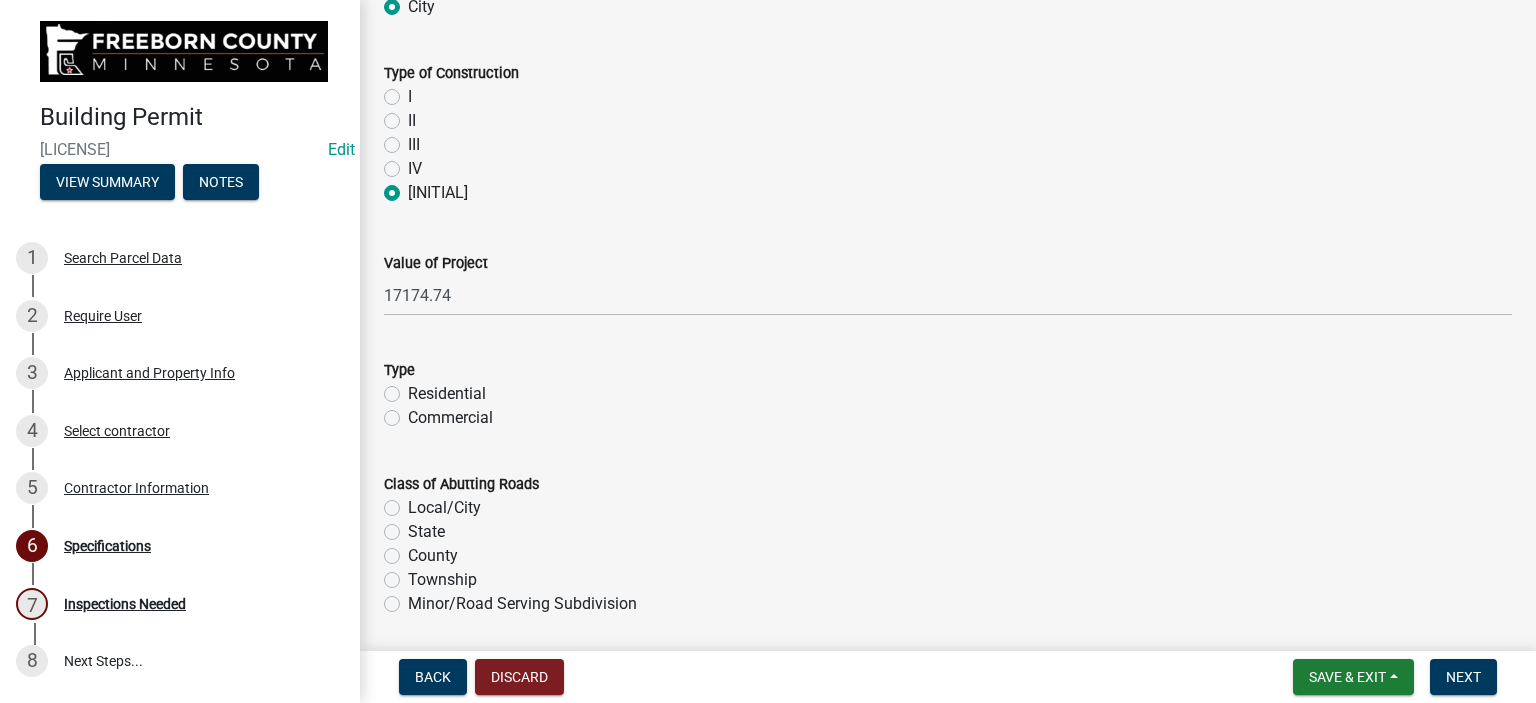 click on "Residential" 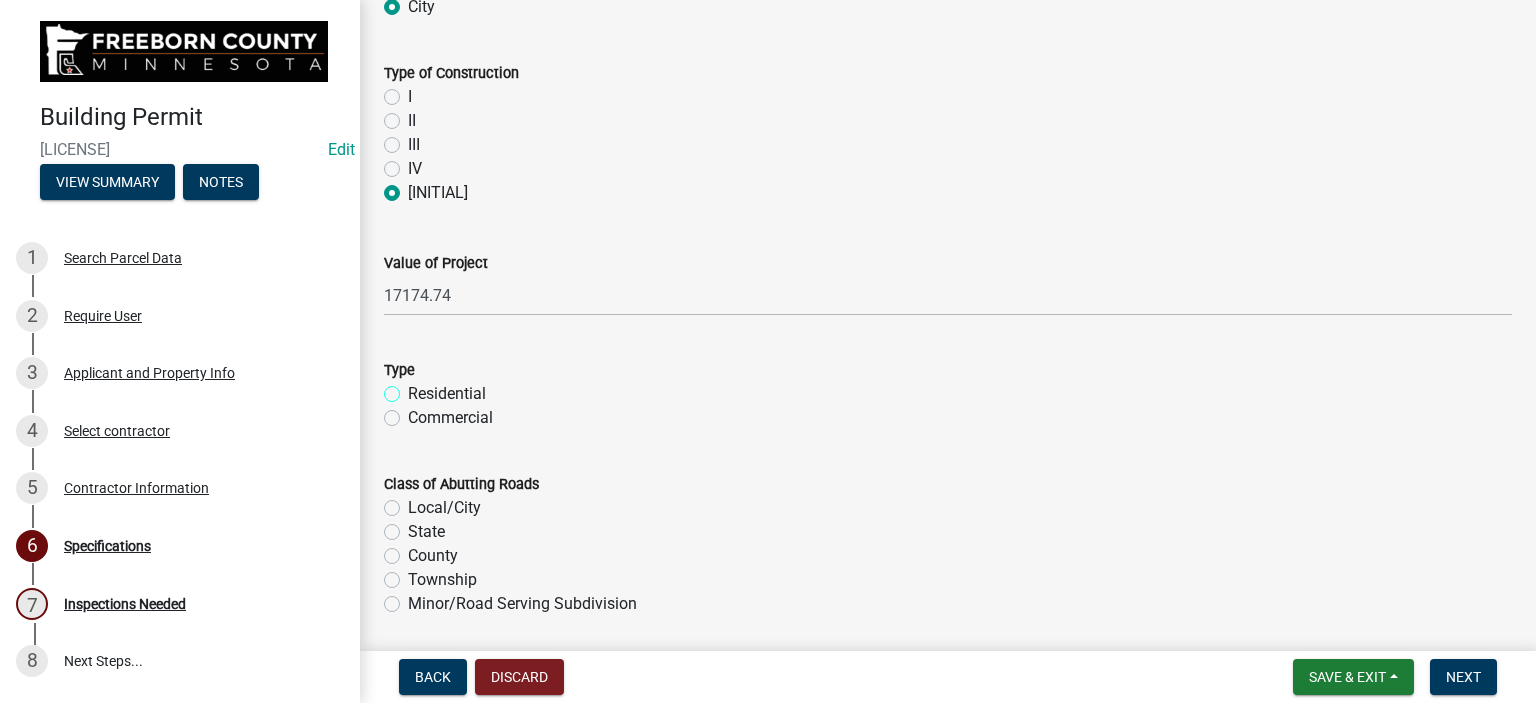 click on "Residential" at bounding box center (414, 388) 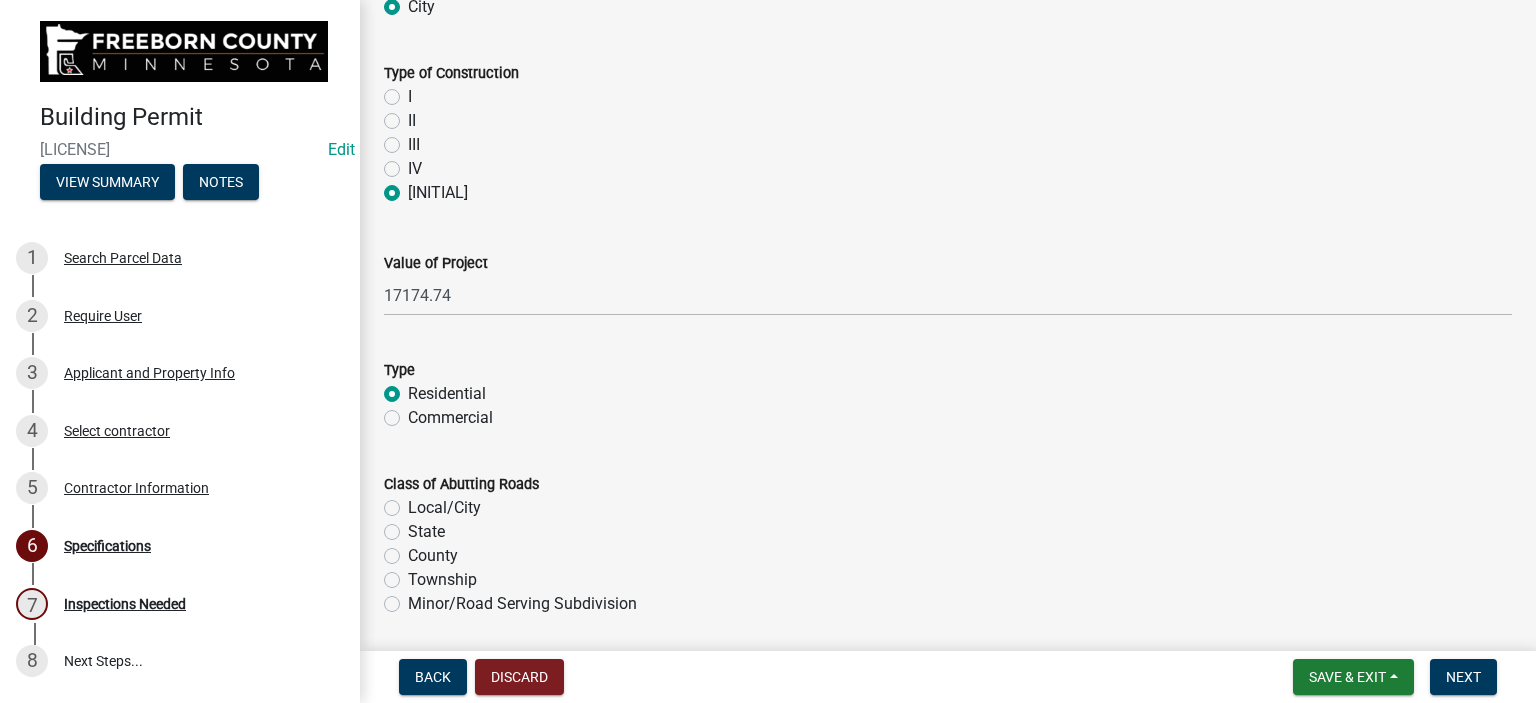 radio on "true" 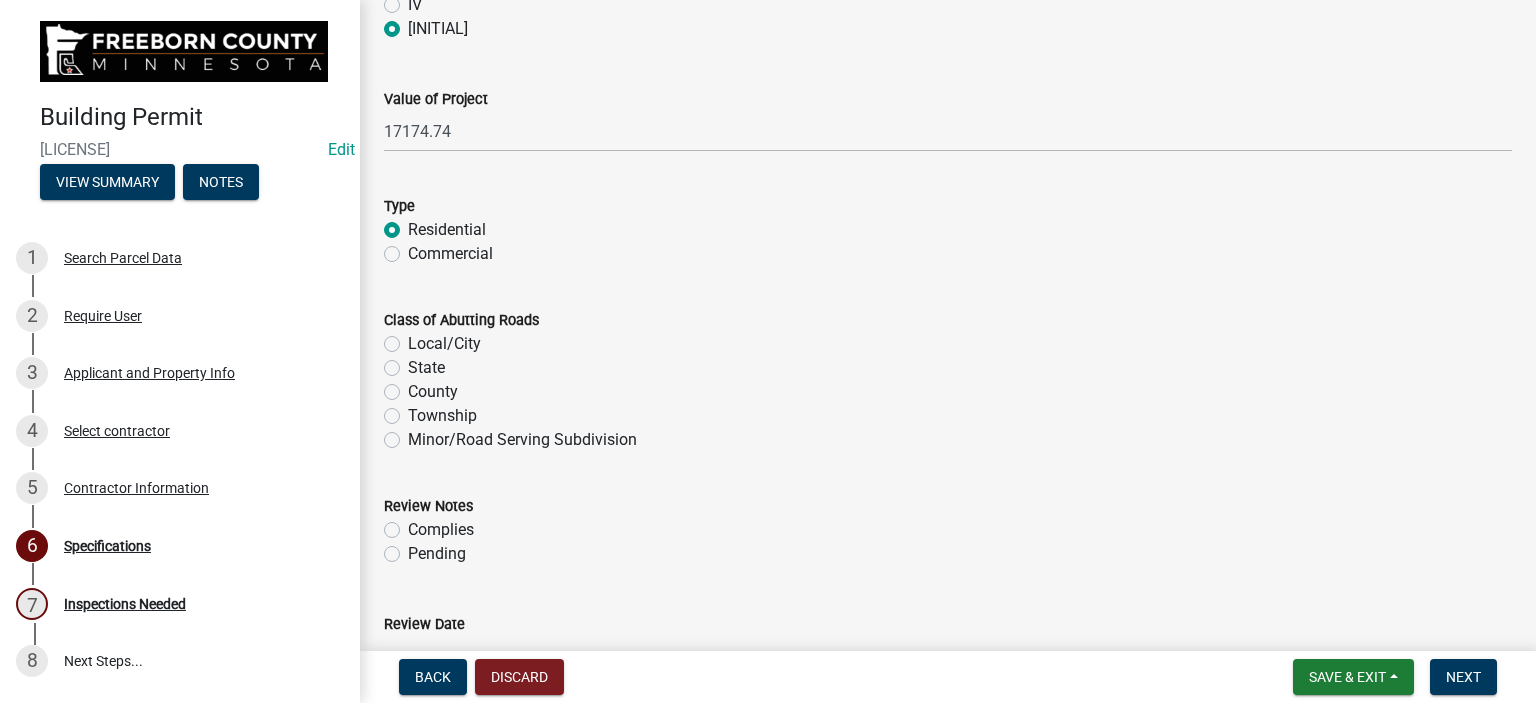 scroll, scrollTop: 1400, scrollLeft: 0, axis: vertical 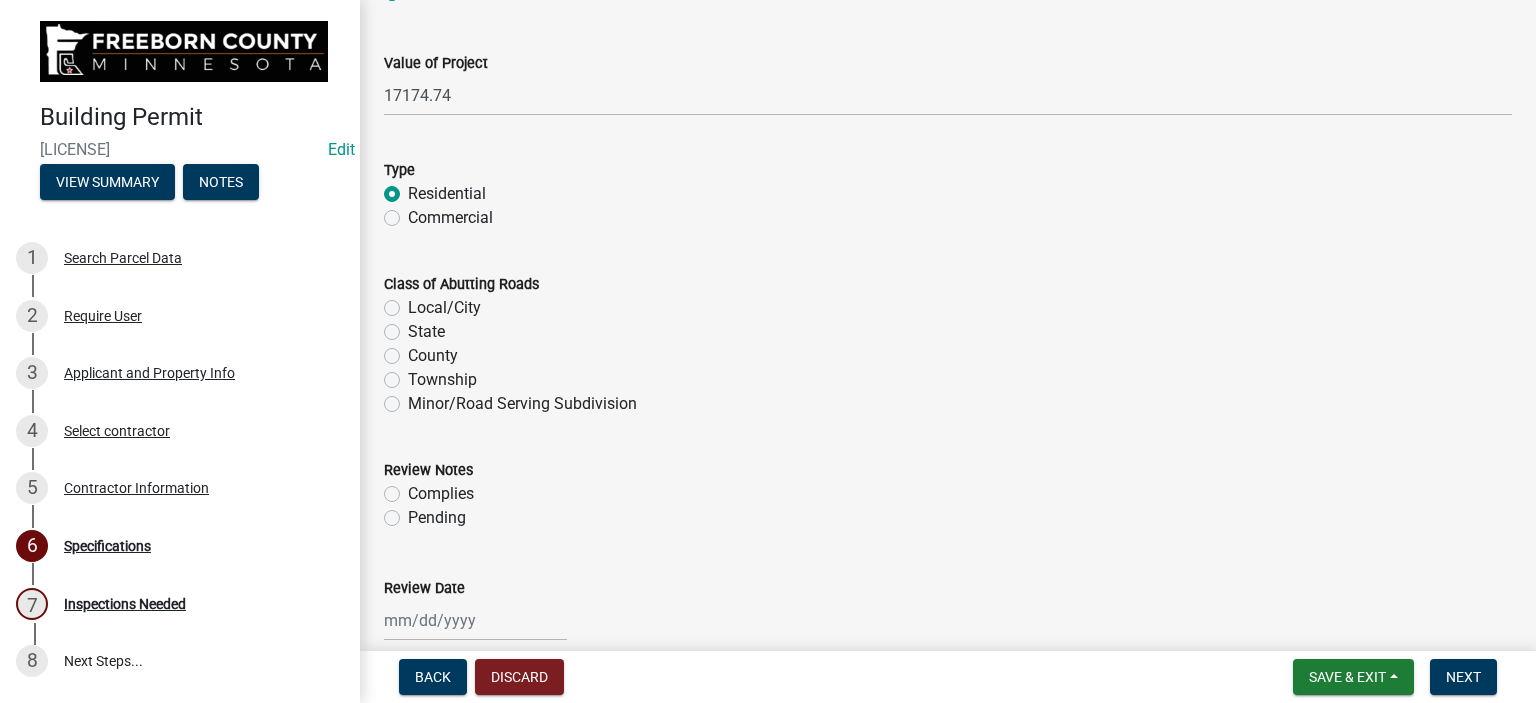 click on "Local/City" 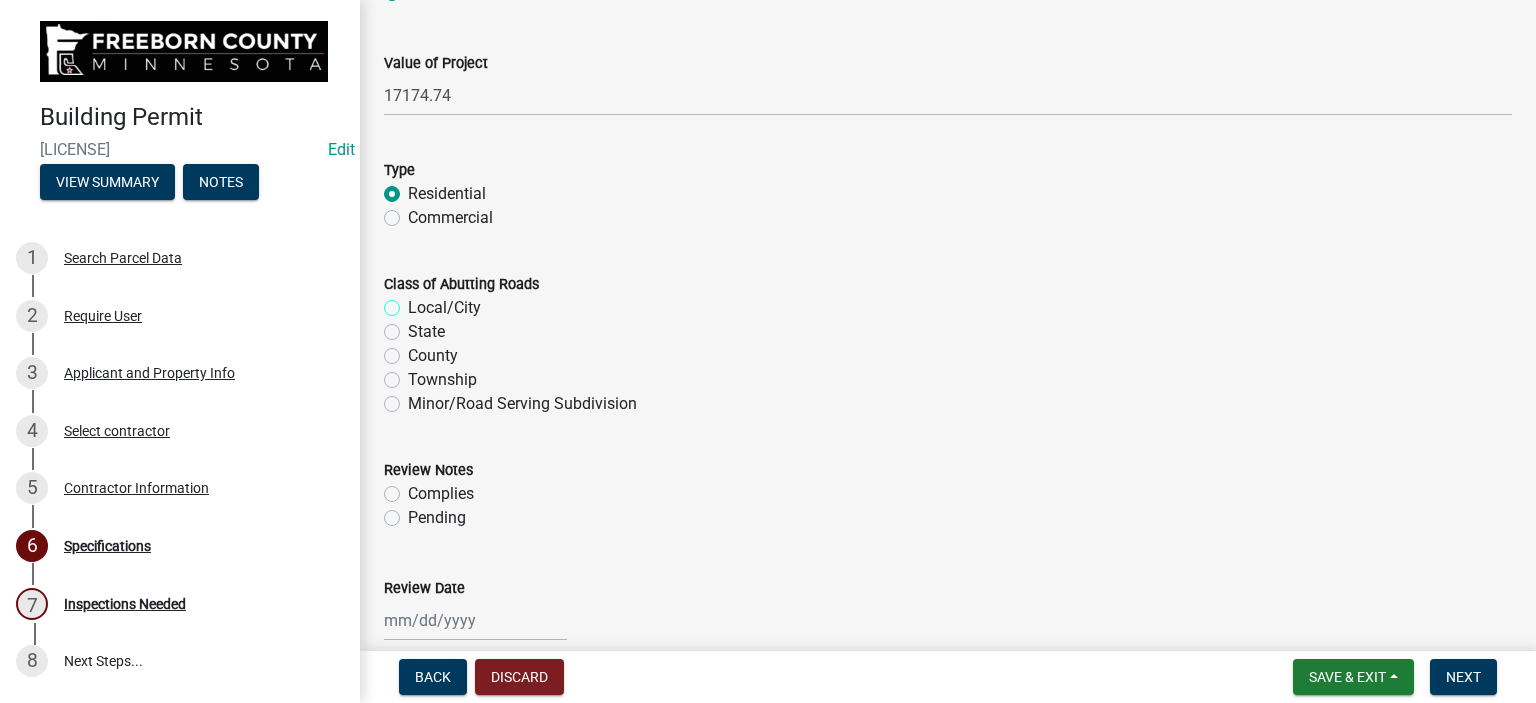 click on "Local/City" at bounding box center (414, 302) 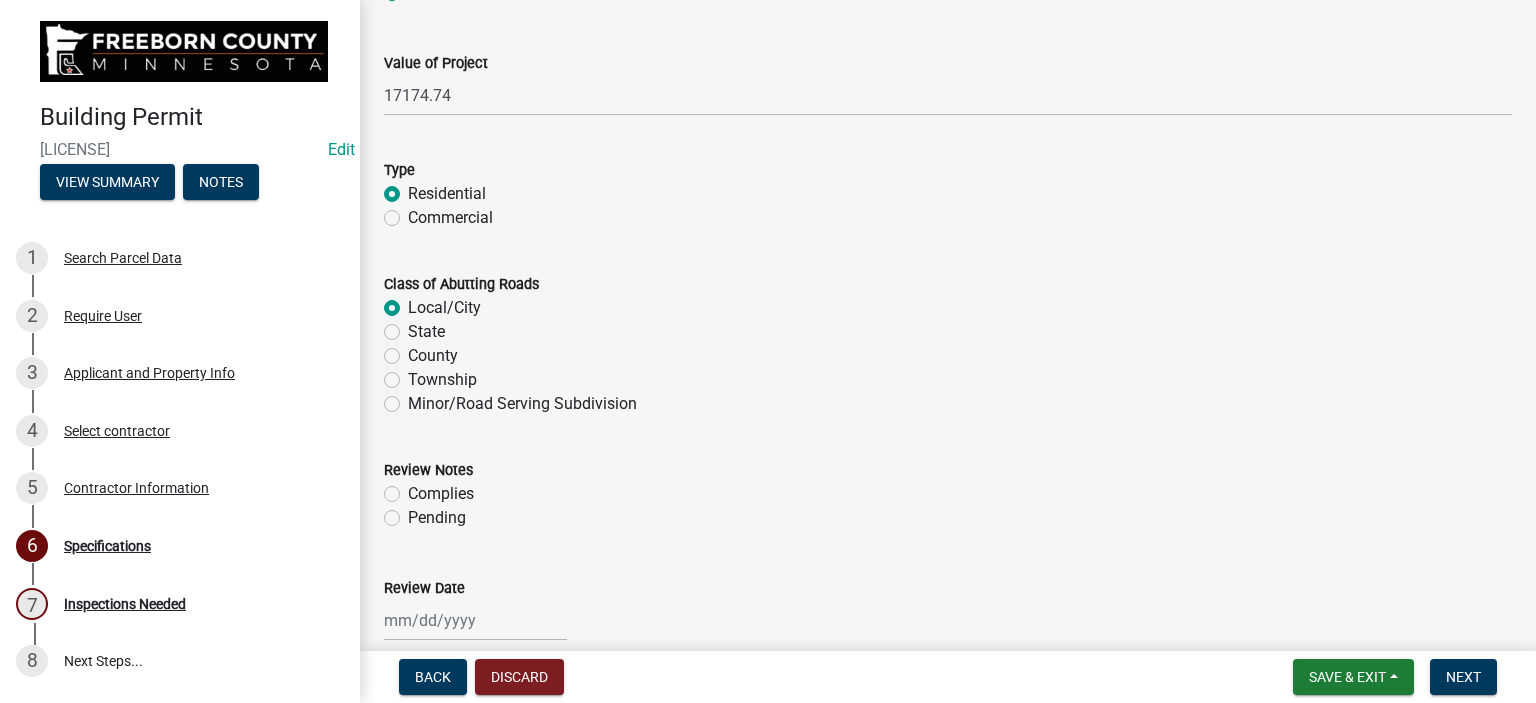 radio on "true" 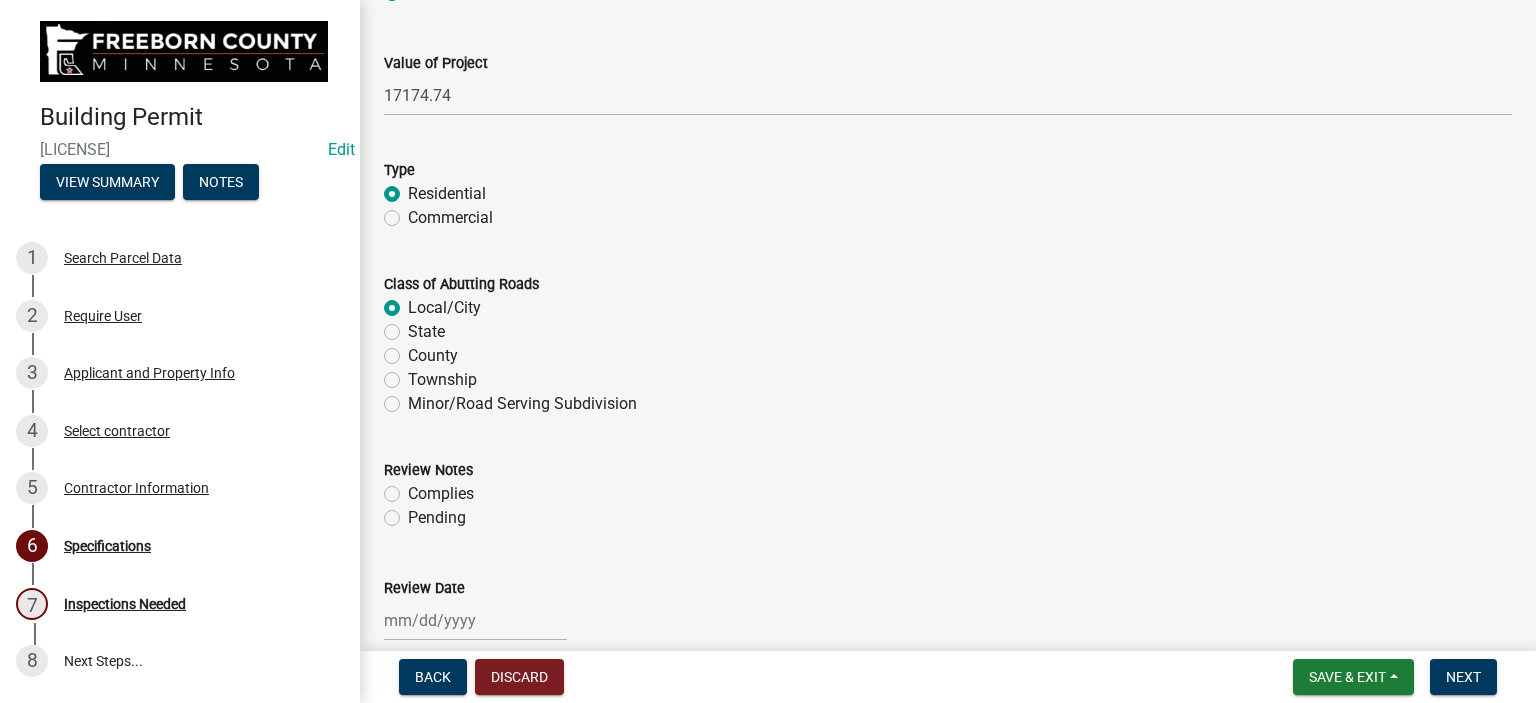 click on "Complies" 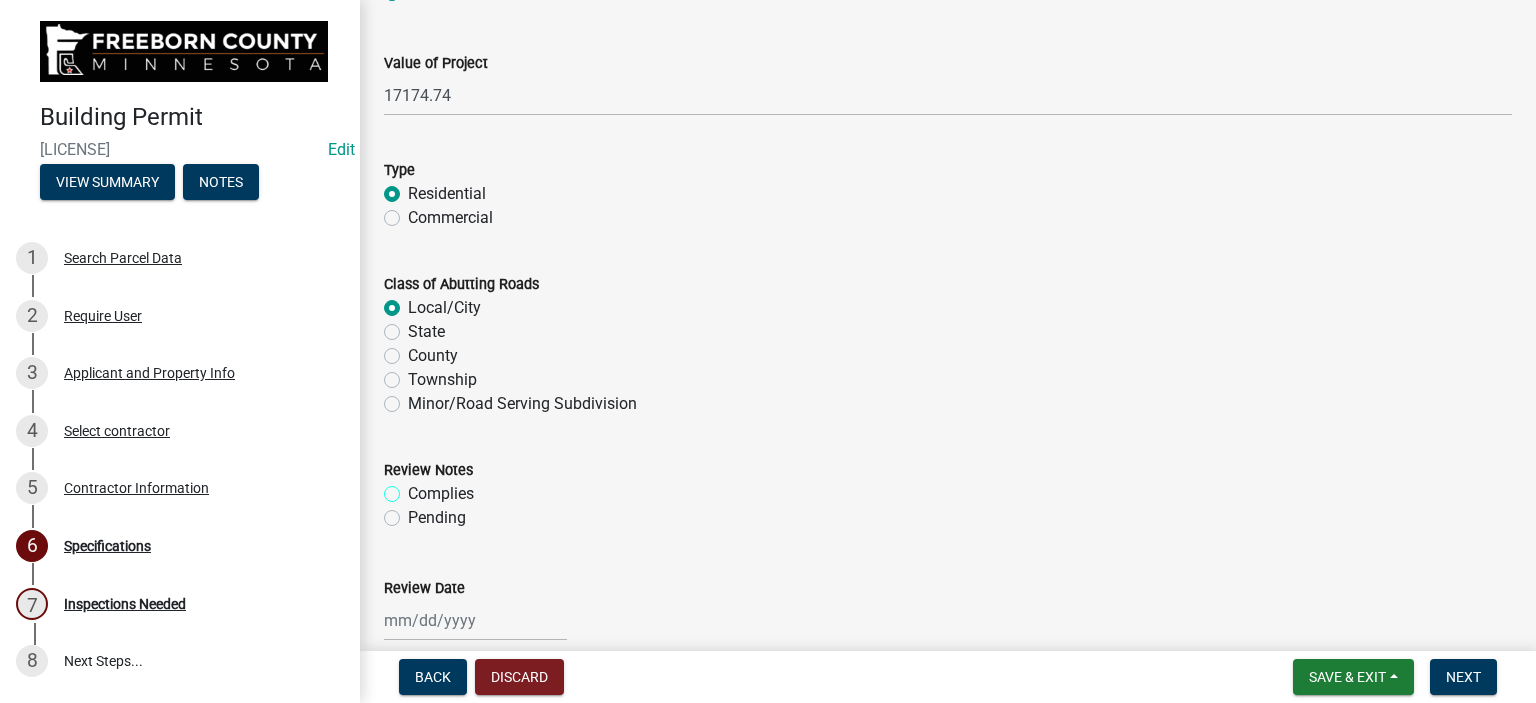 click on "Complies" at bounding box center [414, 488] 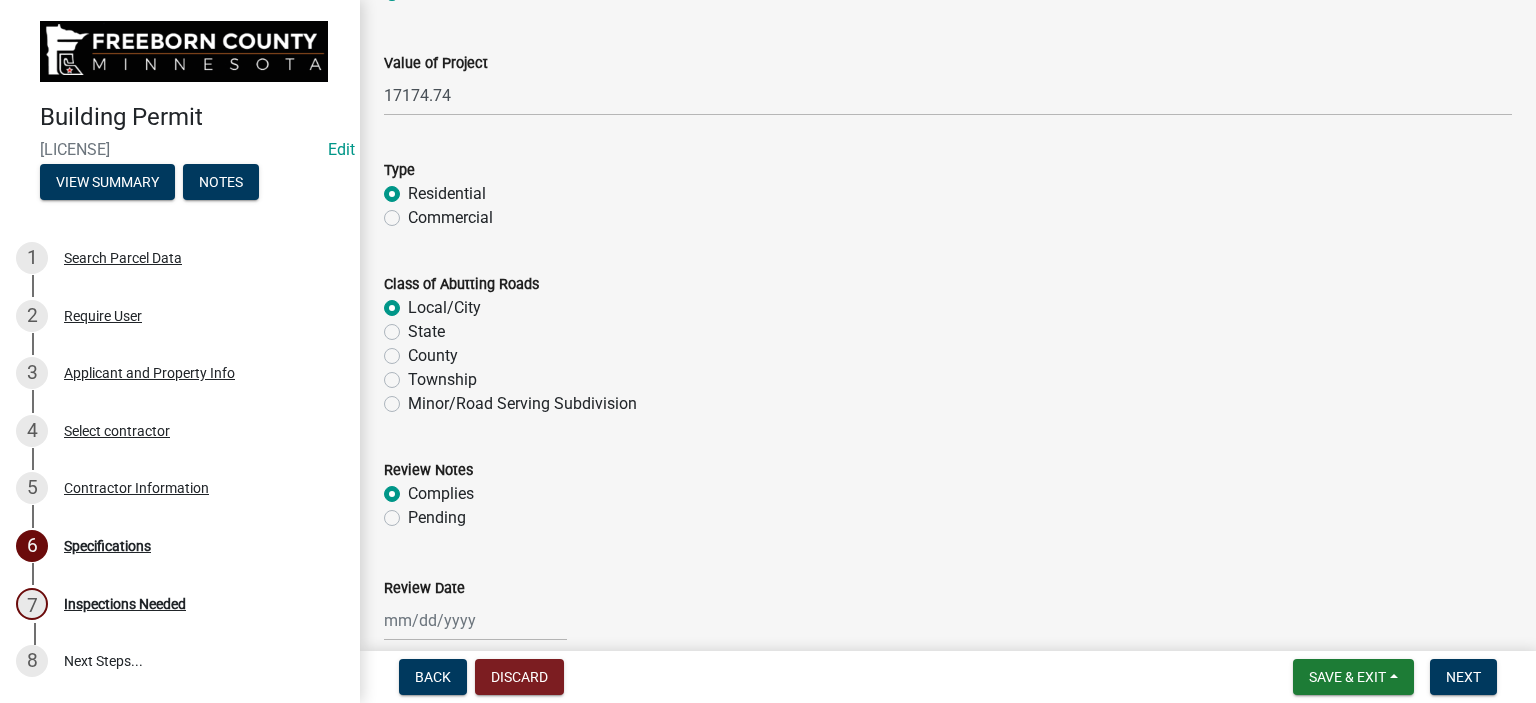 radio on "true" 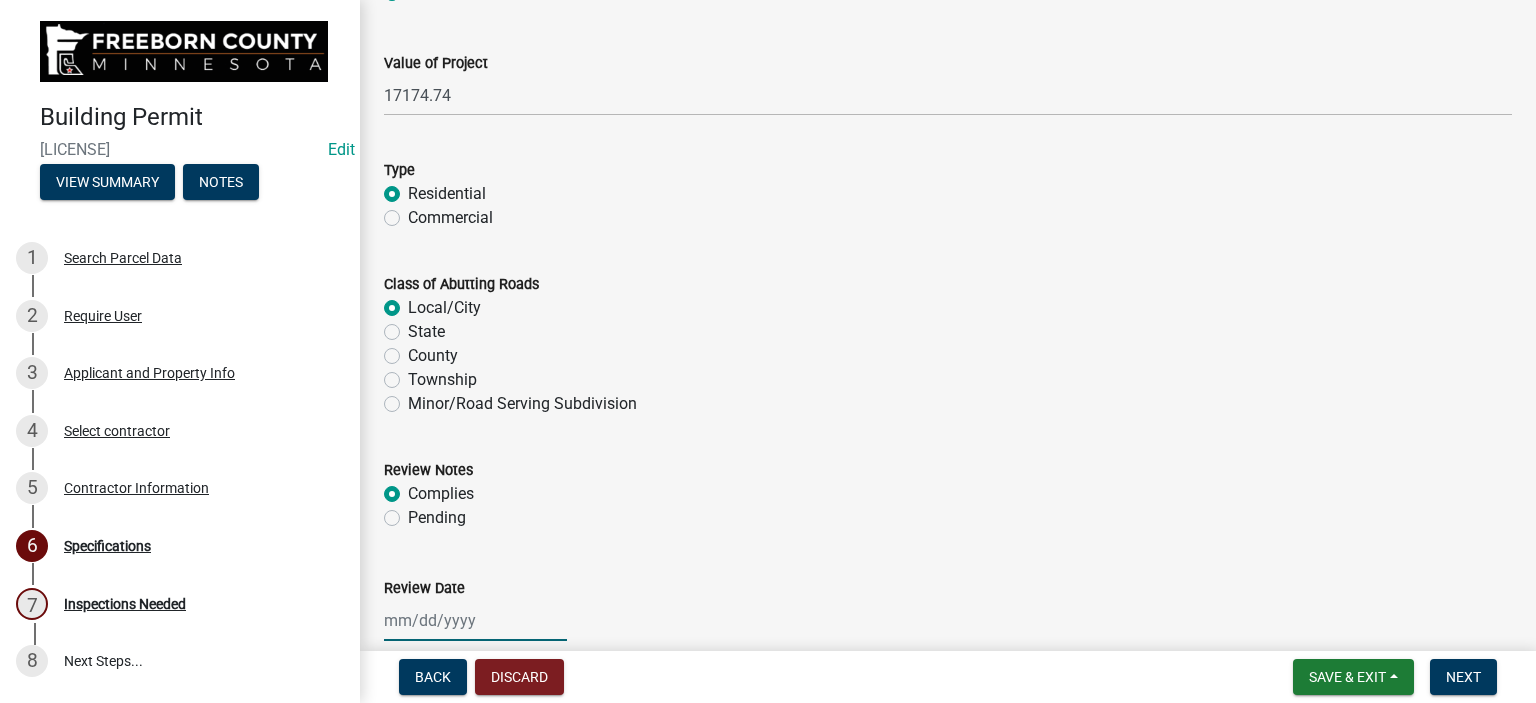 click 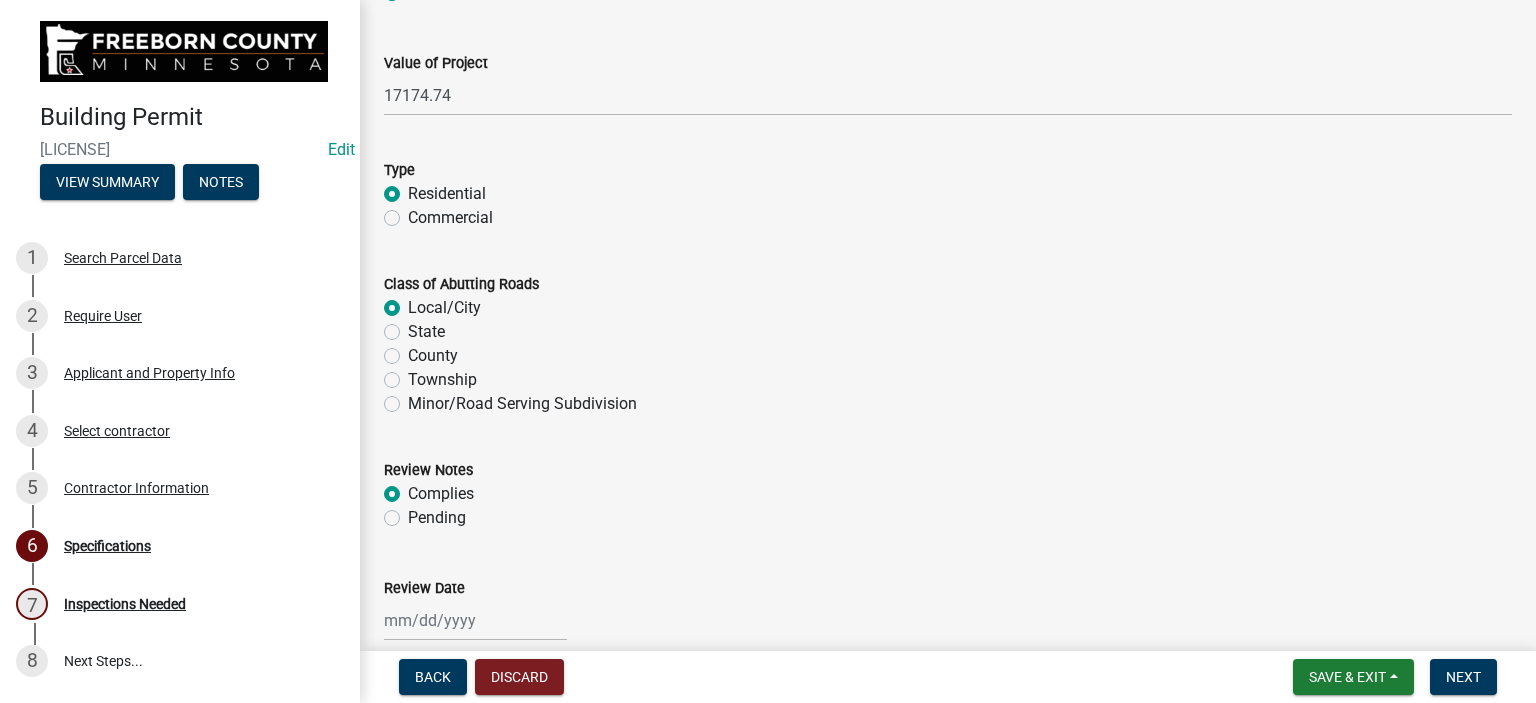 select on "8" 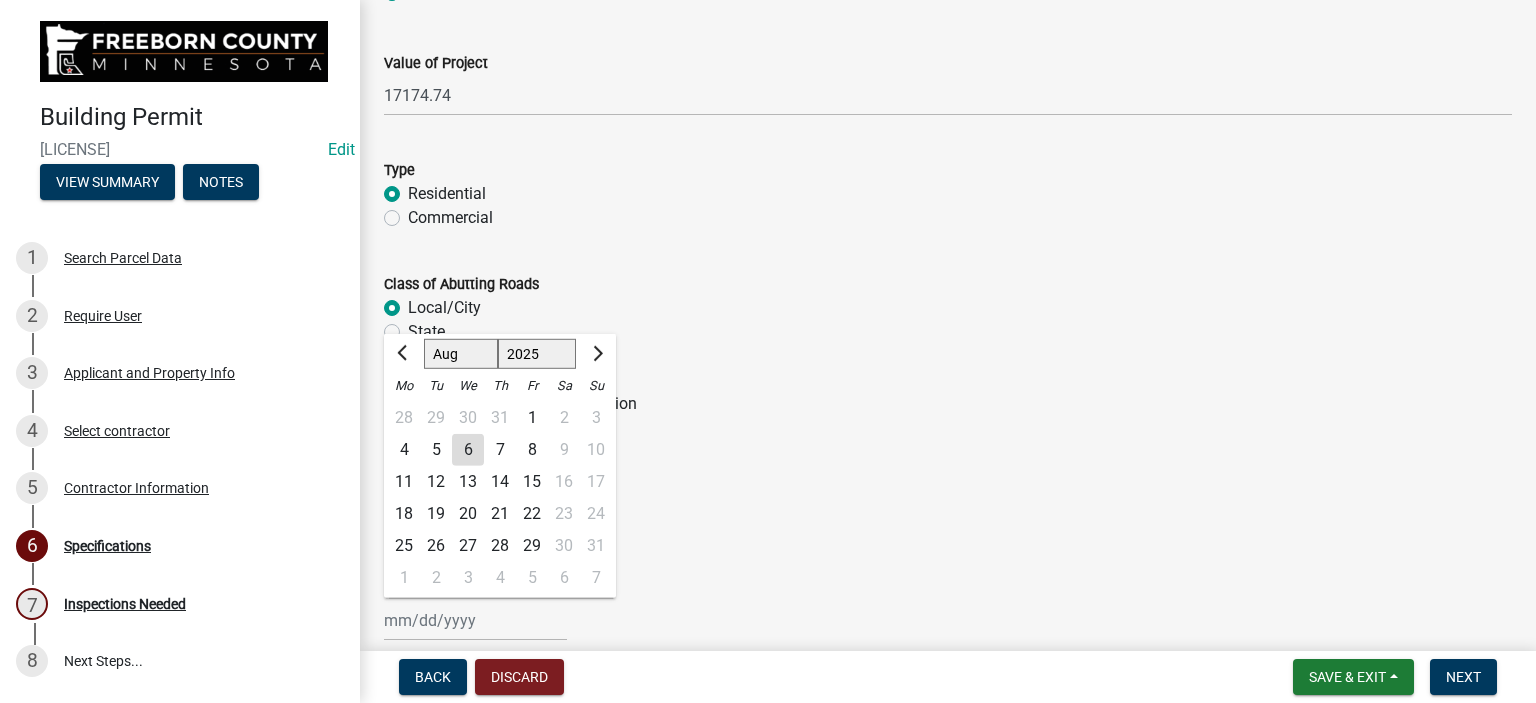 click on "6" 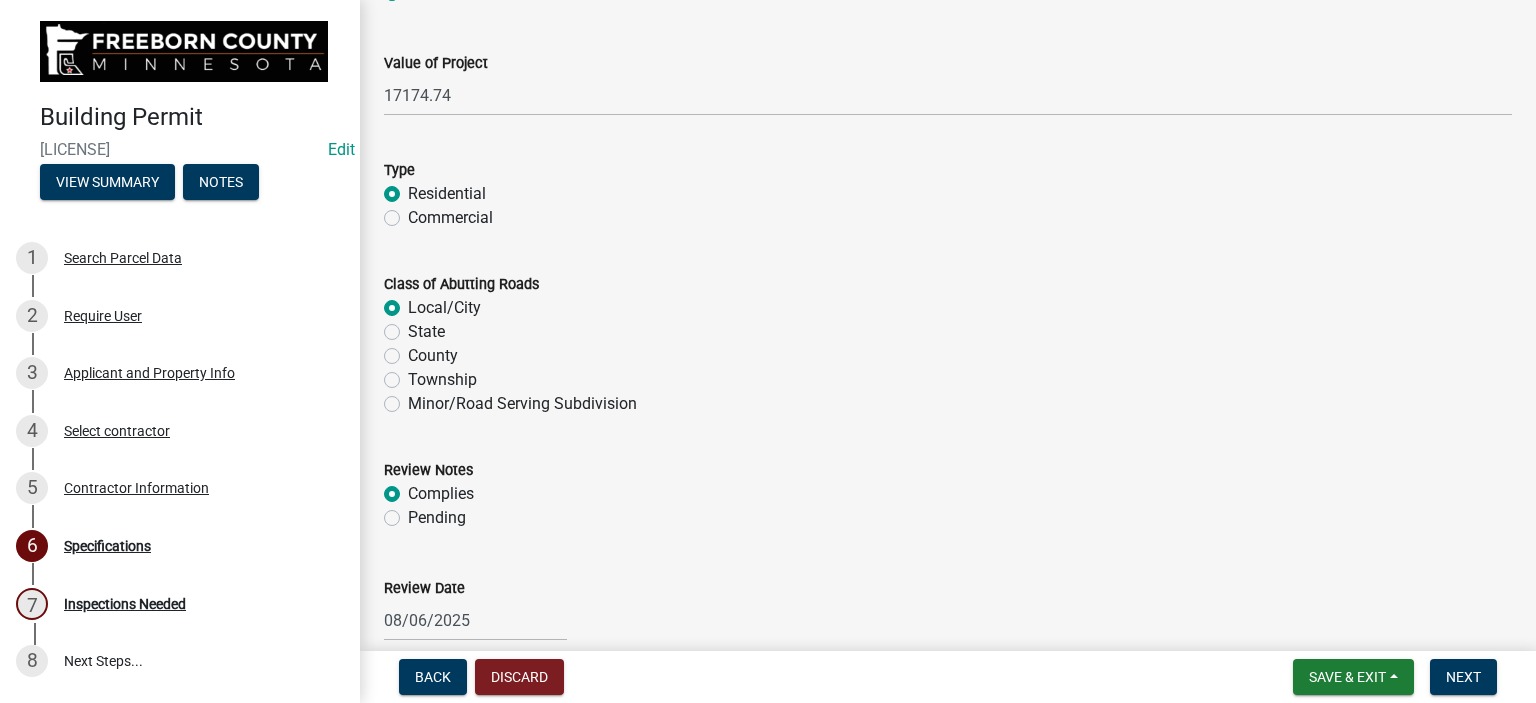scroll, scrollTop: 1900, scrollLeft: 0, axis: vertical 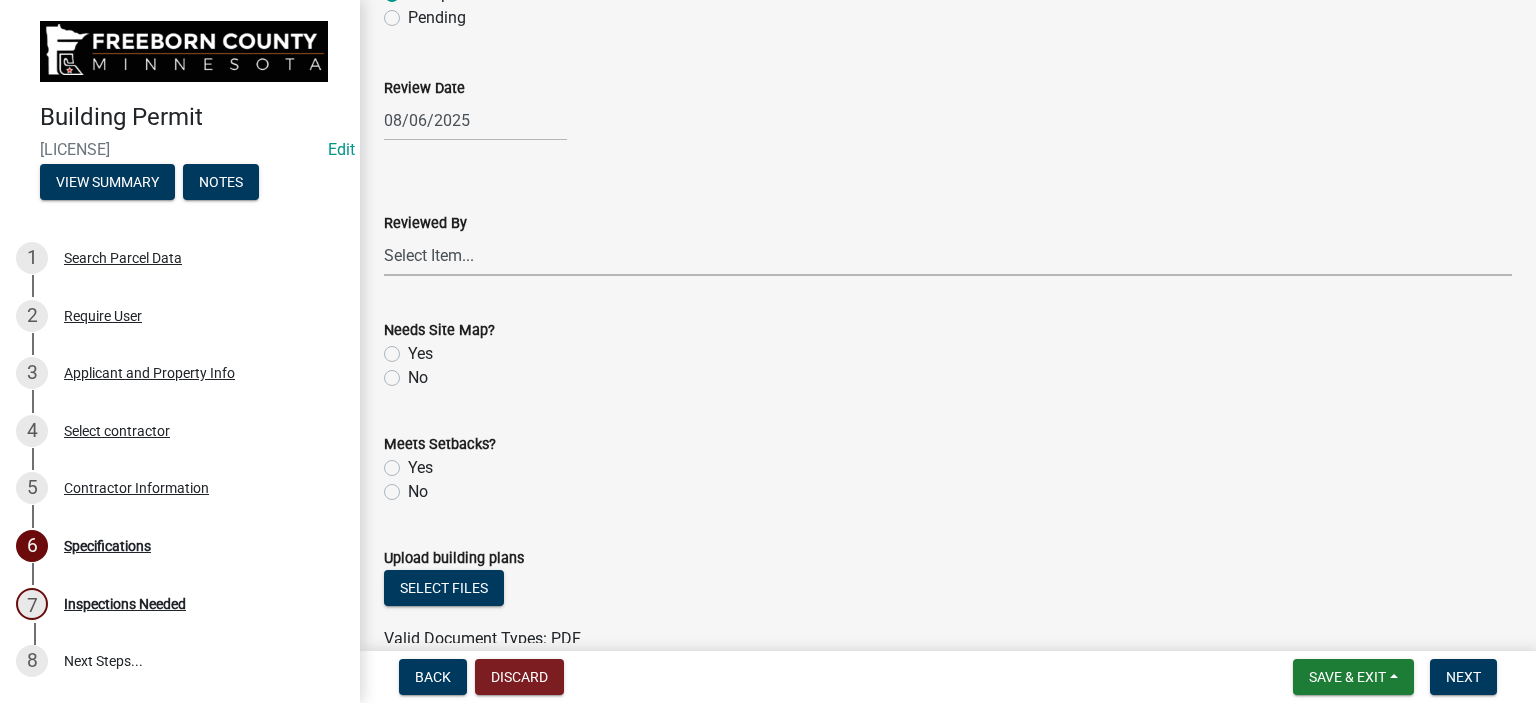 click on "Select Item...   [FIRST] [LAST]   [FIRST] [LAST]   [FIRST] [LAST]   [FIRST] [LAST]   [FIRST] [LAST]" at bounding box center (948, 255) 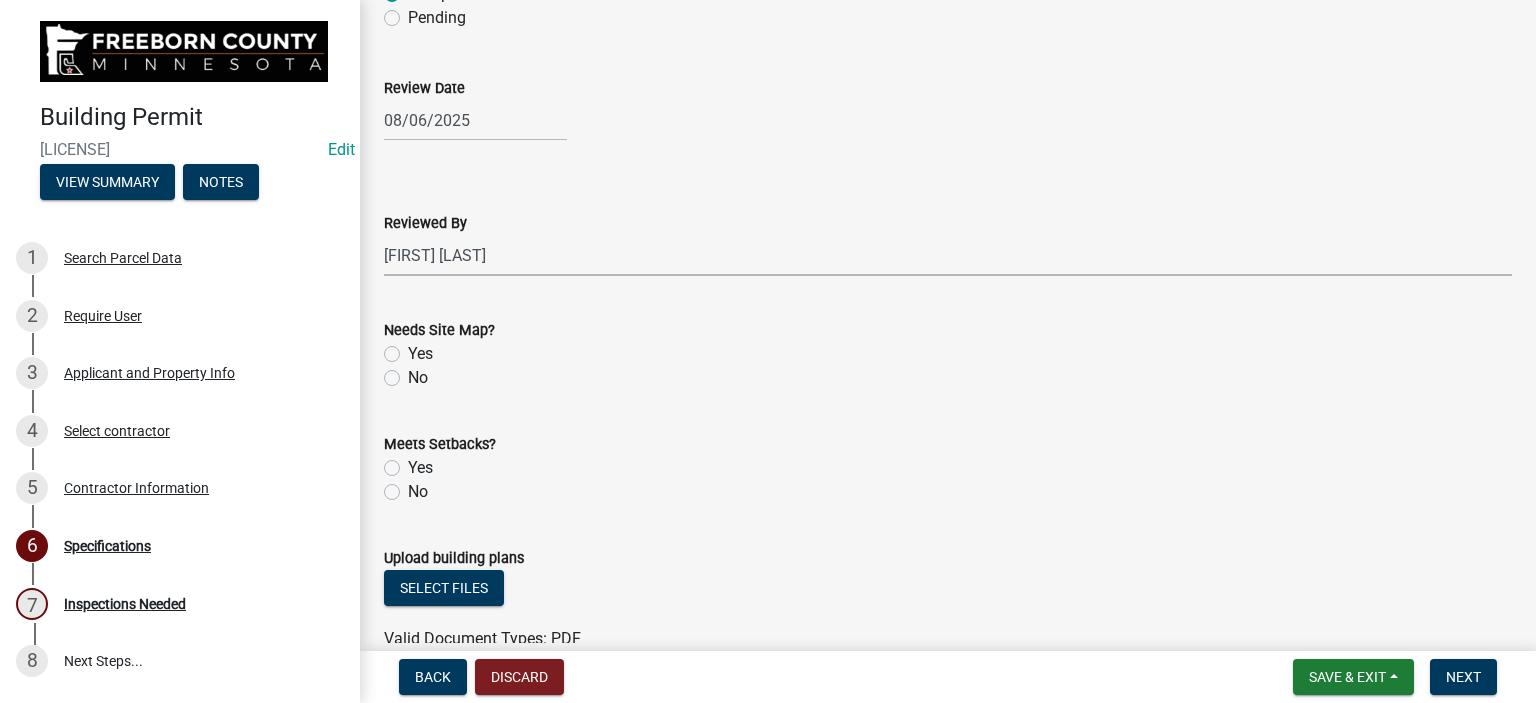 click on "Select Item...   [FIRST] [LAST]   [FIRST] [LAST]   [FIRST] [LAST]   [FIRST] [LAST]   [FIRST] [LAST]" at bounding box center (948, 255) 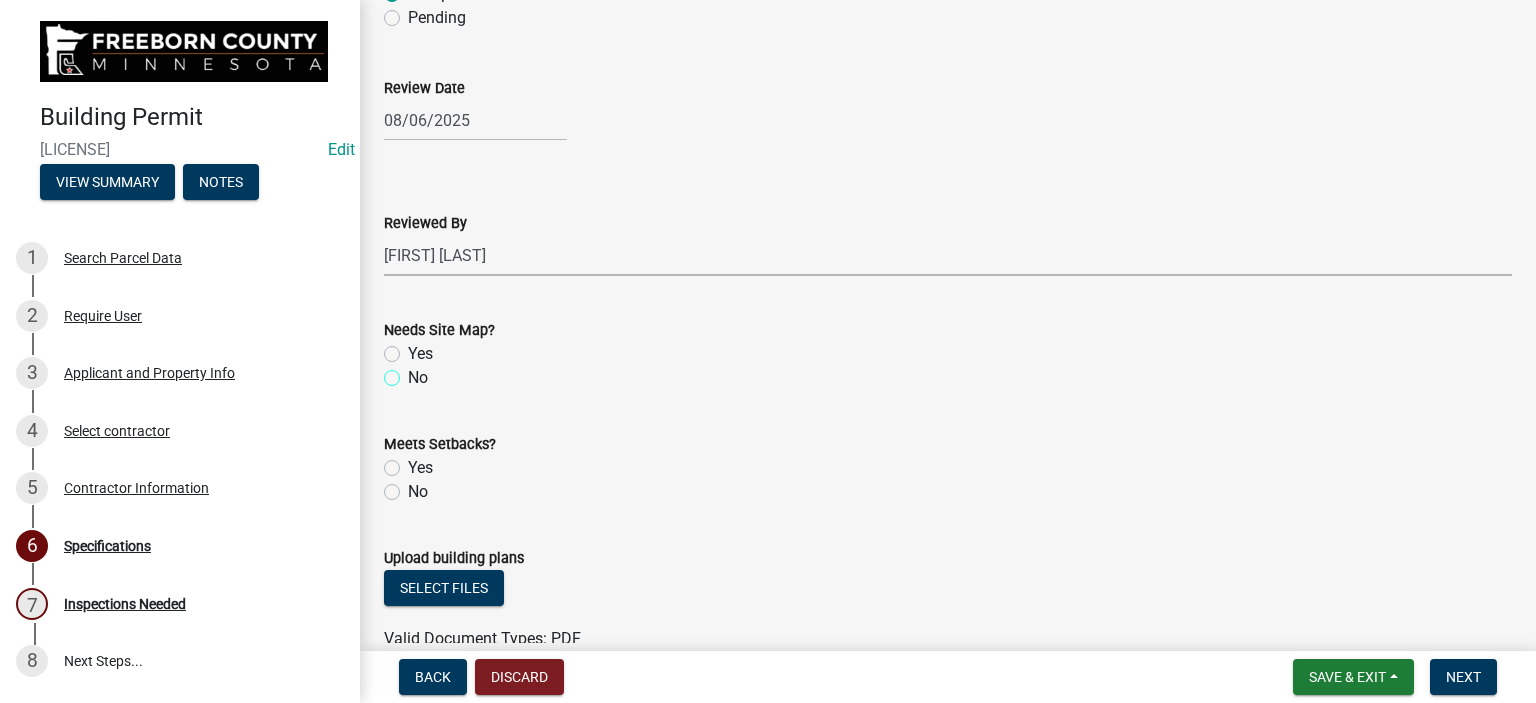 click on "No" at bounding box center [414, 372] 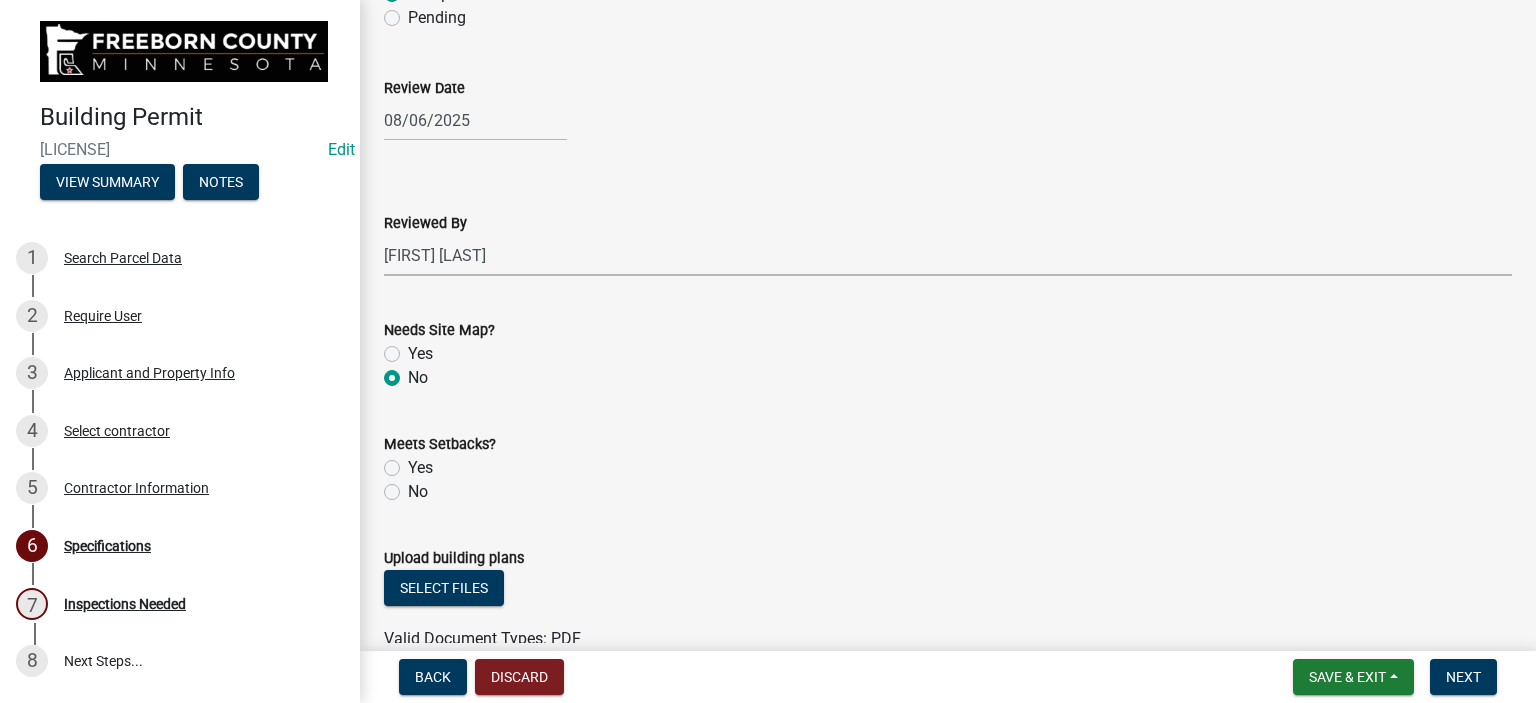 radio on "true" 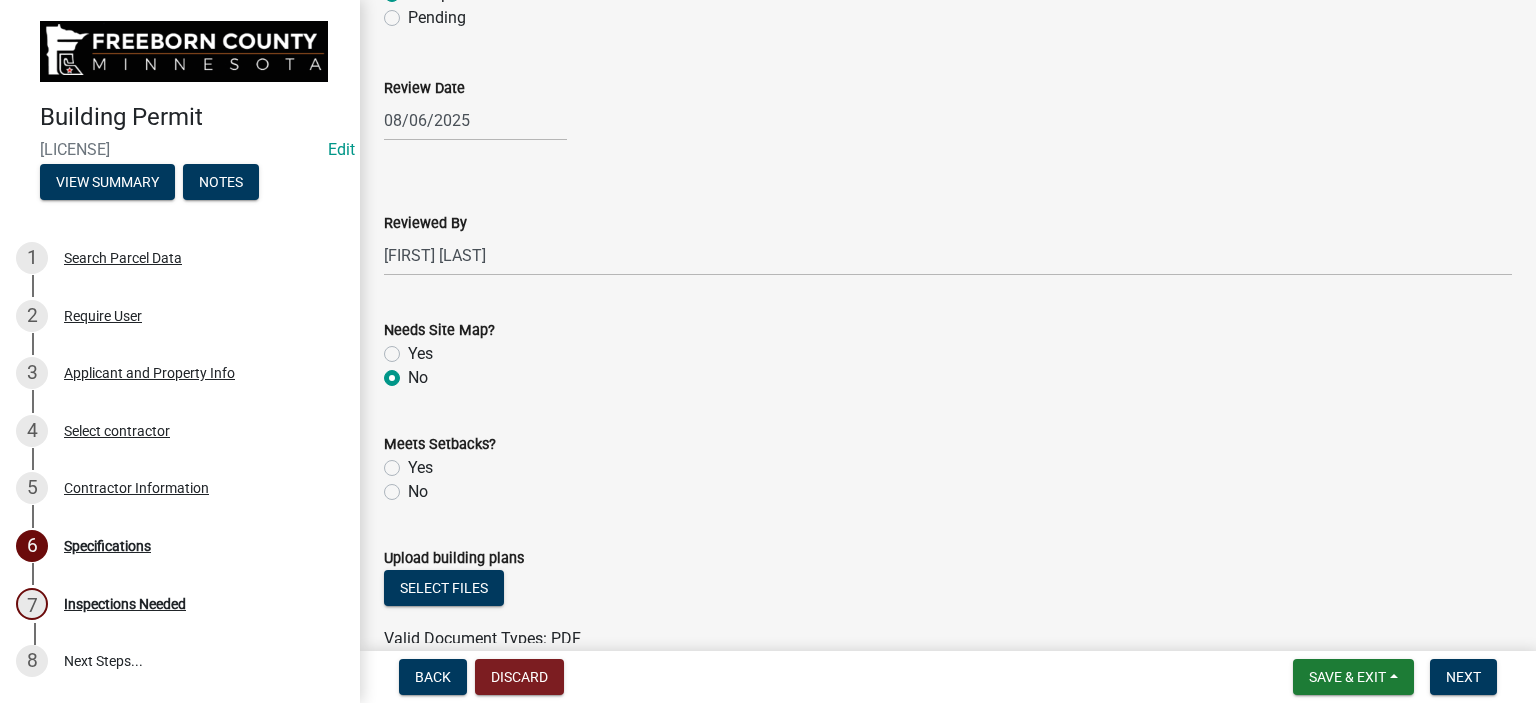 click on "Yes" 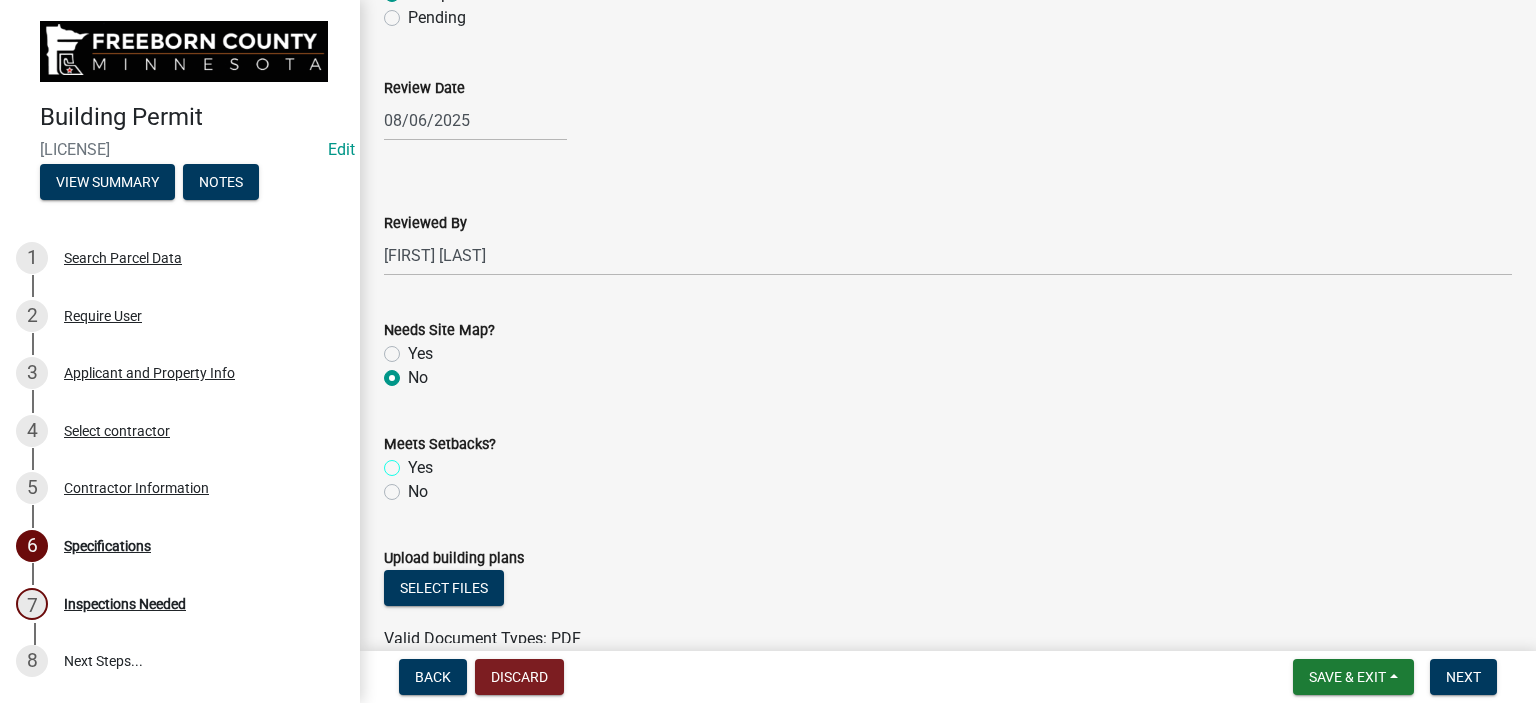 click on "Yes" at bounding box center [414, 462] 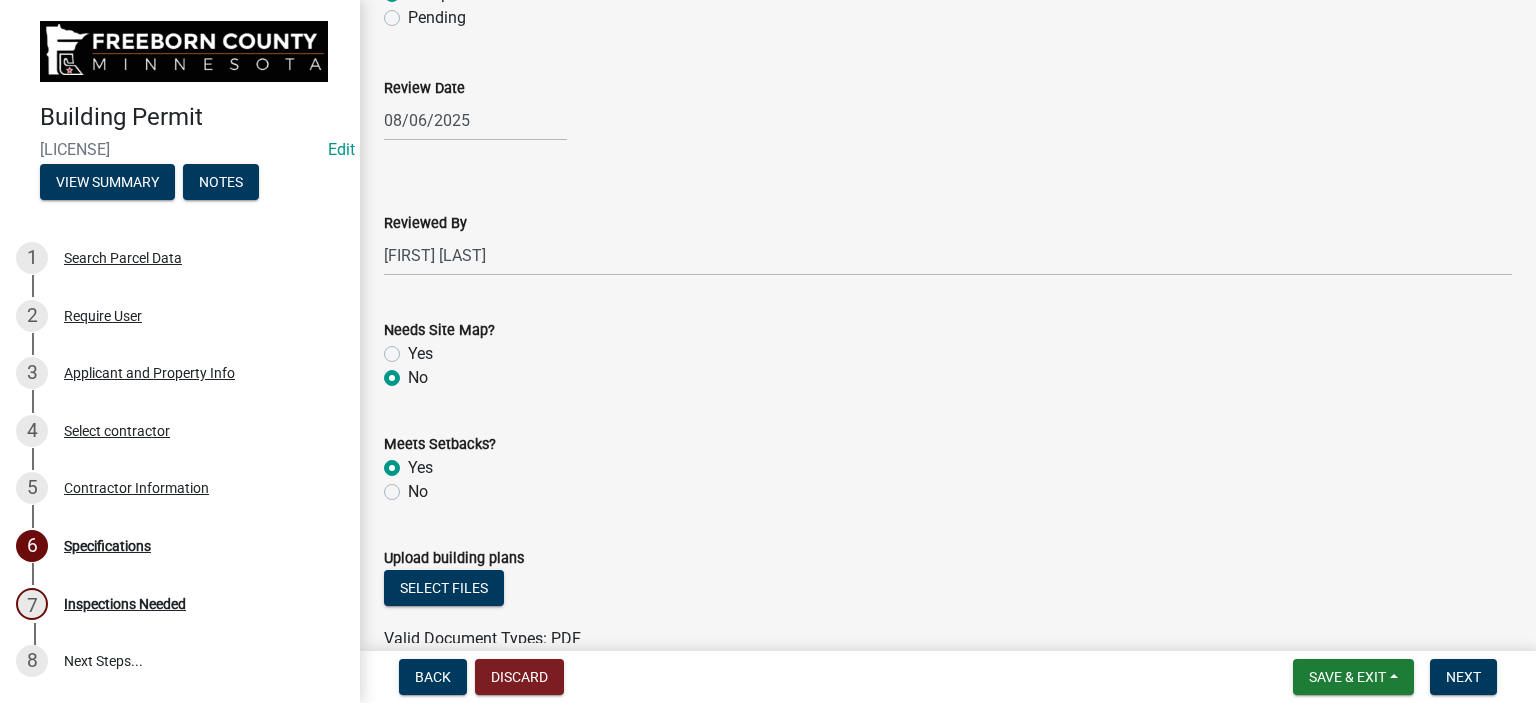 radio on "true" 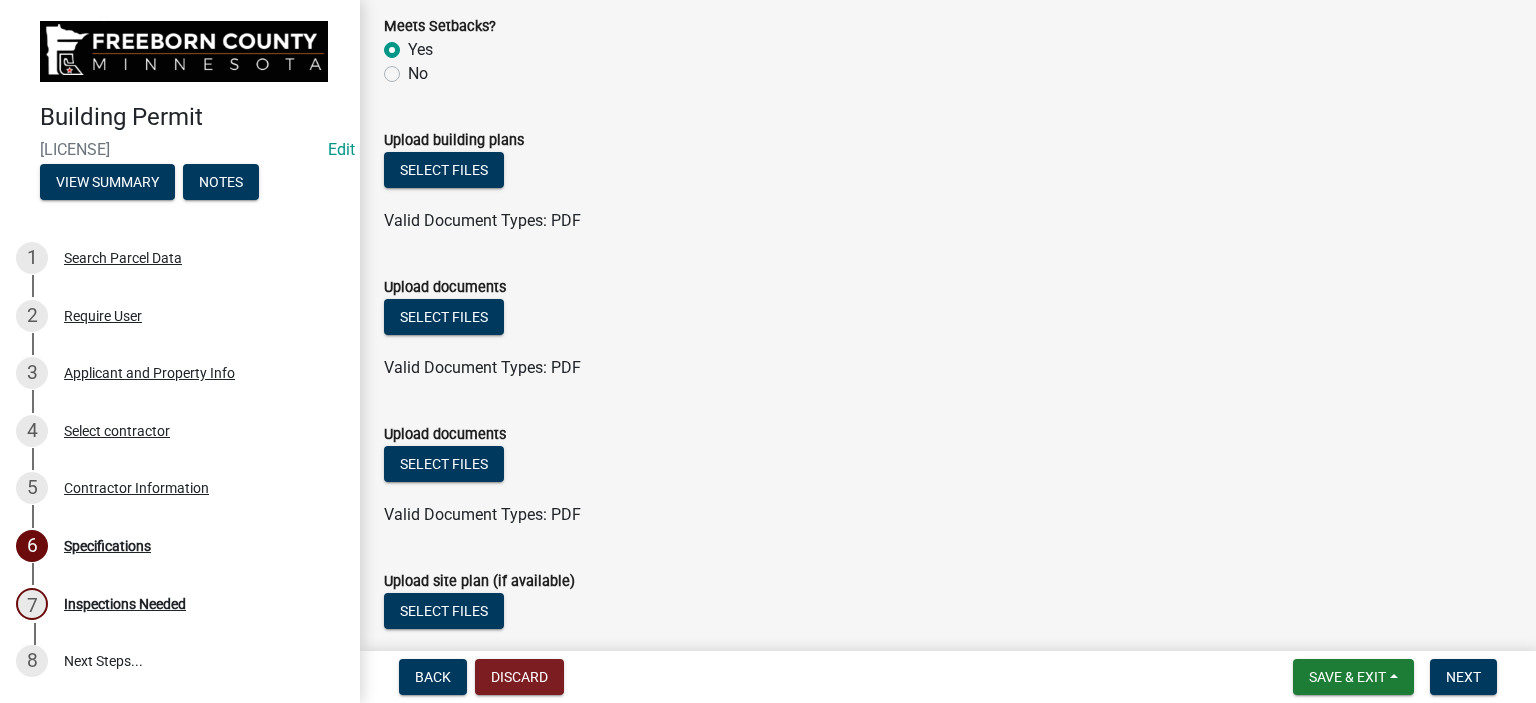 scroll, scrollTop: 2444, scrollLeft: 0, axis: vertical 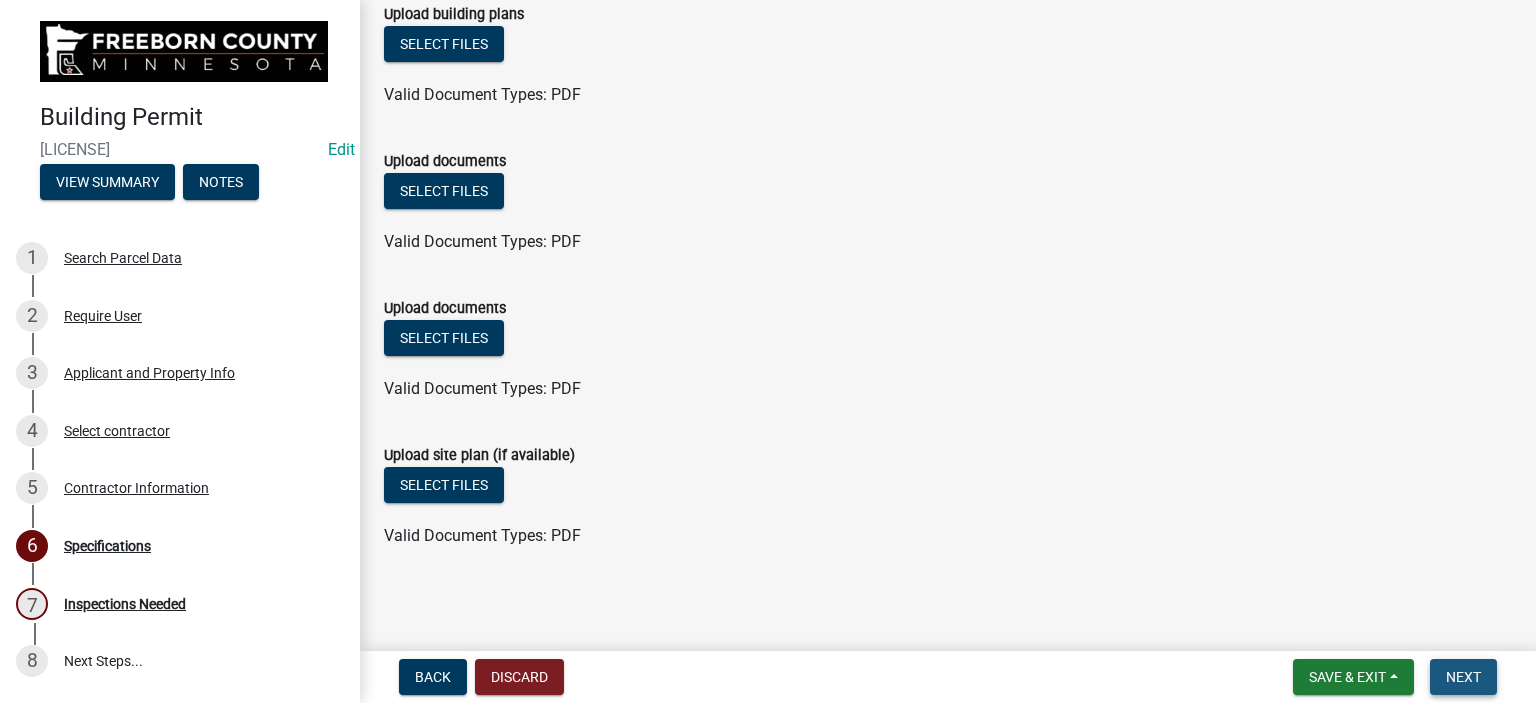 click on "Next" at bounding box center (1463, 677) 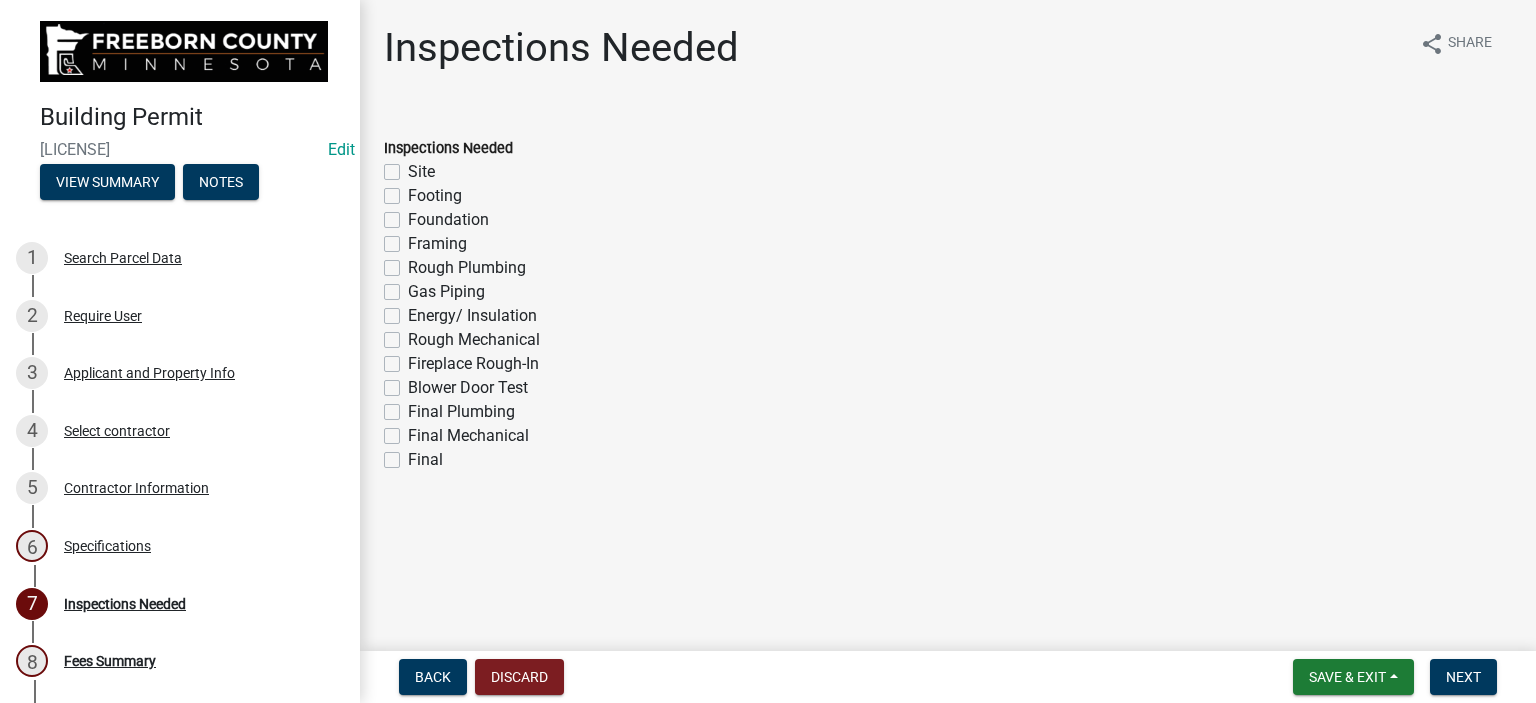 click on "Footing" 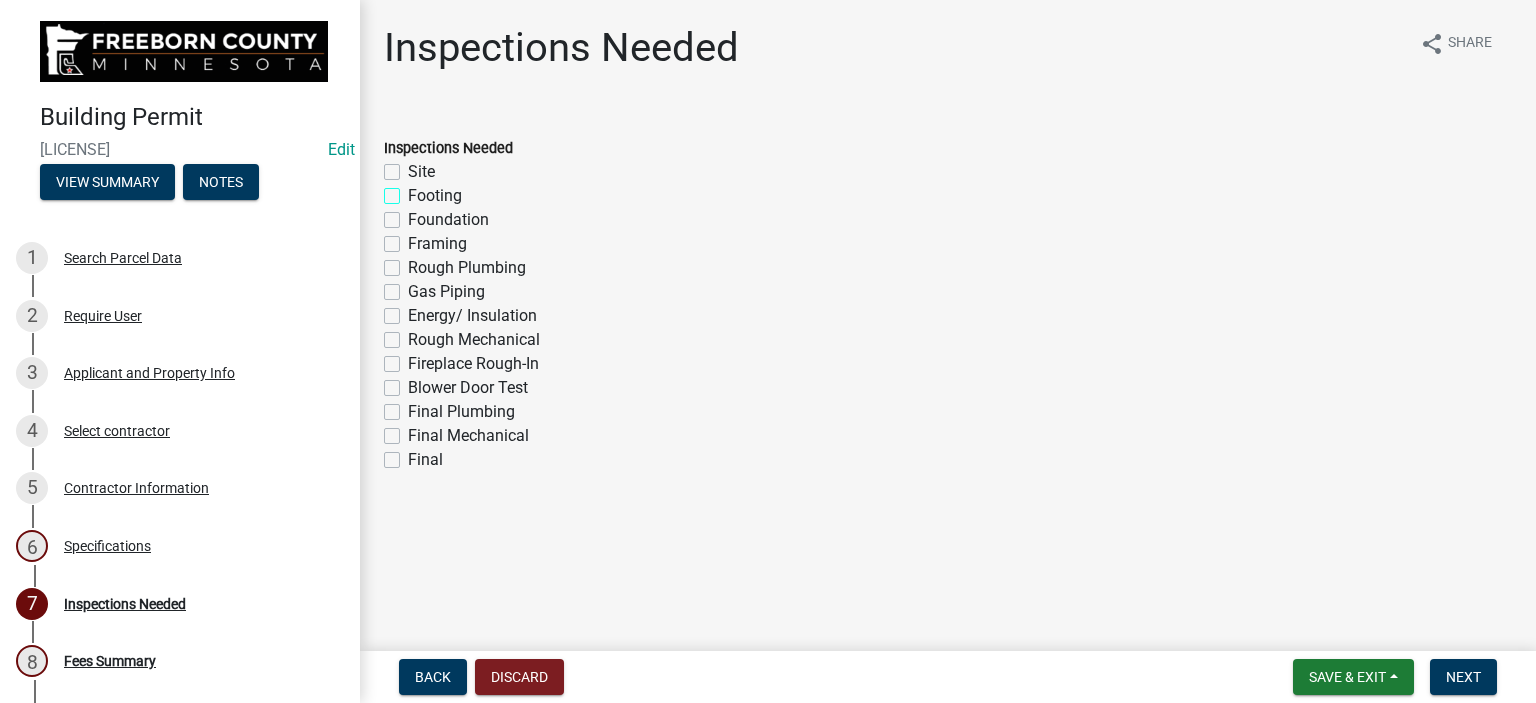 click on "Footing" at bounding box center [414, 190] 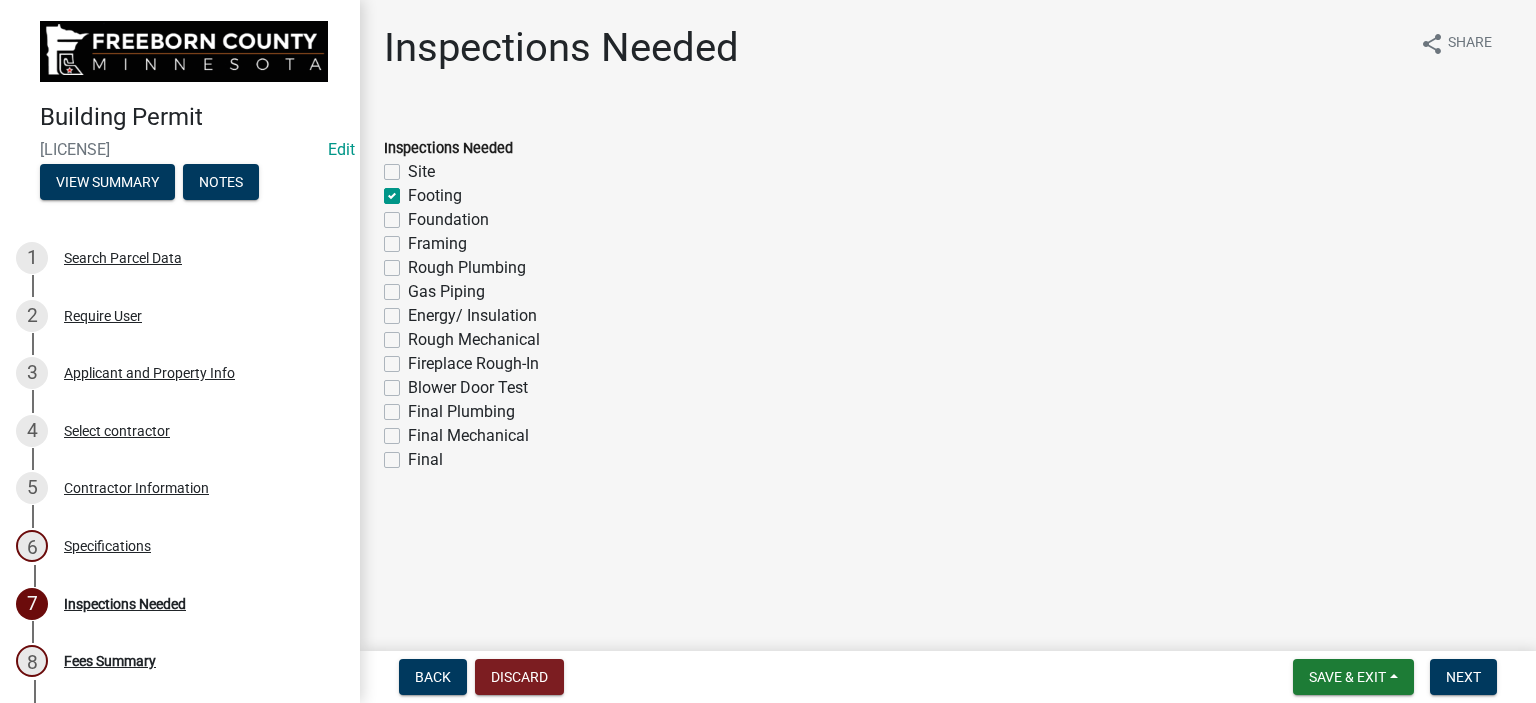 checkbox on "false" 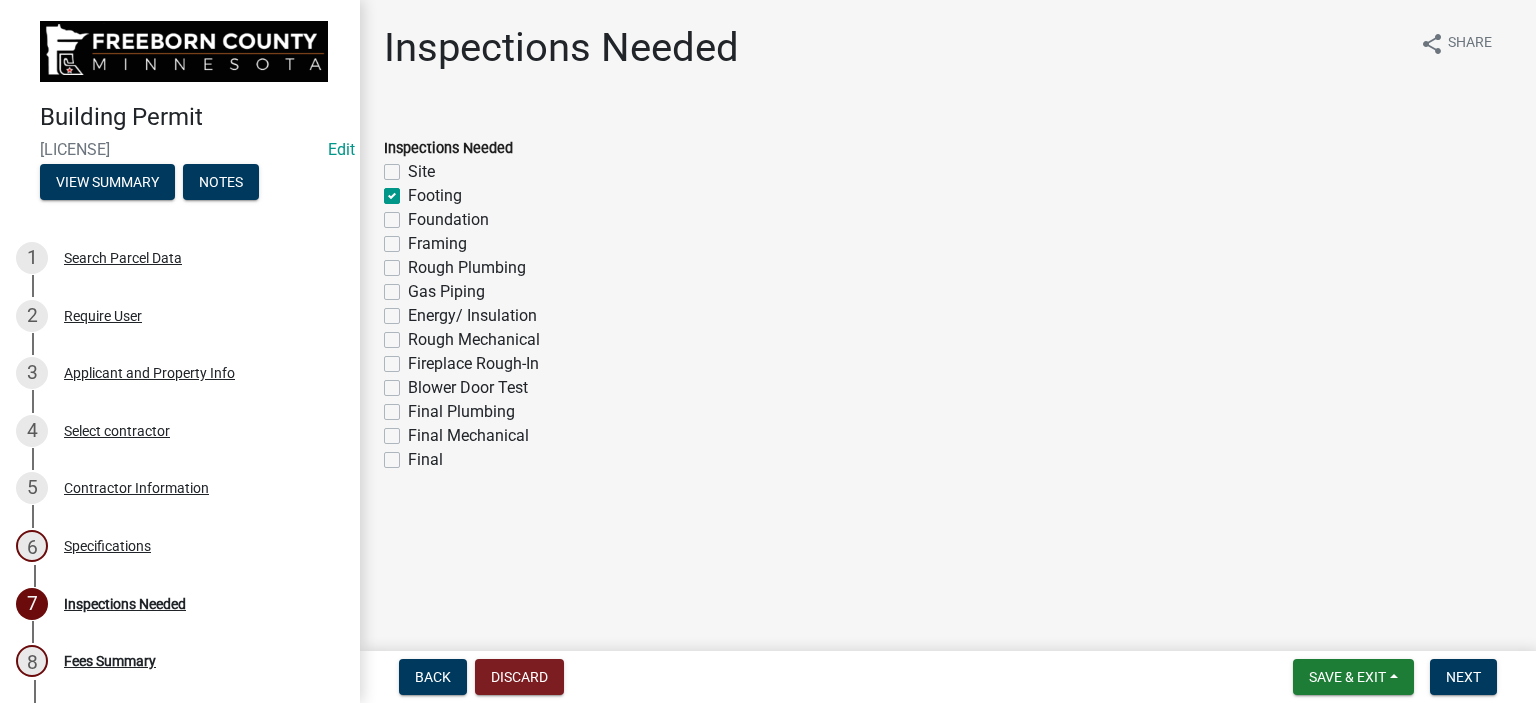 click on "Framing" 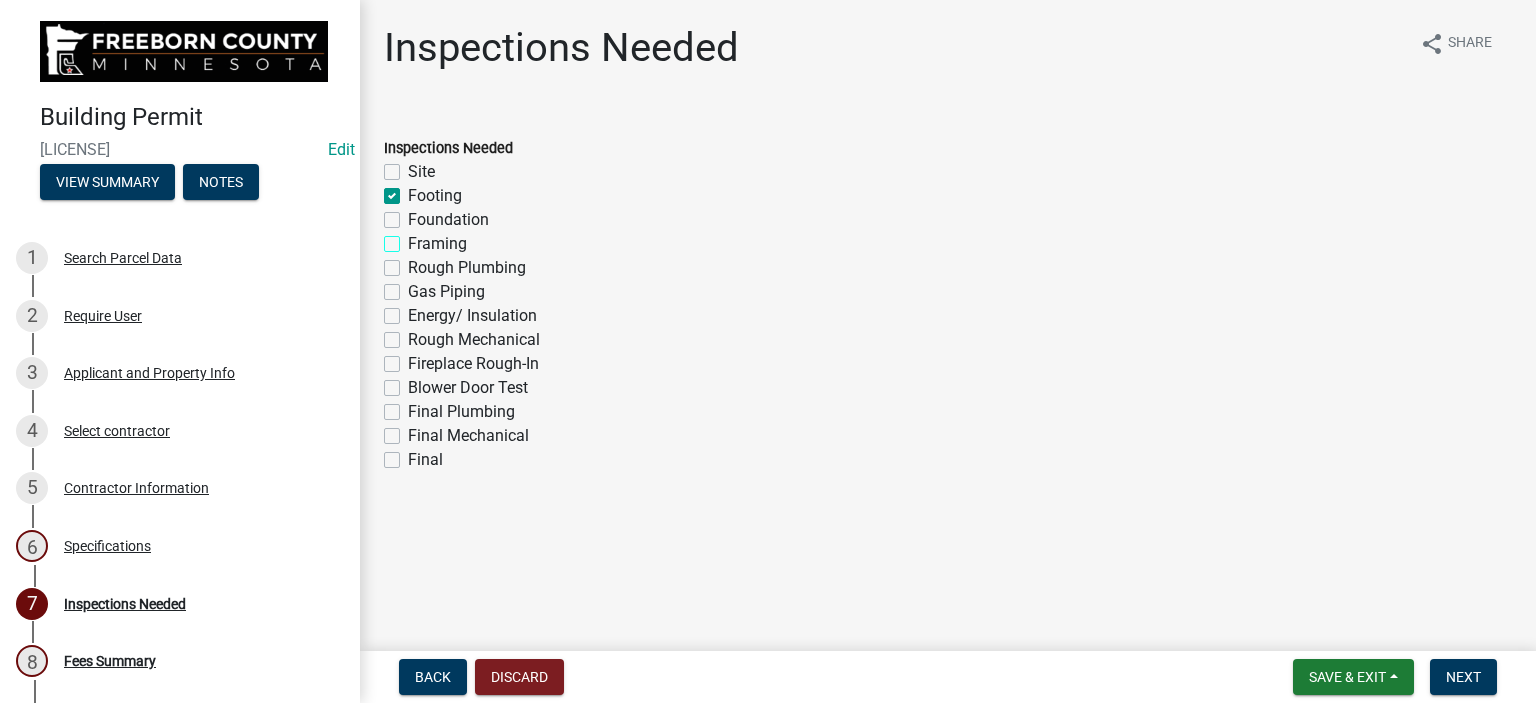 click on "Framing" at bounding box center [414, 238] 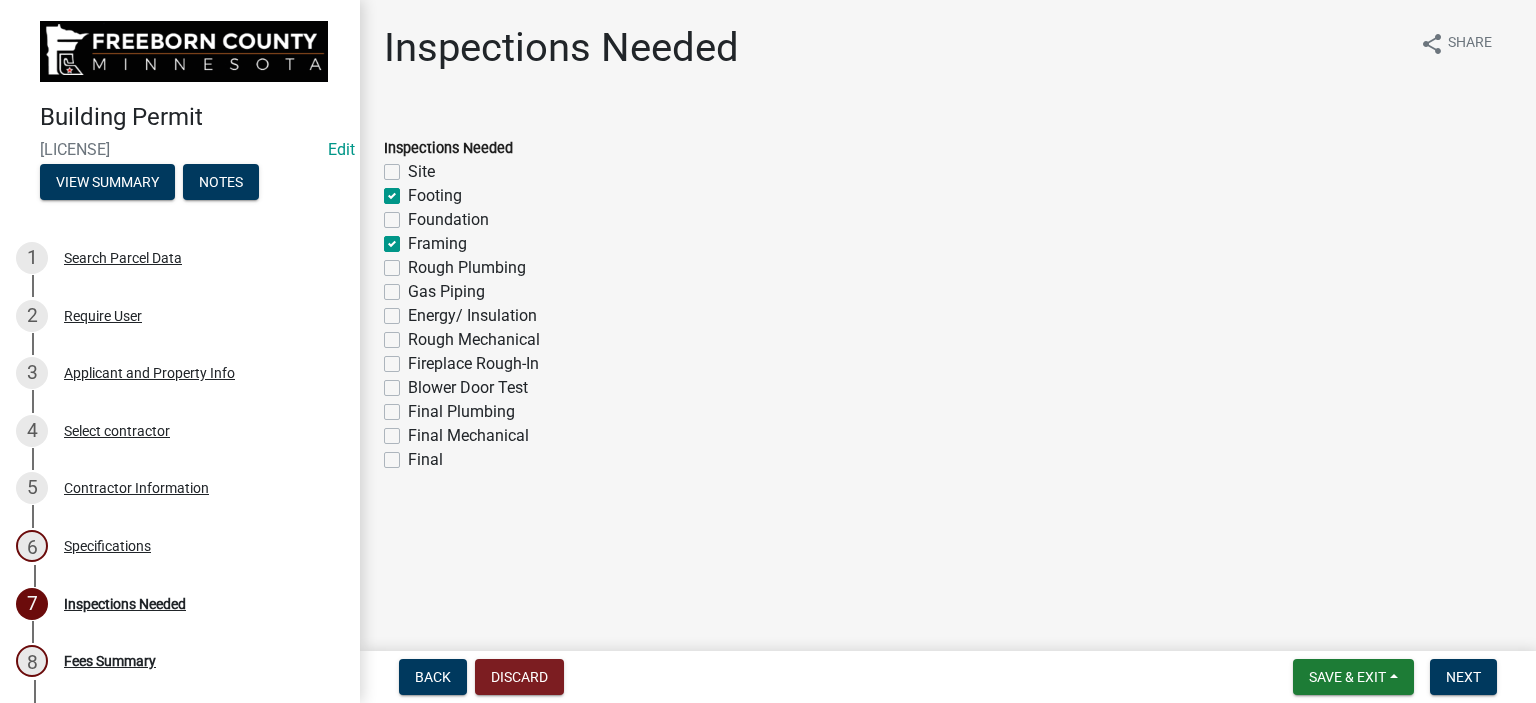 checkbox on "false" 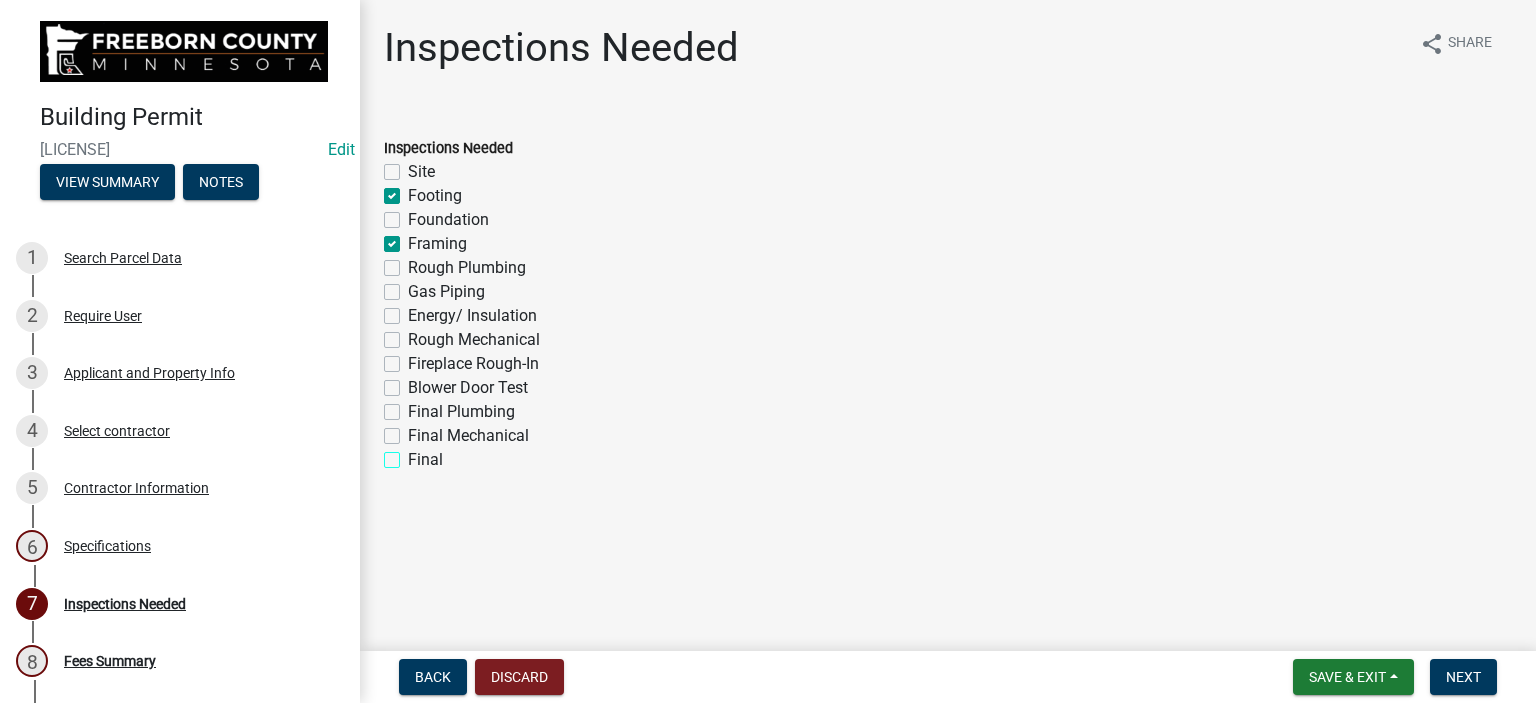 click on "Final" at bounding box center (414, 454) 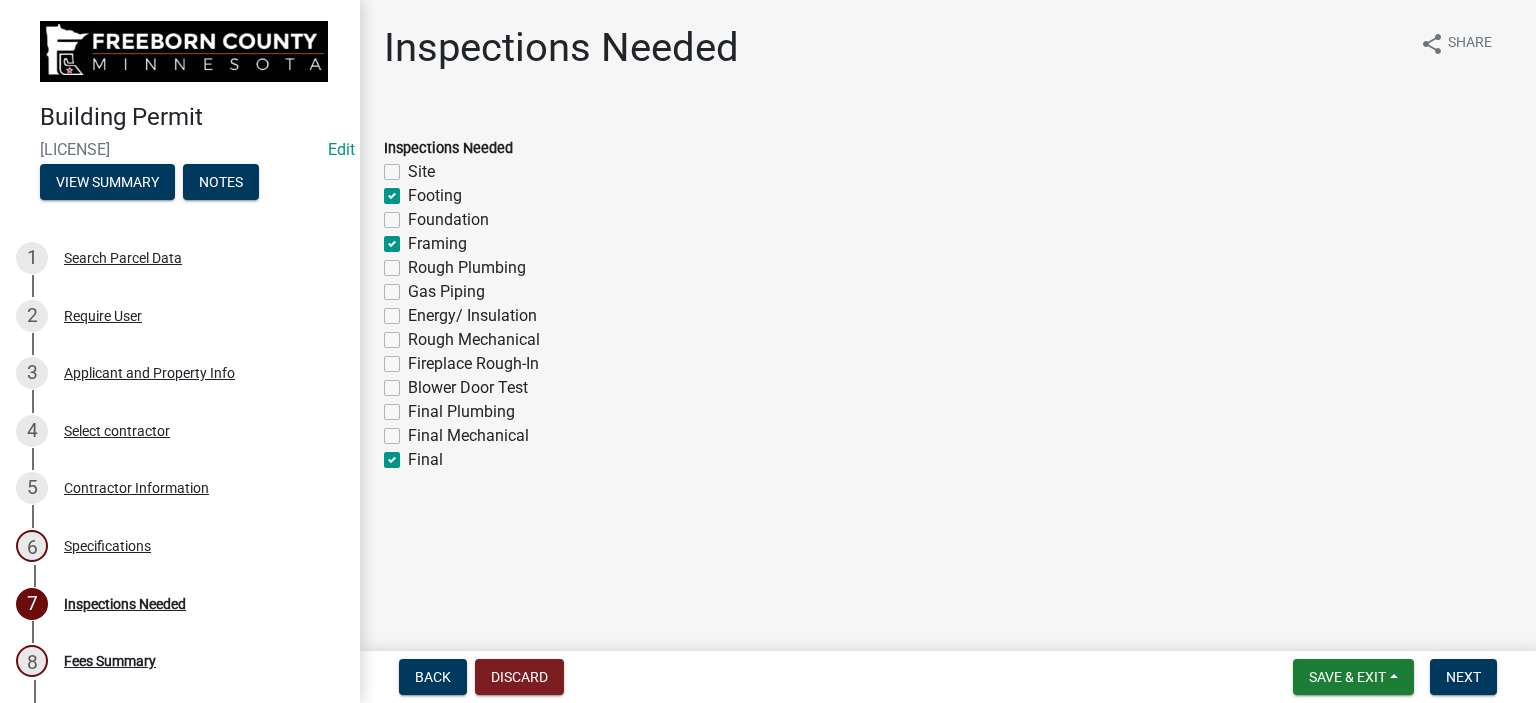 checkbox on "false" 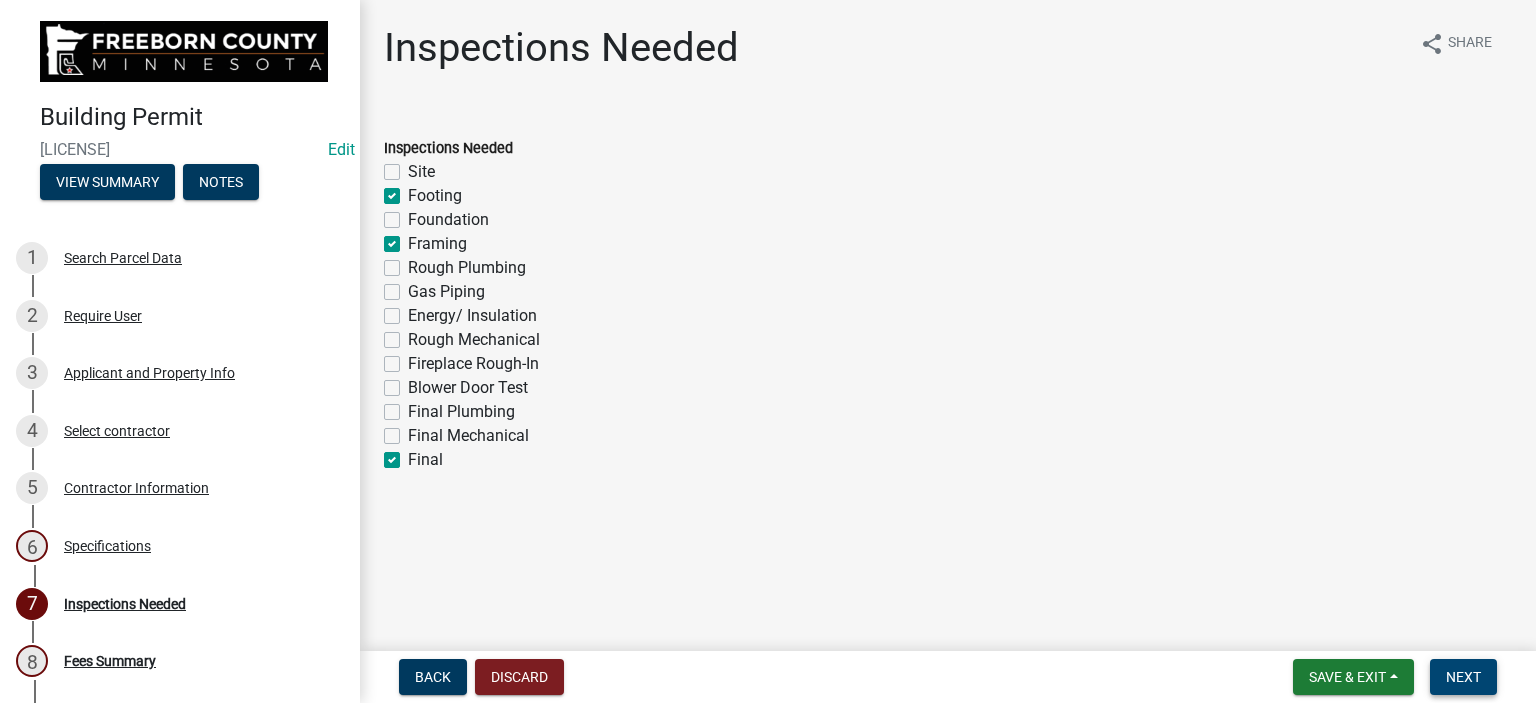 click on "Next" at bounding box center [1463, 677] 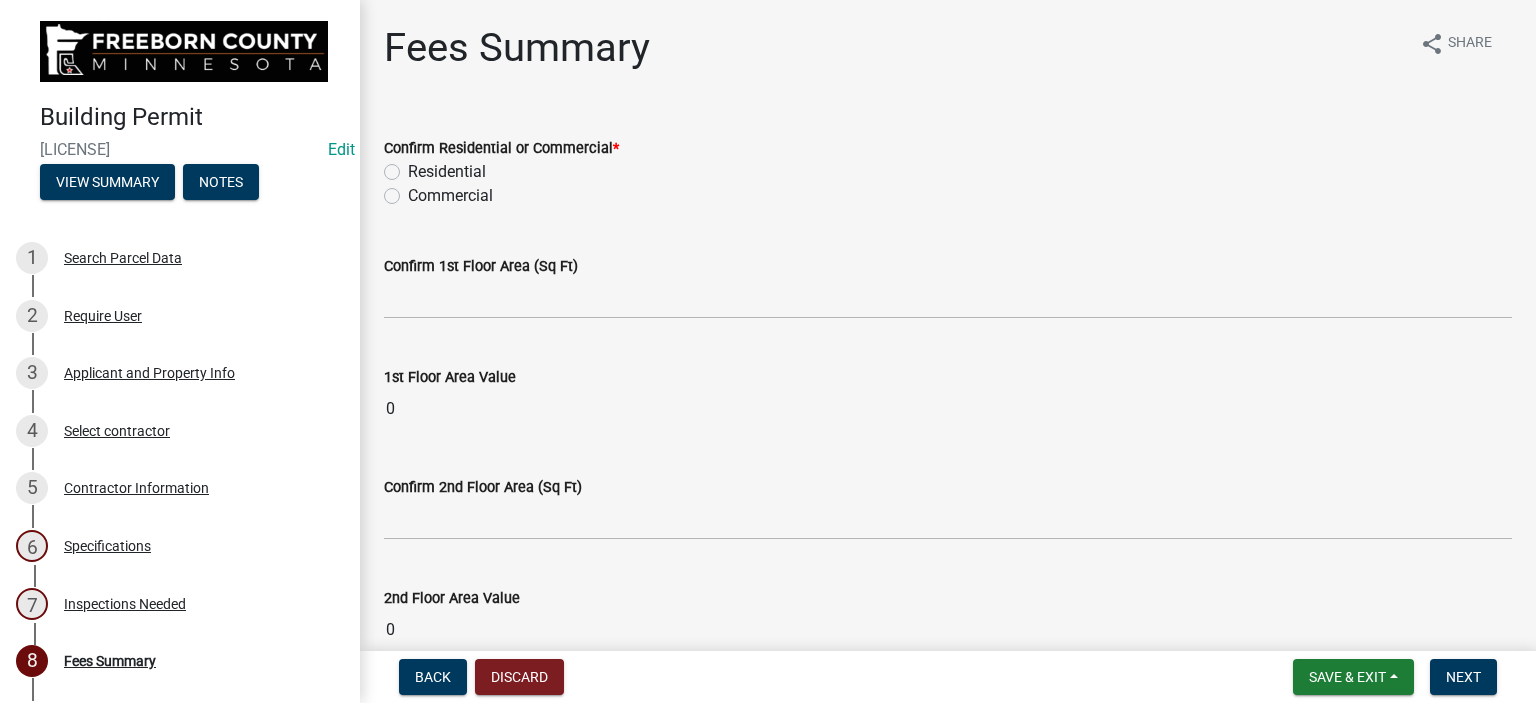 click on "Residential" 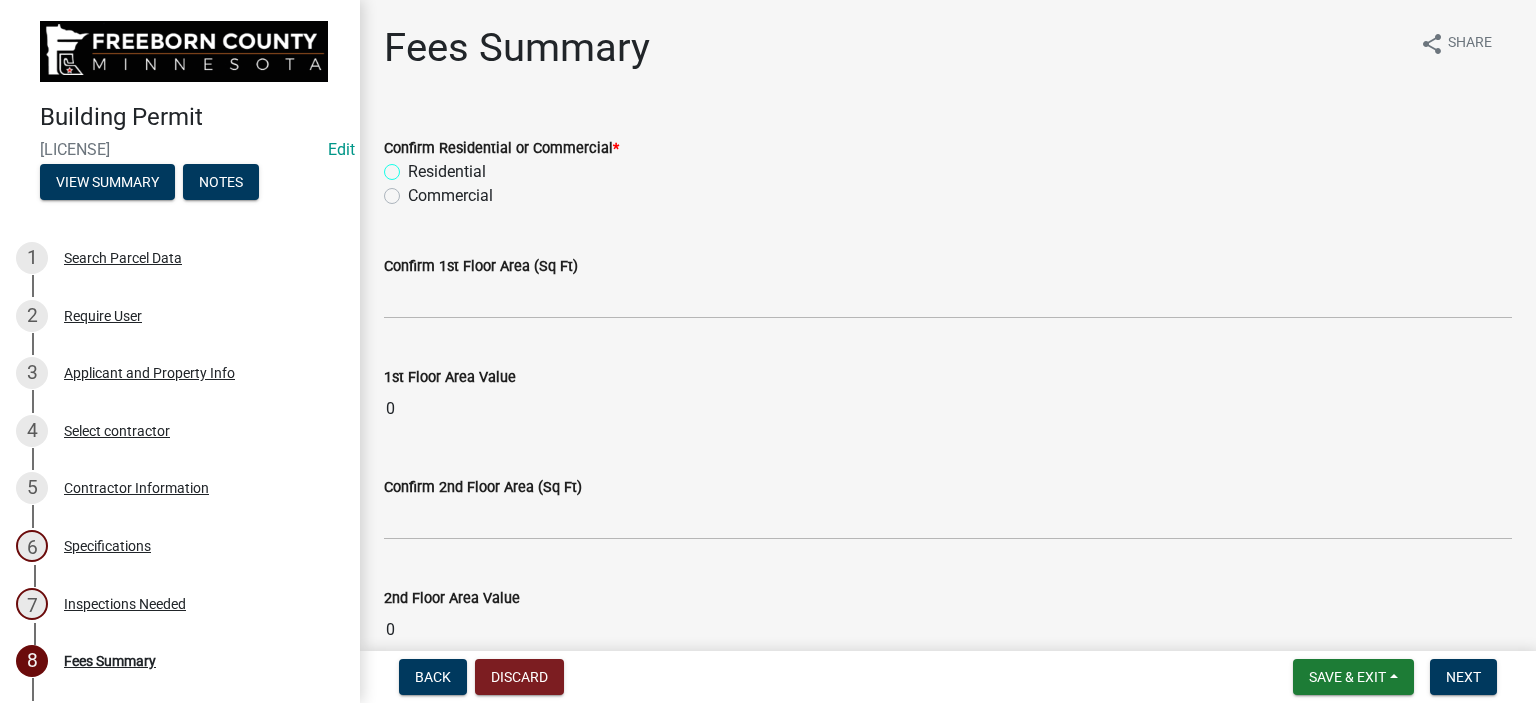 click on "Residential" at bounding box center (414, 166) 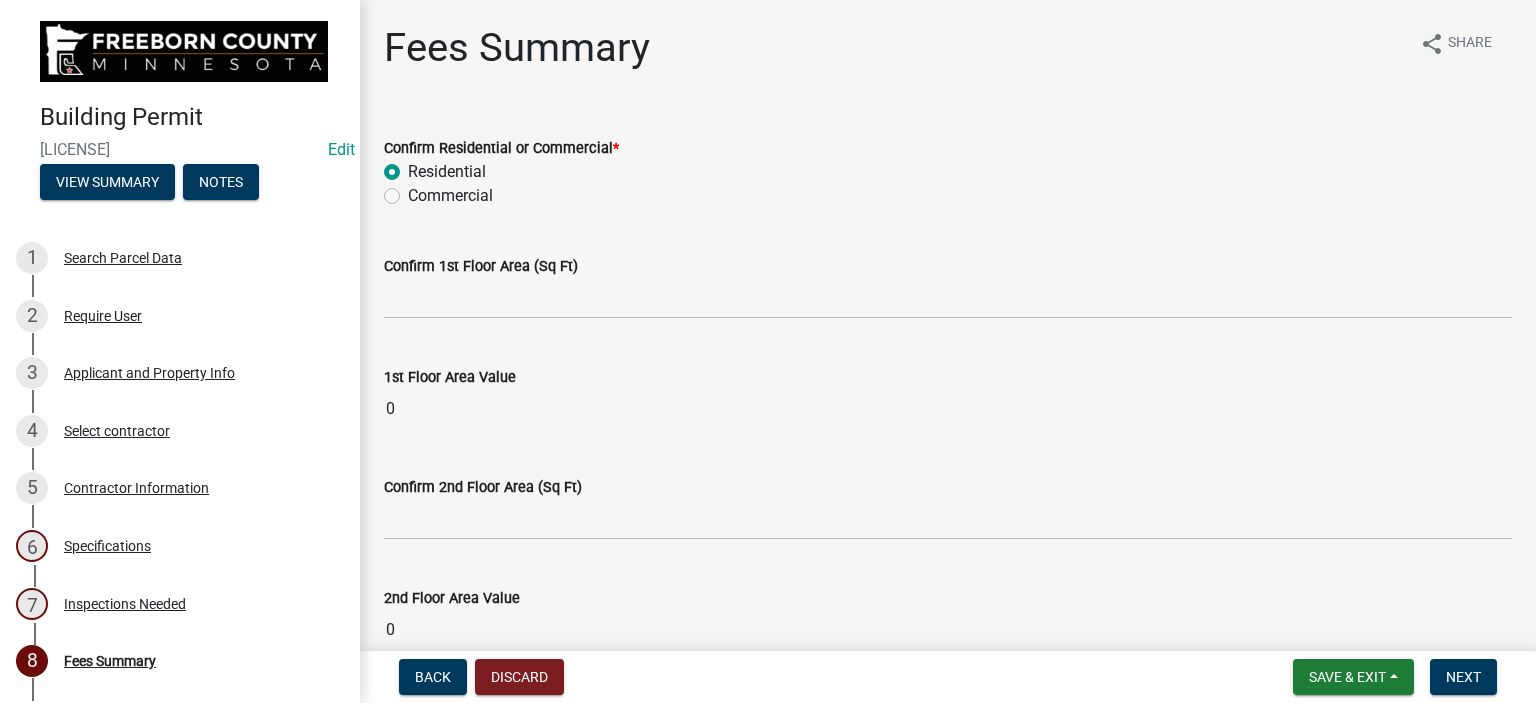 radio on "true" 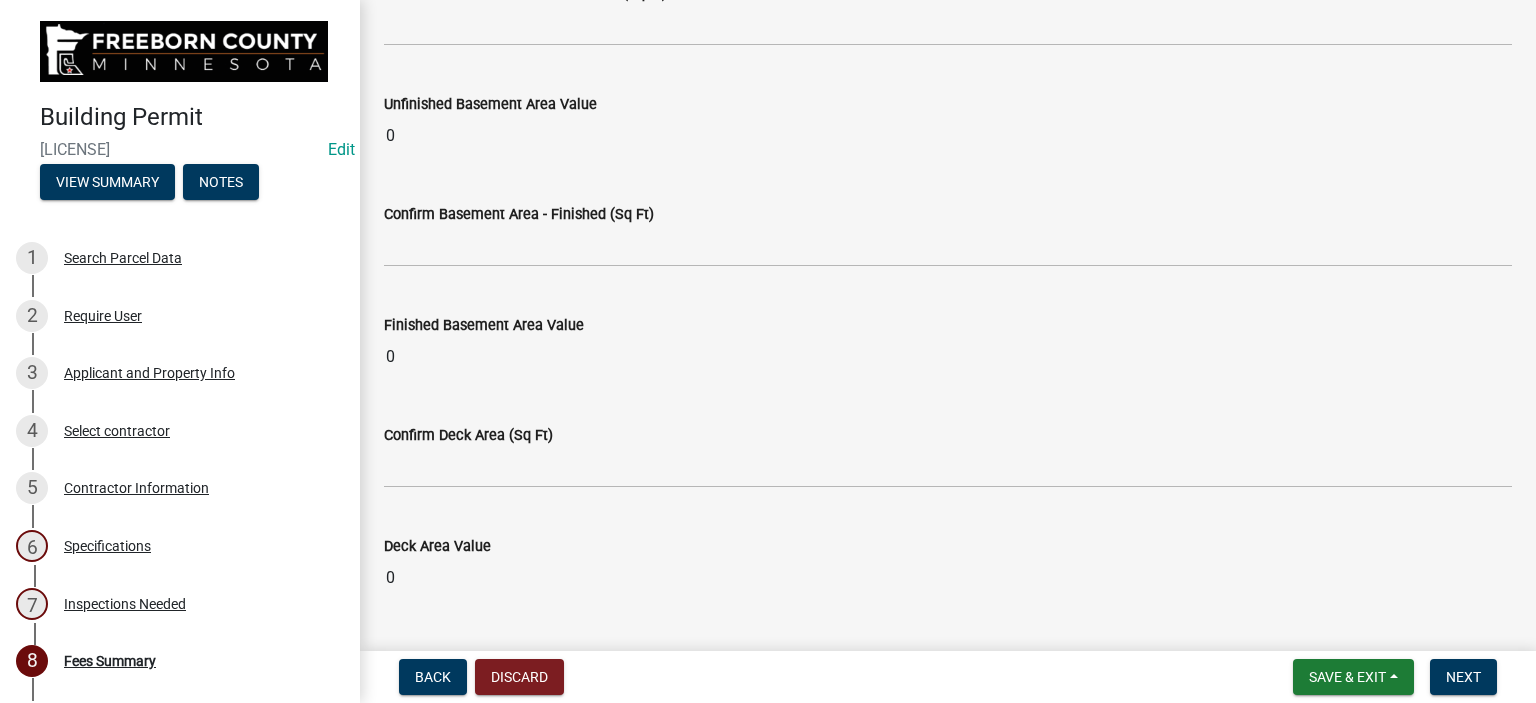 scroll, scrollTop: 800, scrollLeft: 0, axis: vertical 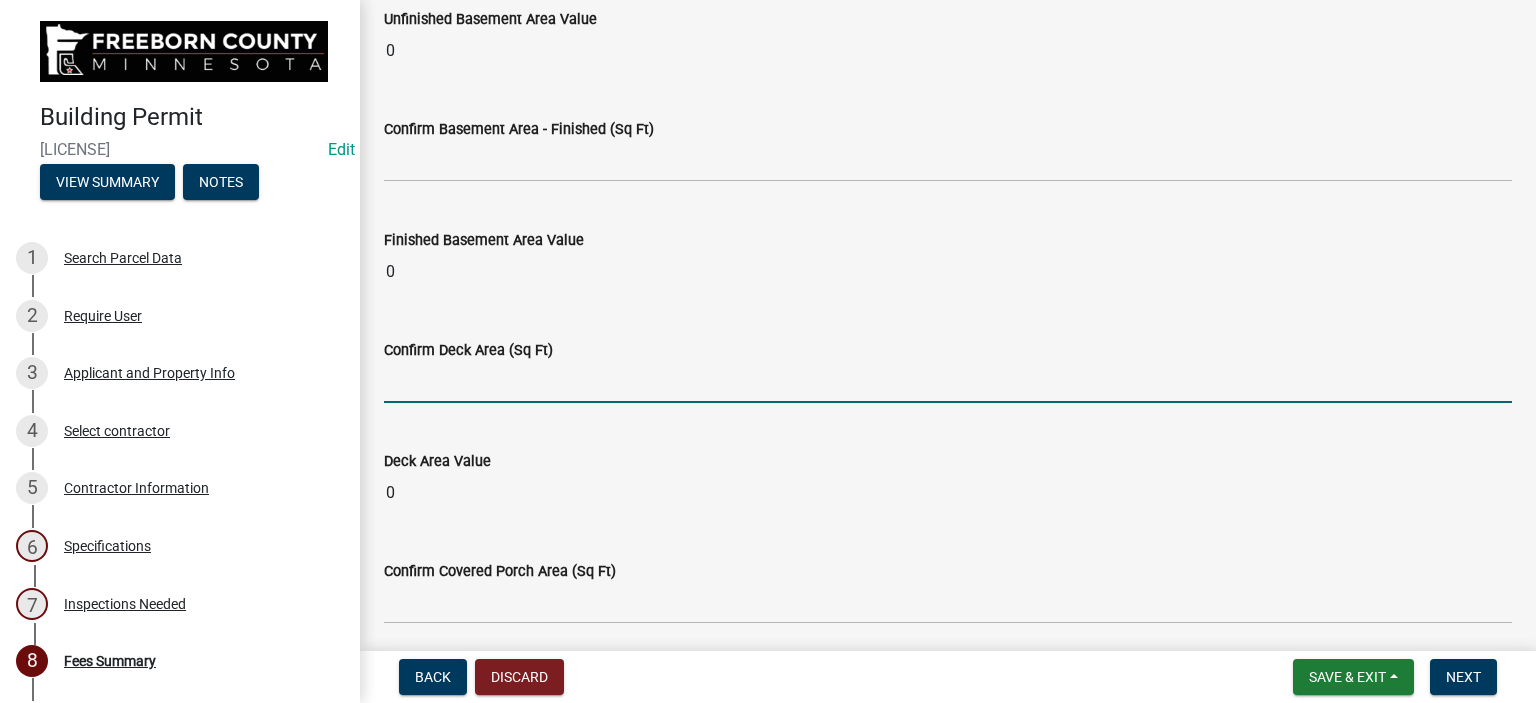 click 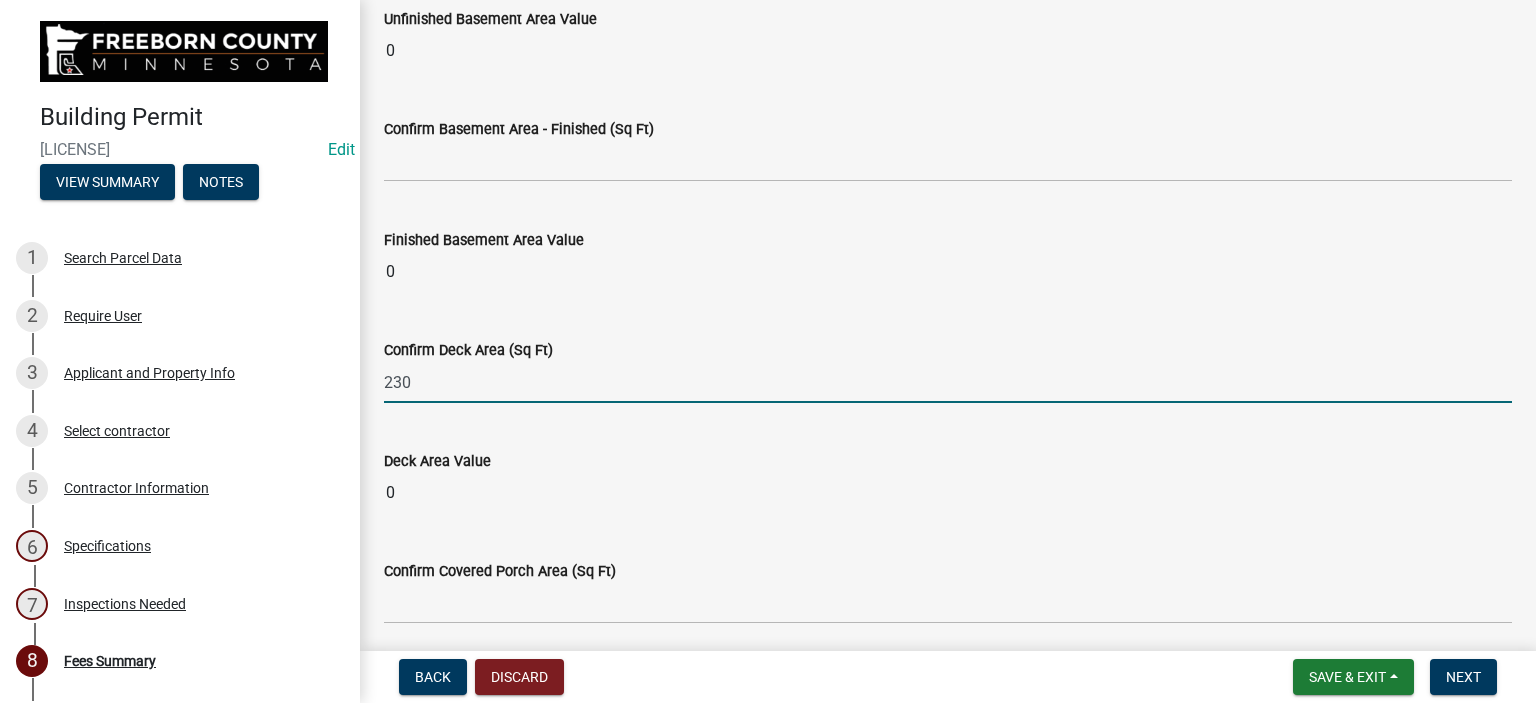 type on "230" 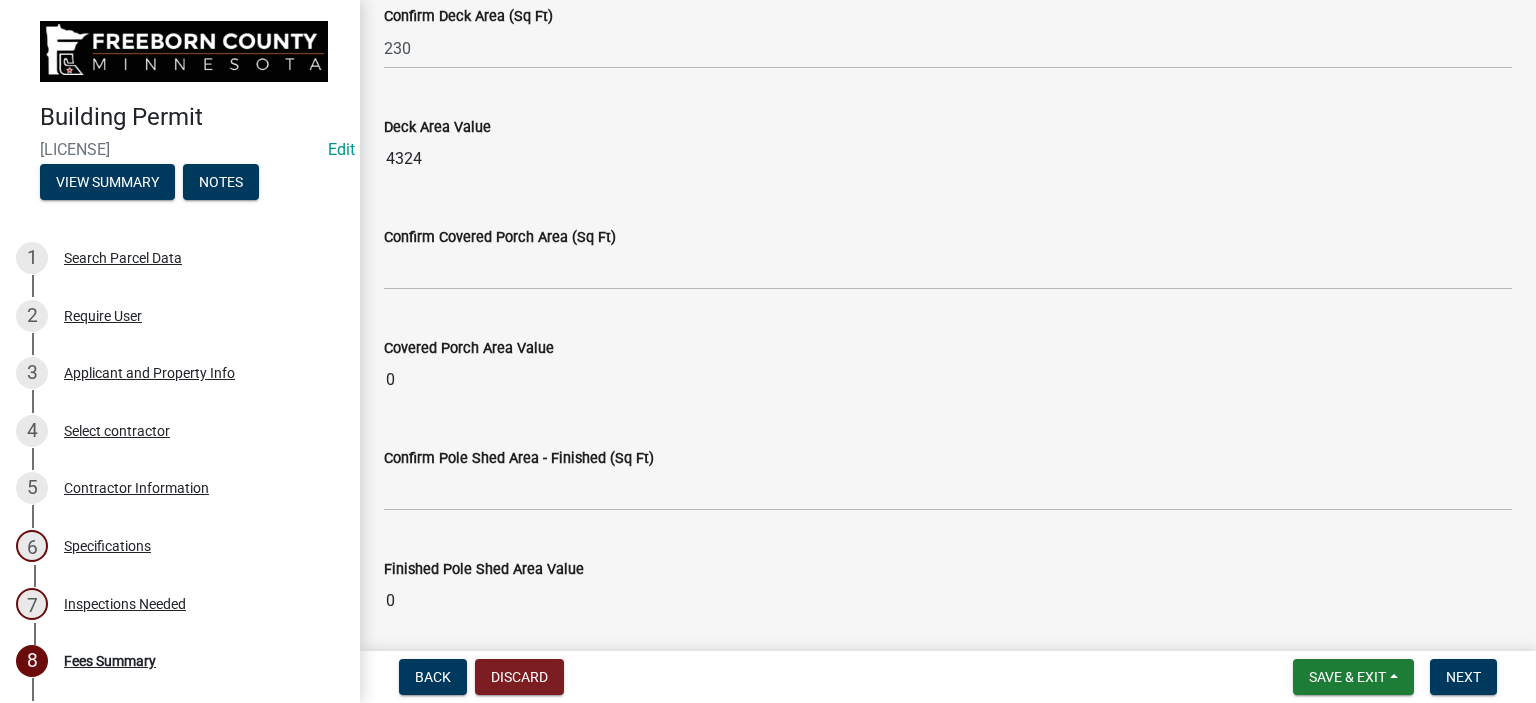 scroll, scrollTop: 1100, scrollLeft: 0, axis: vertical 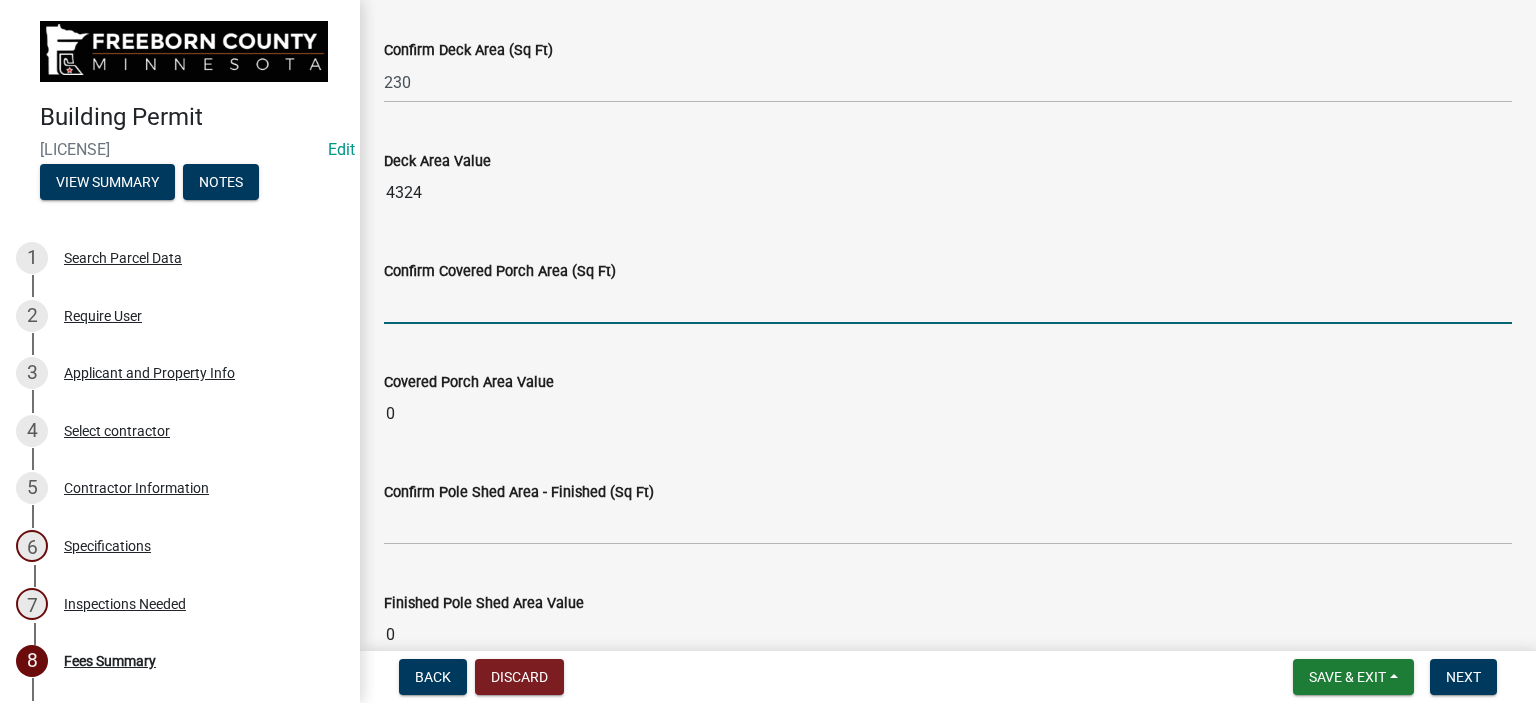 click 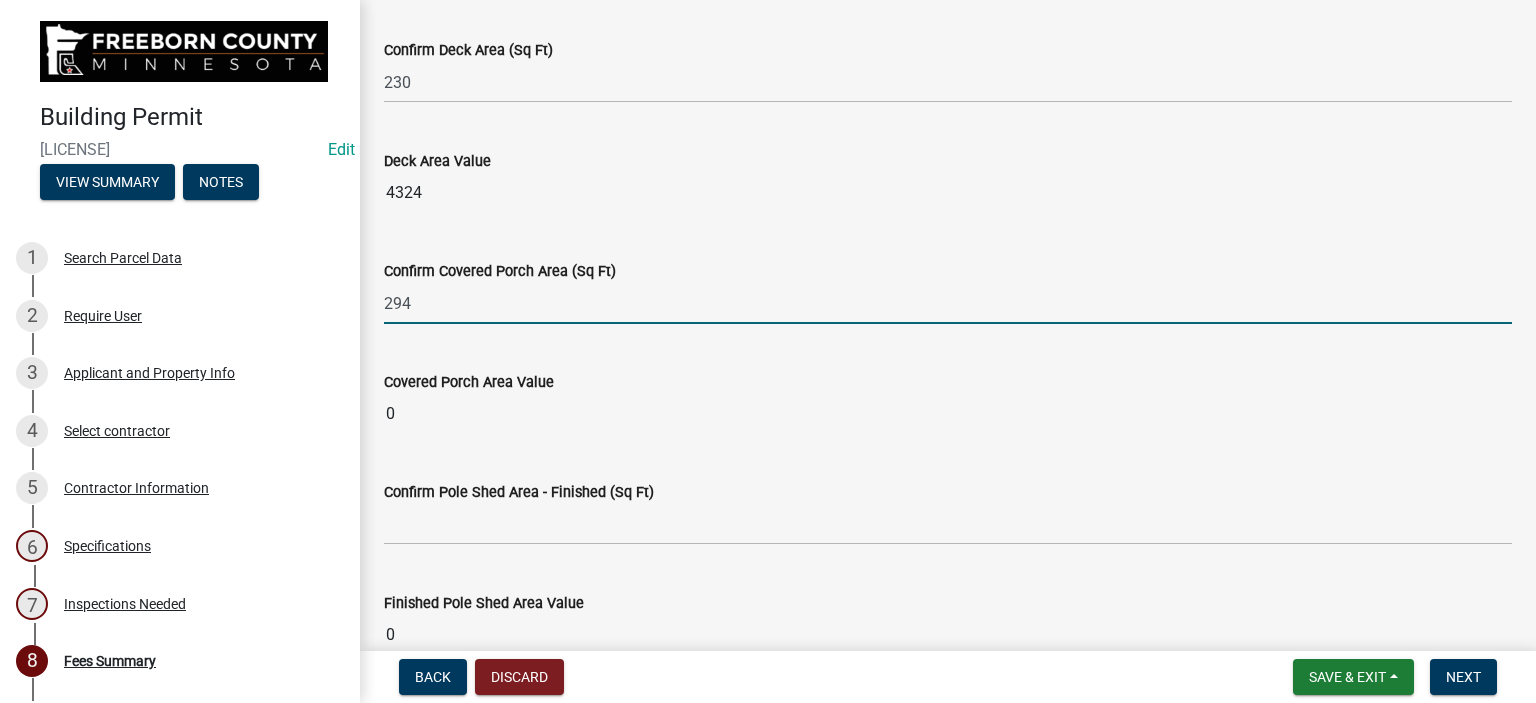 type on "294" 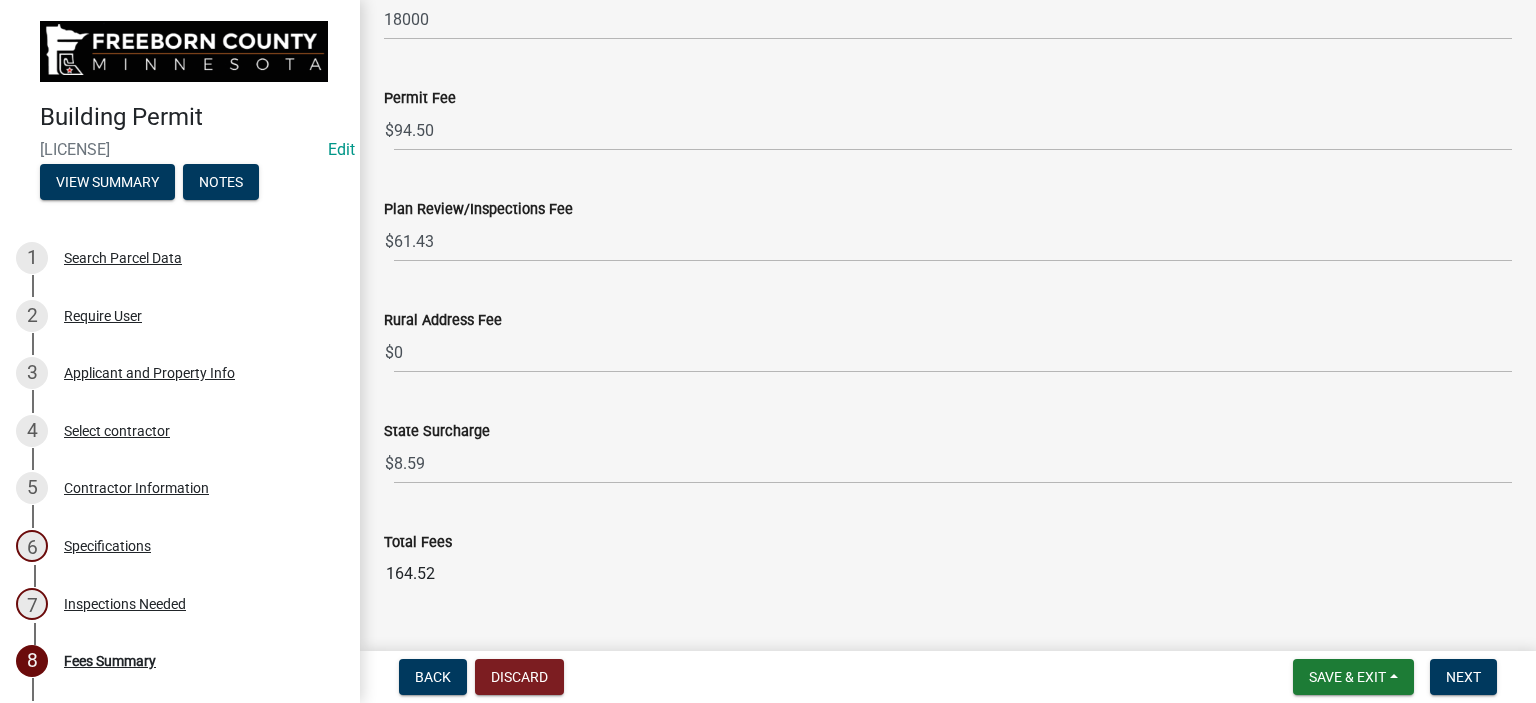 scroll, scrollTop: 2600, scrollLeft: 0, axis: vertical 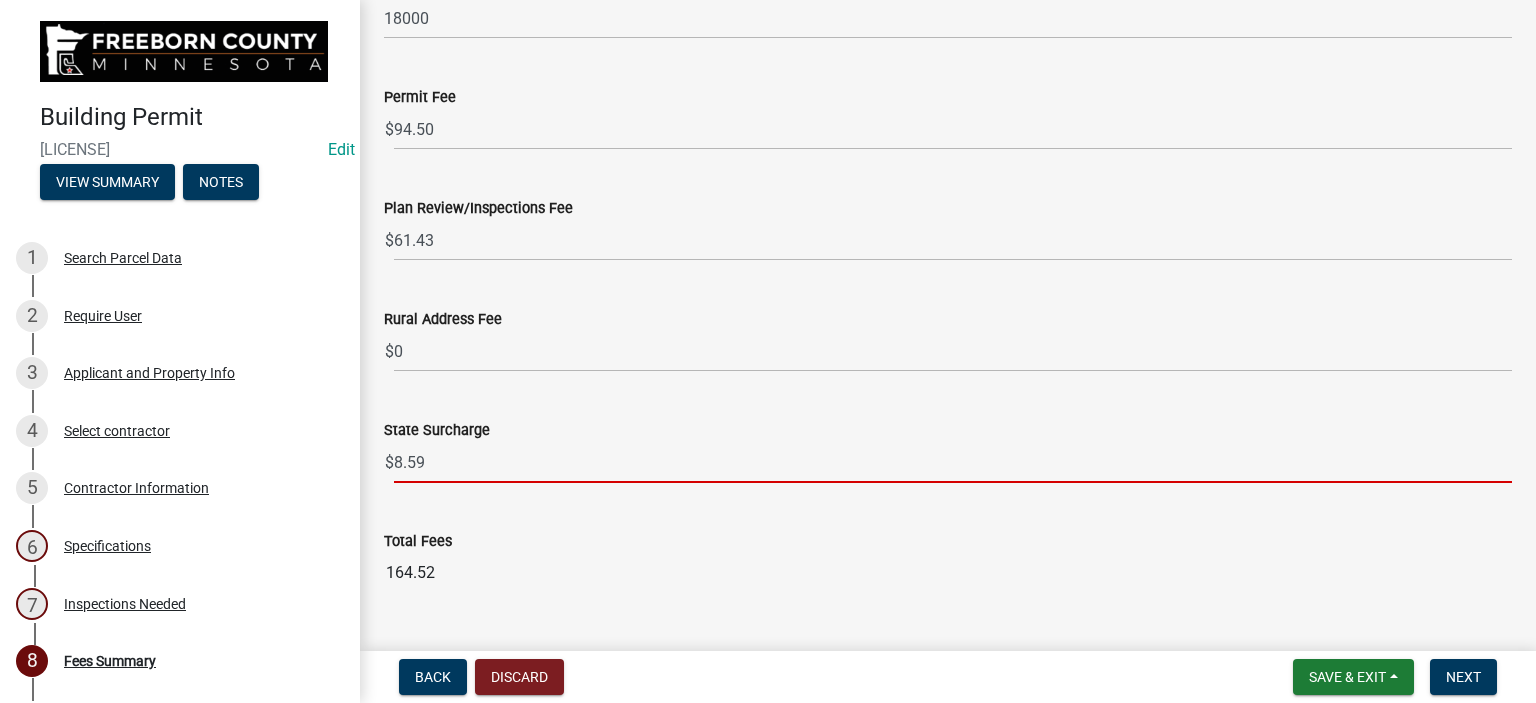 click on "8.59" at bounding box center [953, 462] 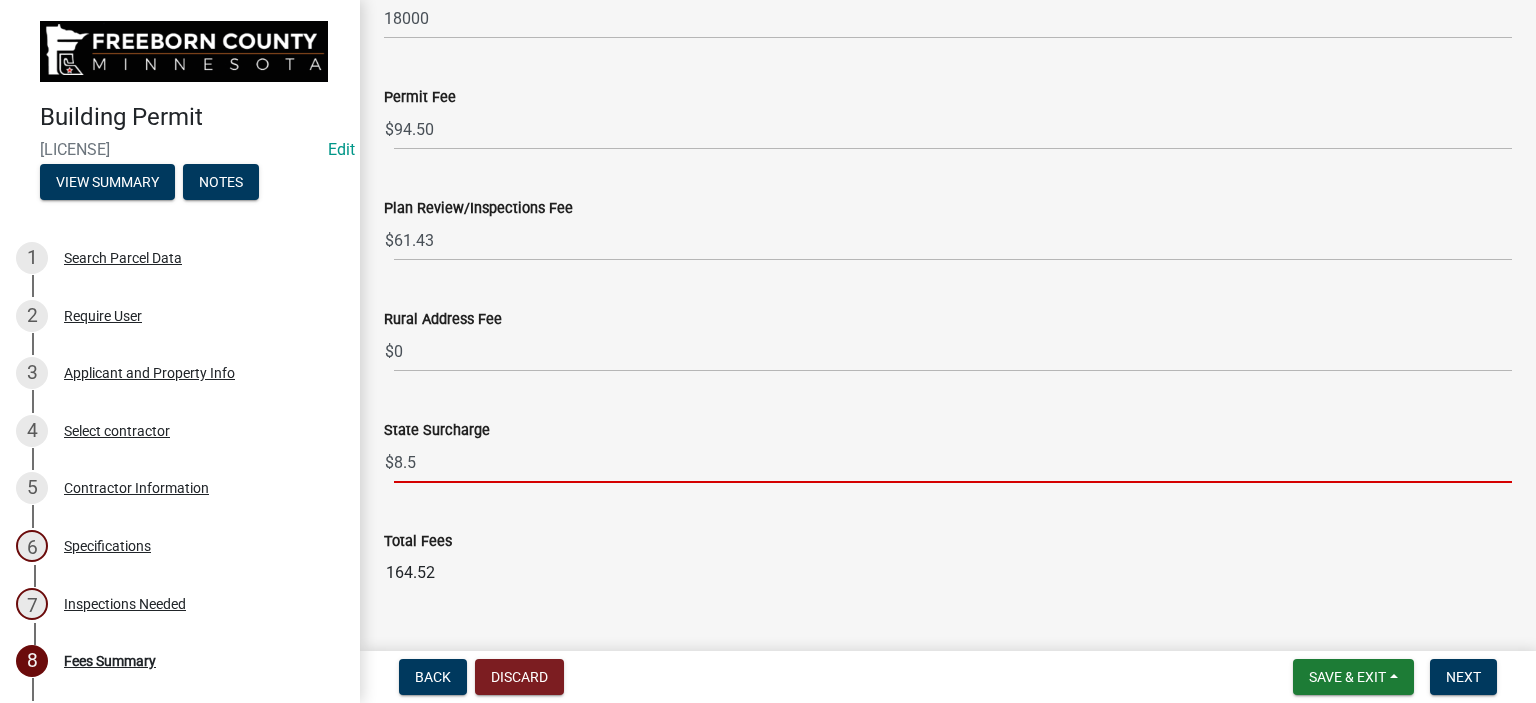 type on "8" 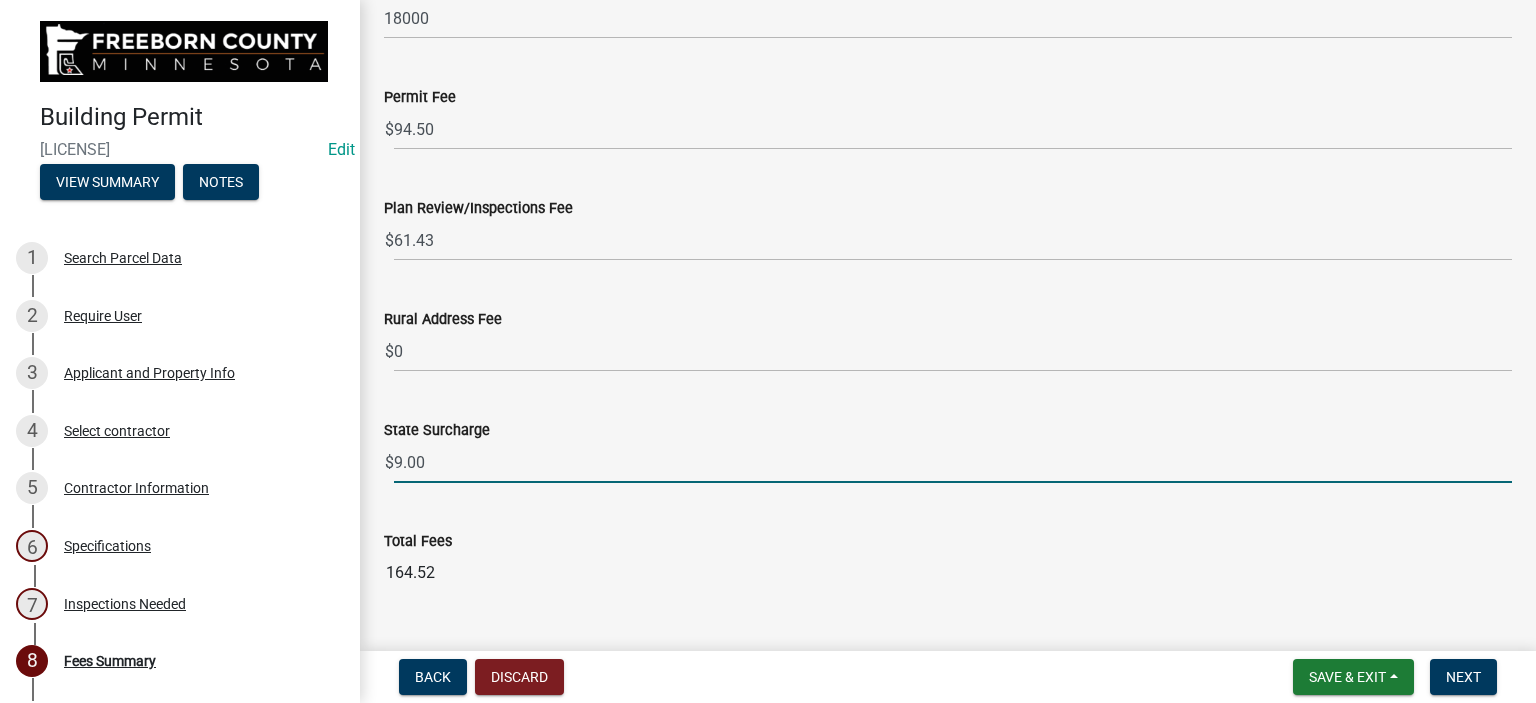 type on "9.00" 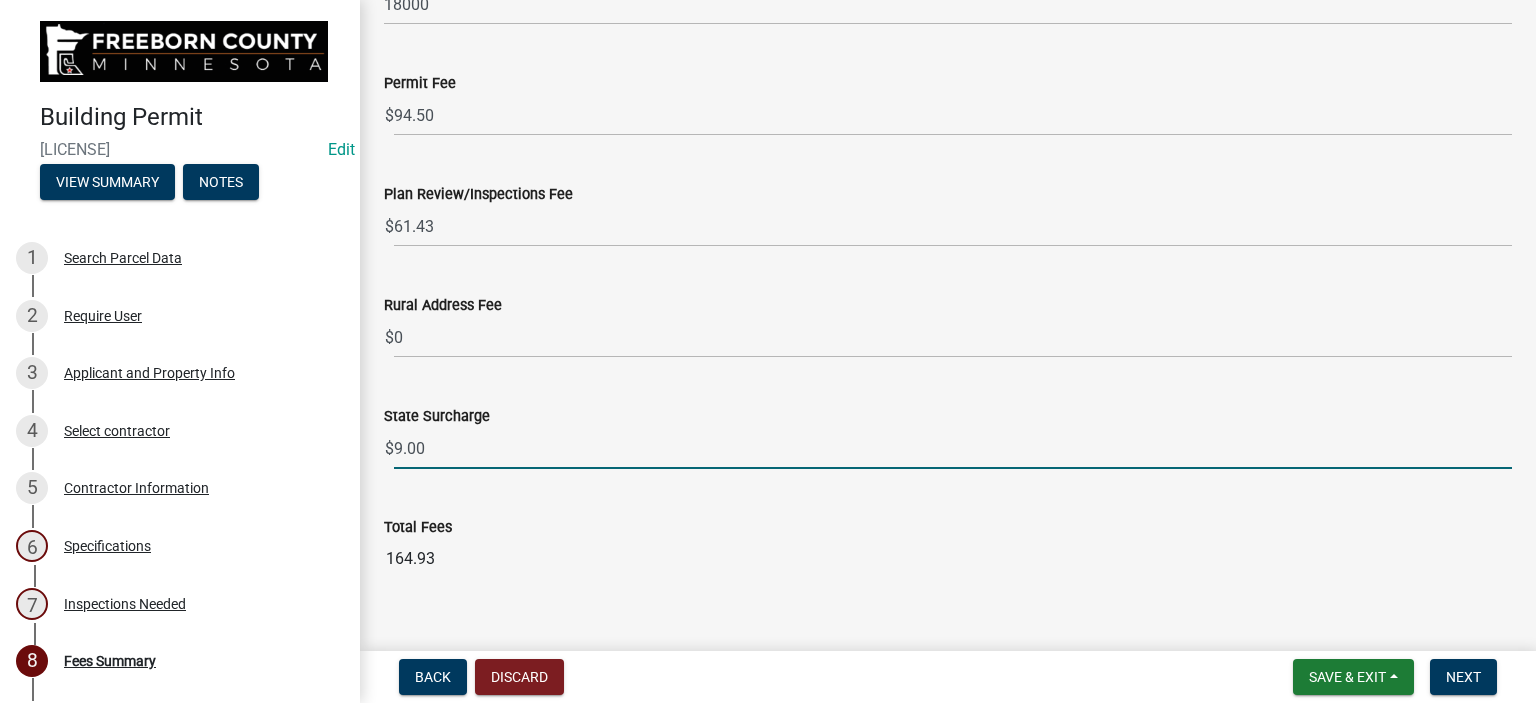 scroll, scrollTop: 2640, scrollLeft: 0, axis: vertical 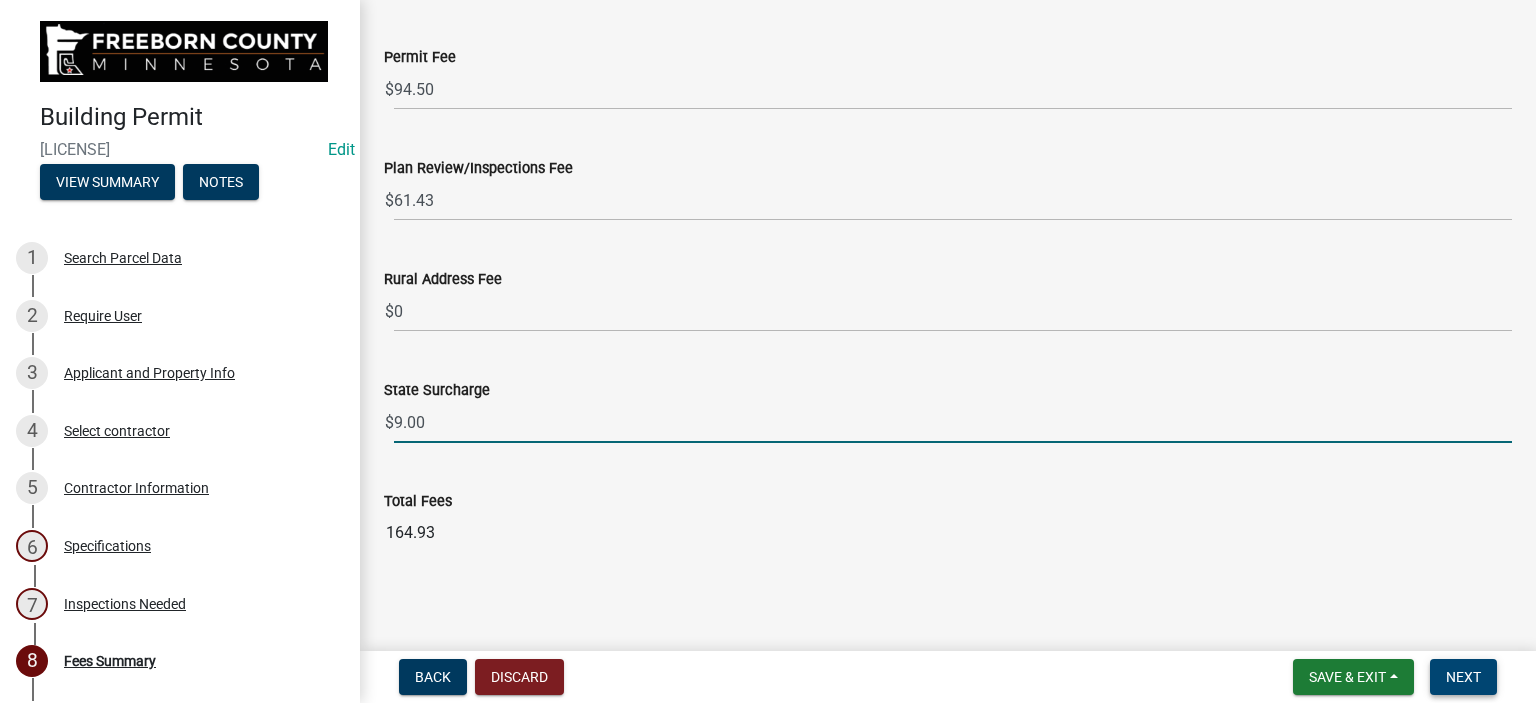 click on "Next" at bounding box center (1463, 677) 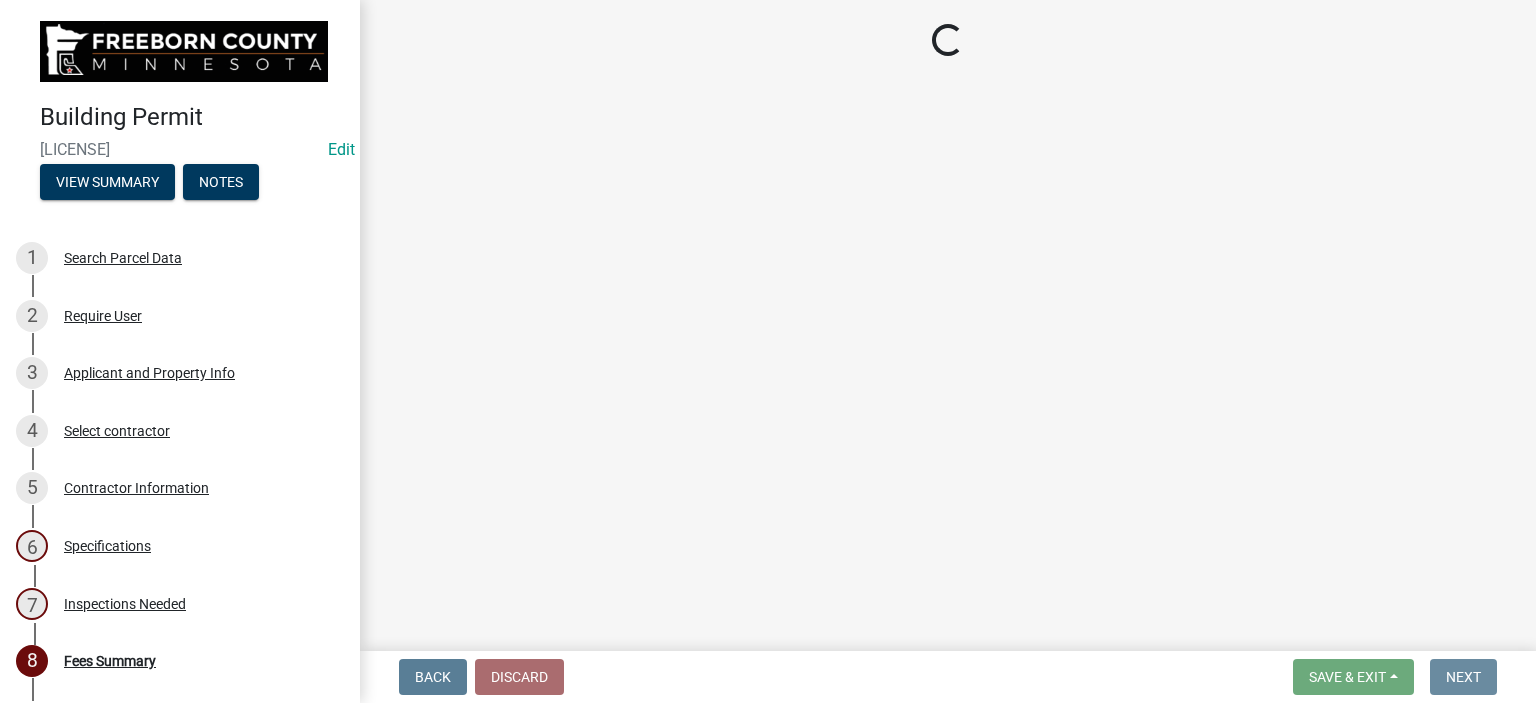scroll, scrollTop: 0, scrollLeft: 0, axis: both 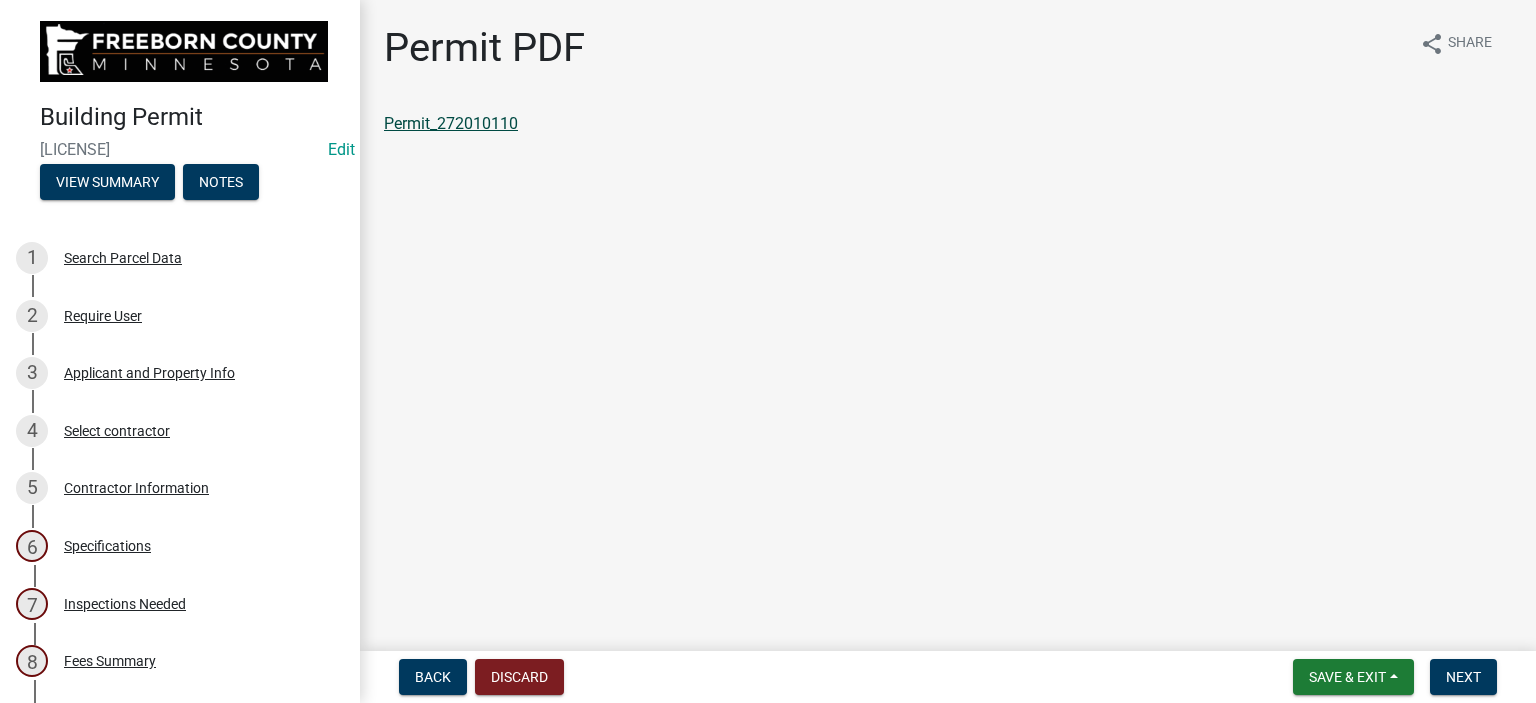 click on "Permit_272010110" 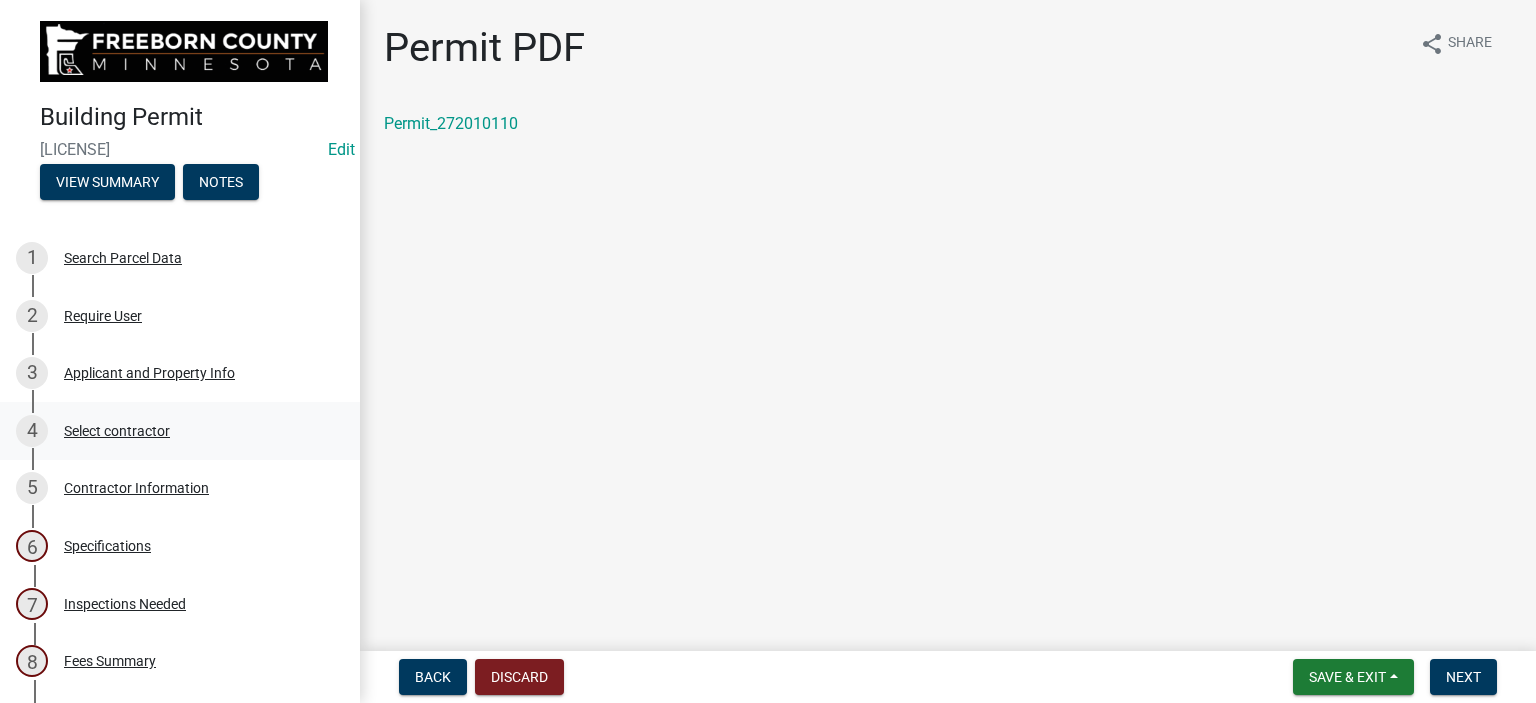 click on "Select contractor" at bounding box center [117, 431] 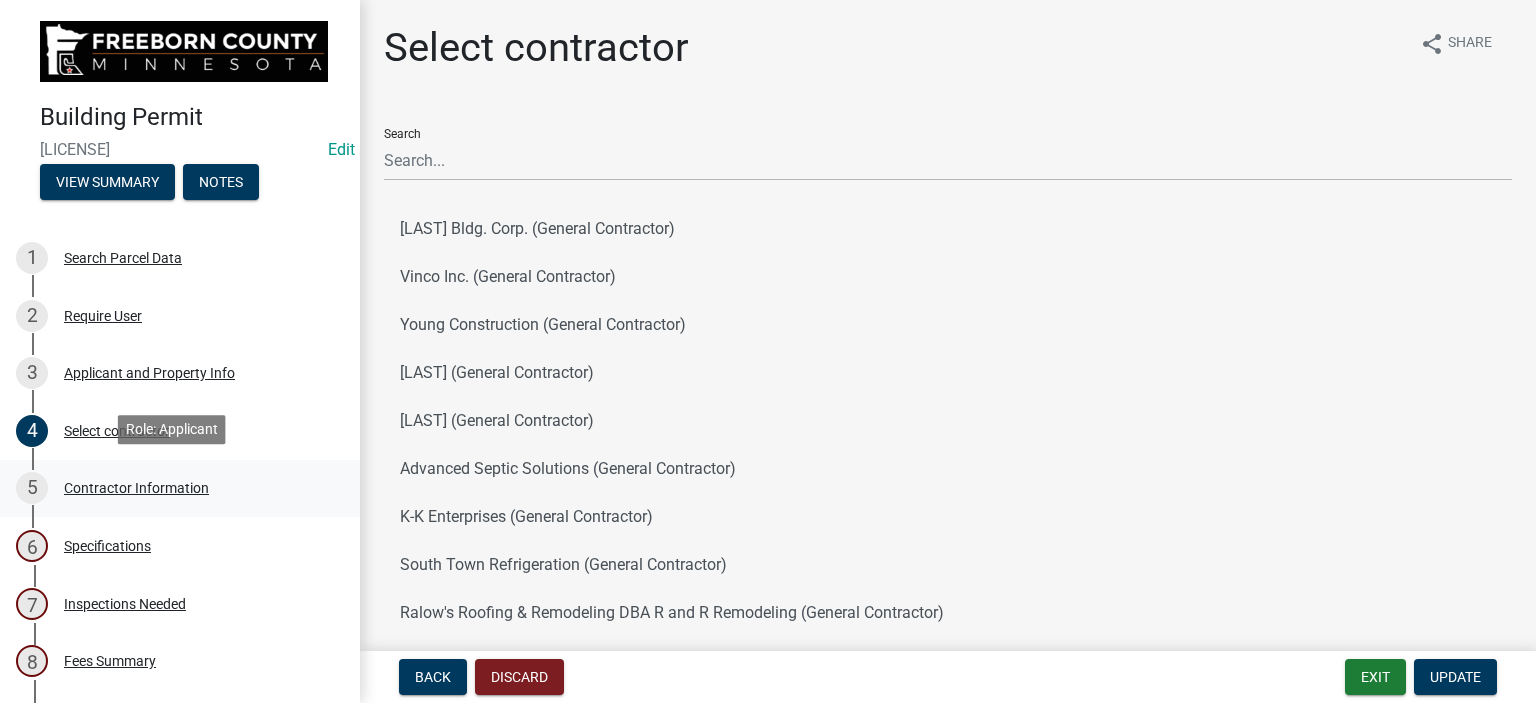click on "Contractor Information" at bounding box center (136, 488) 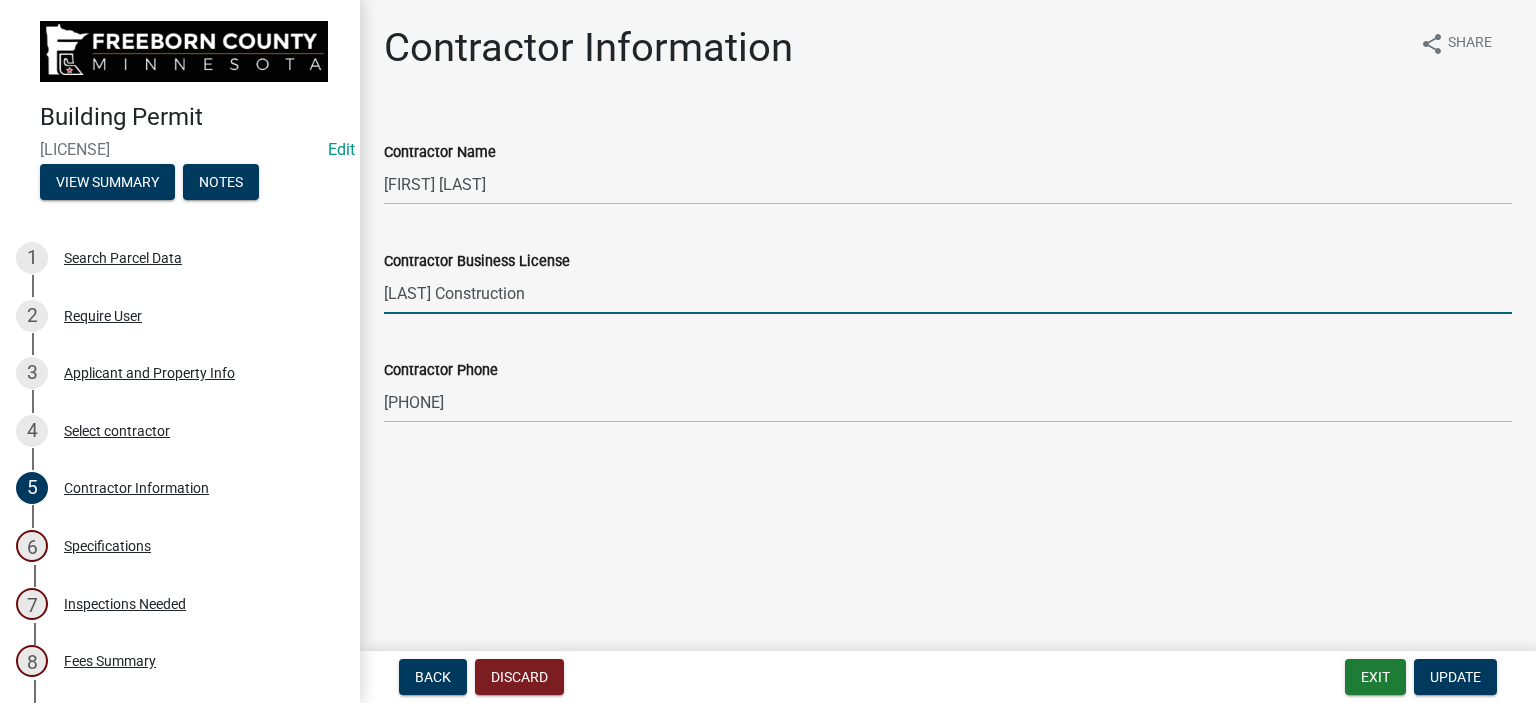 click on "[LAST] Construction" at bounding box center (948, 293) 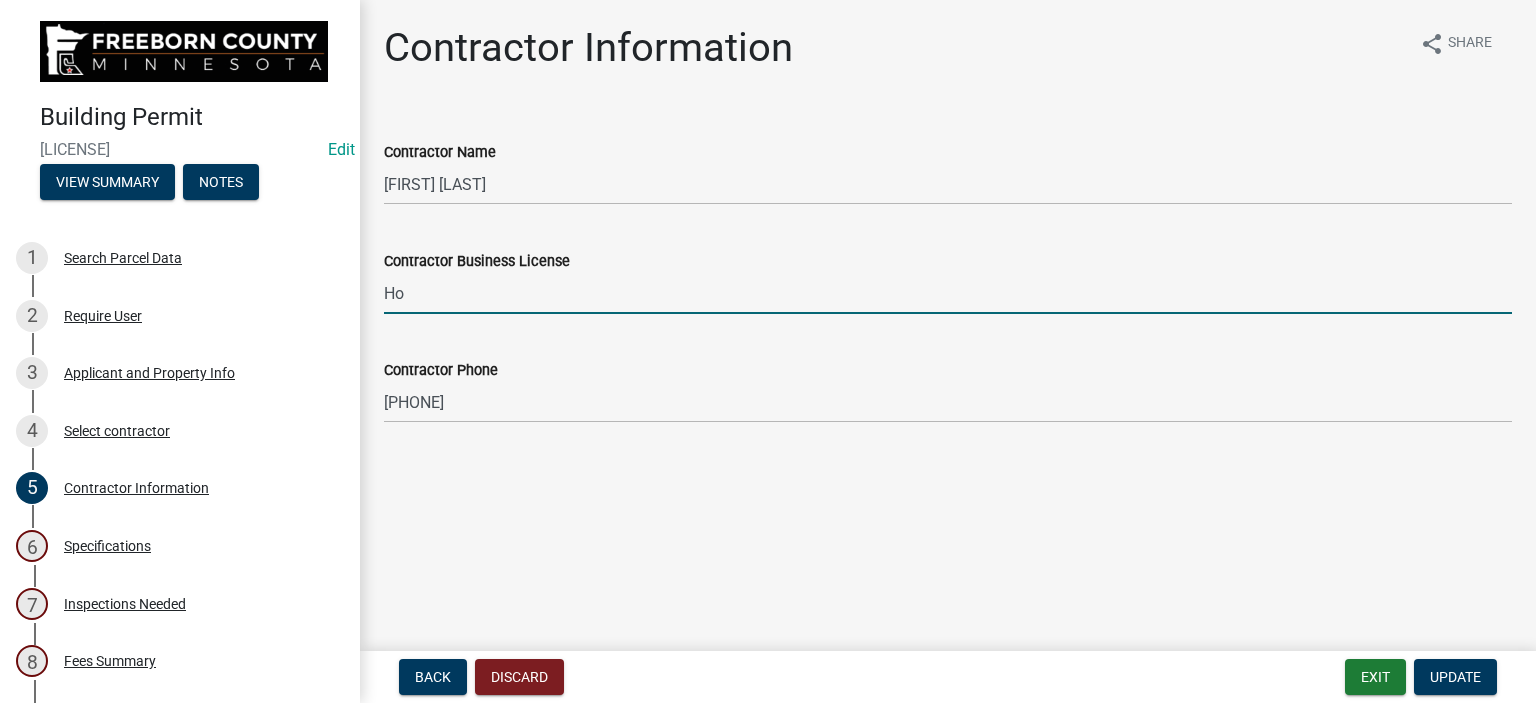 type on "H" 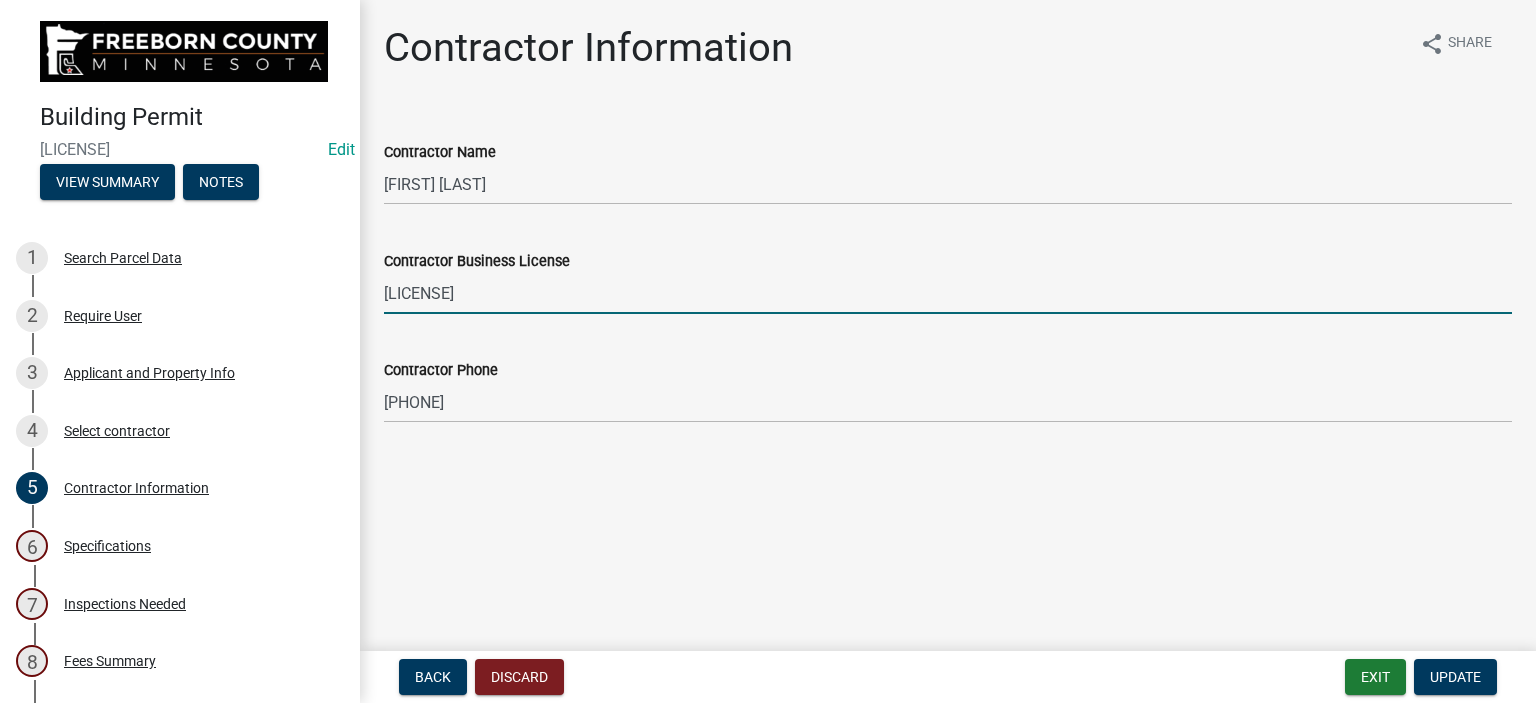 type on "[LICENSE]" 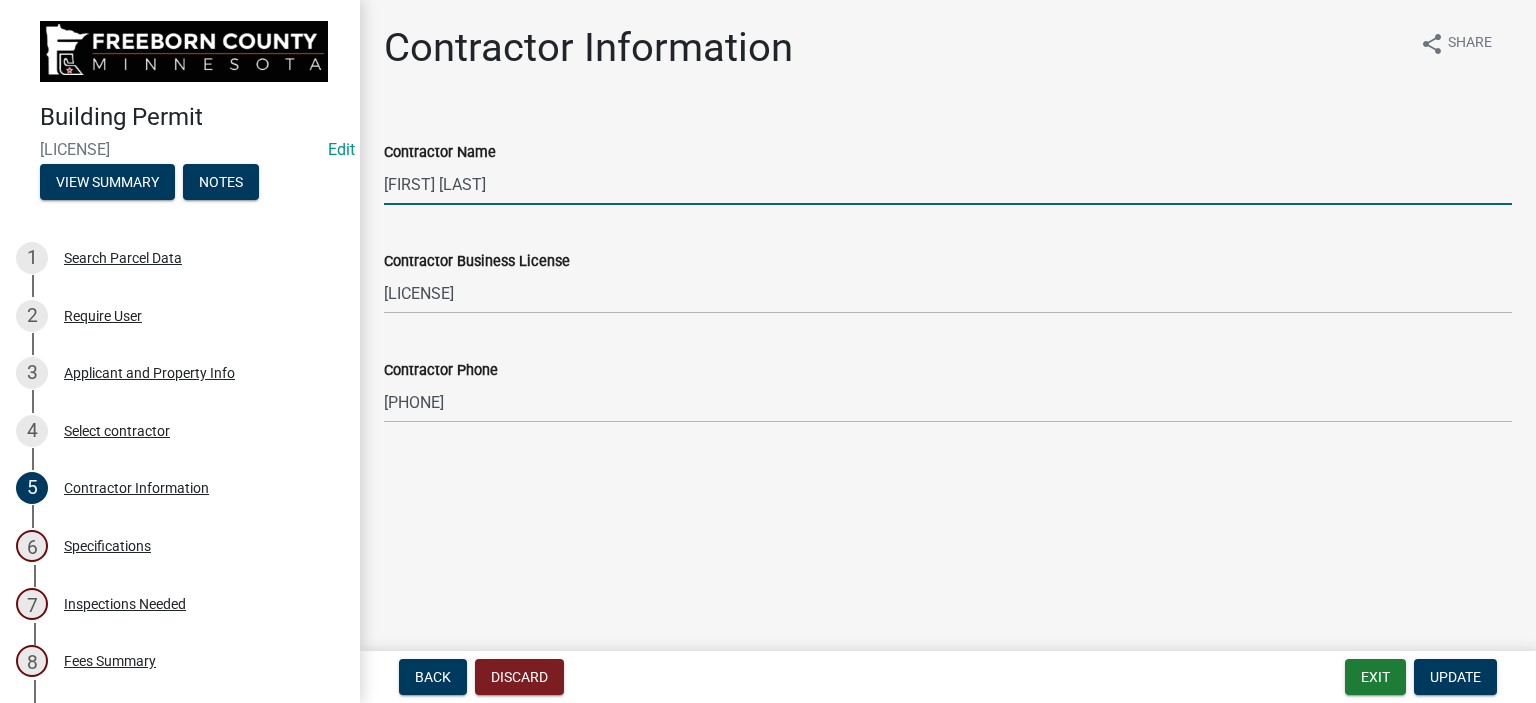 click on "[FIRST] [LAST]" at bounding box center [948, 184] 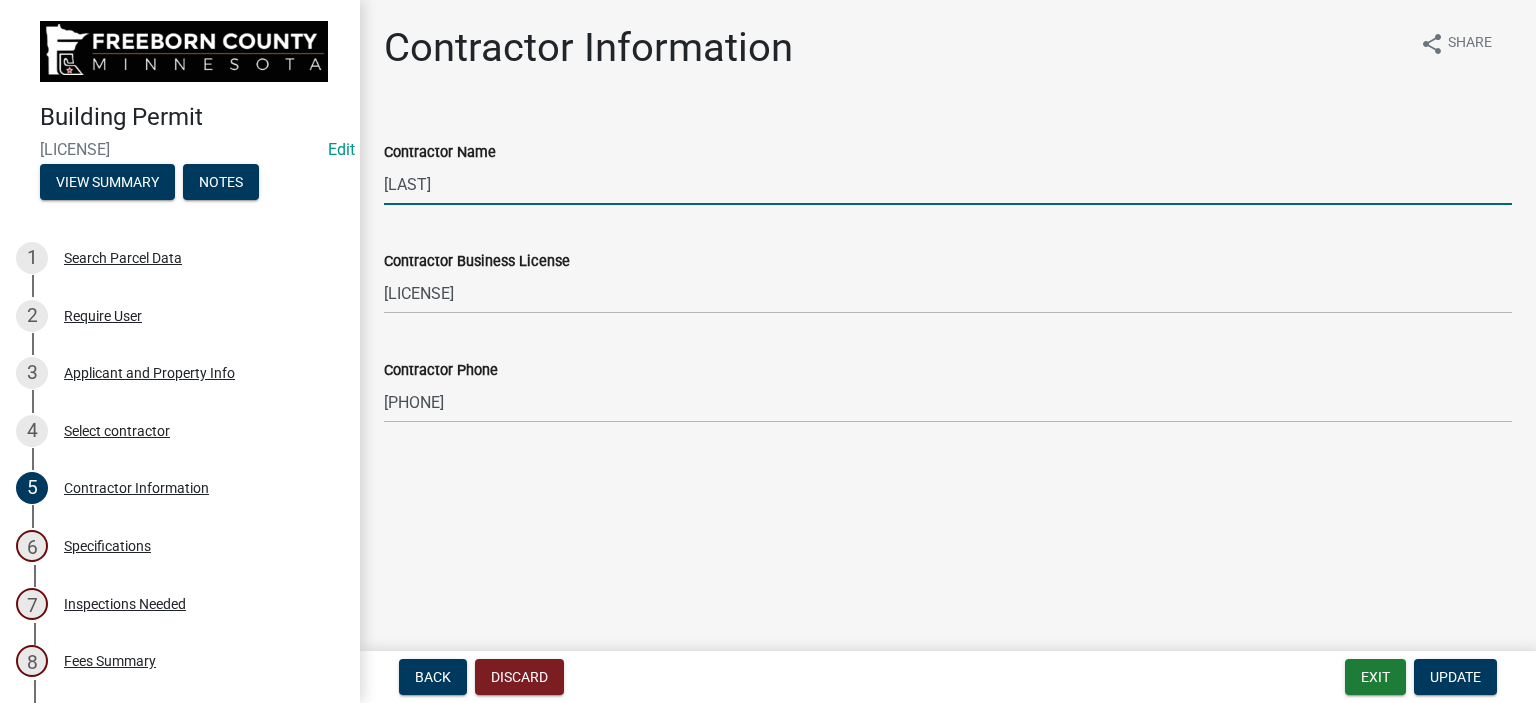 click on "[LAST]" at bounding box center (948, 184) 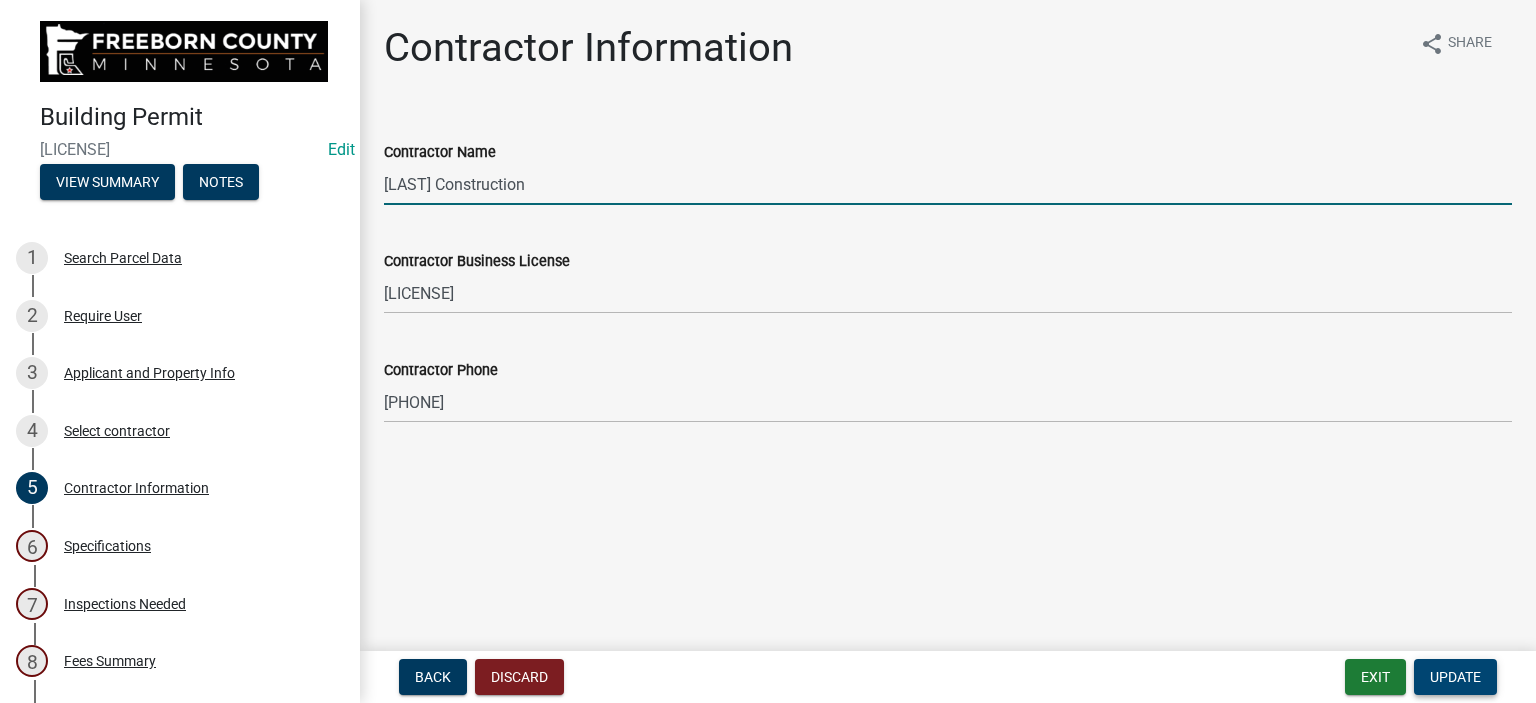 type on "[LAST] Construction" 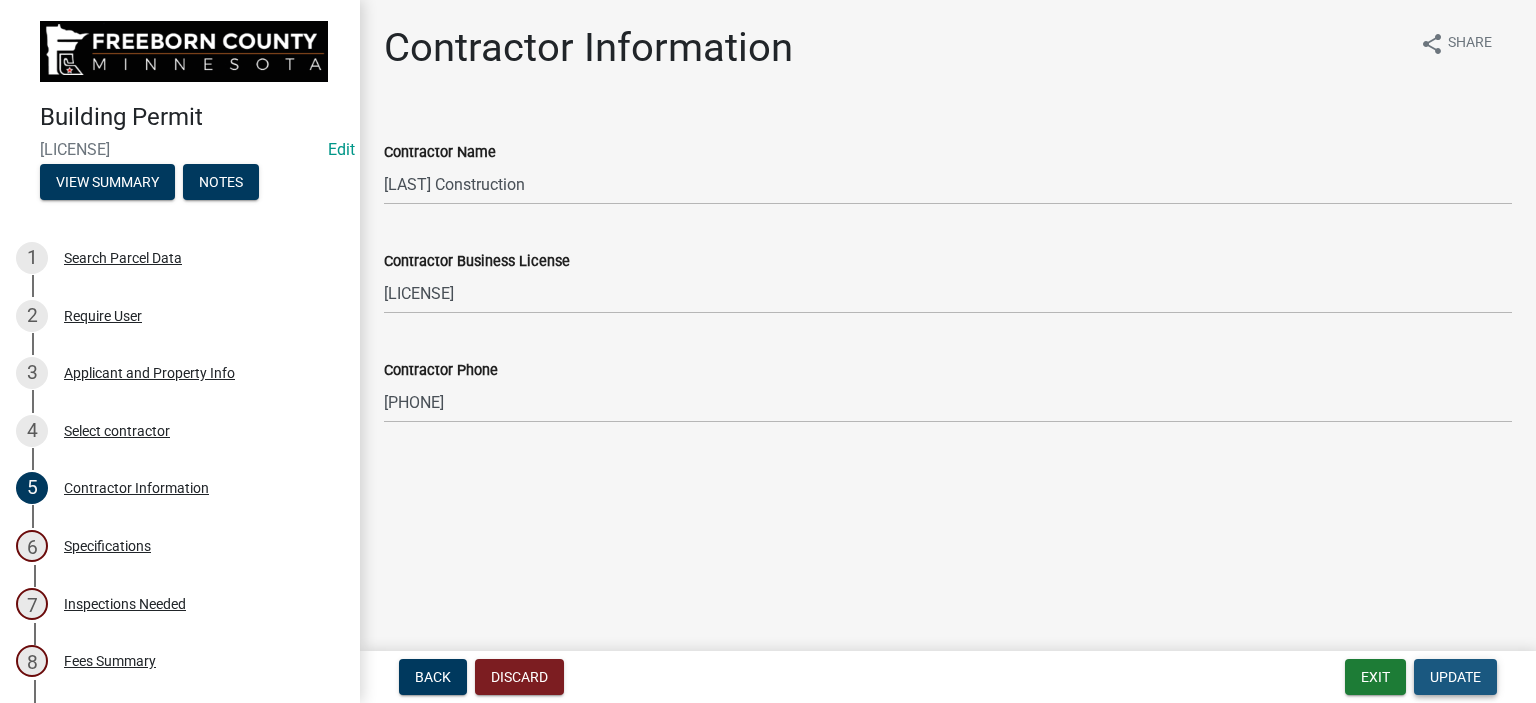 click on "Update" at bounding box center [1455, 677] 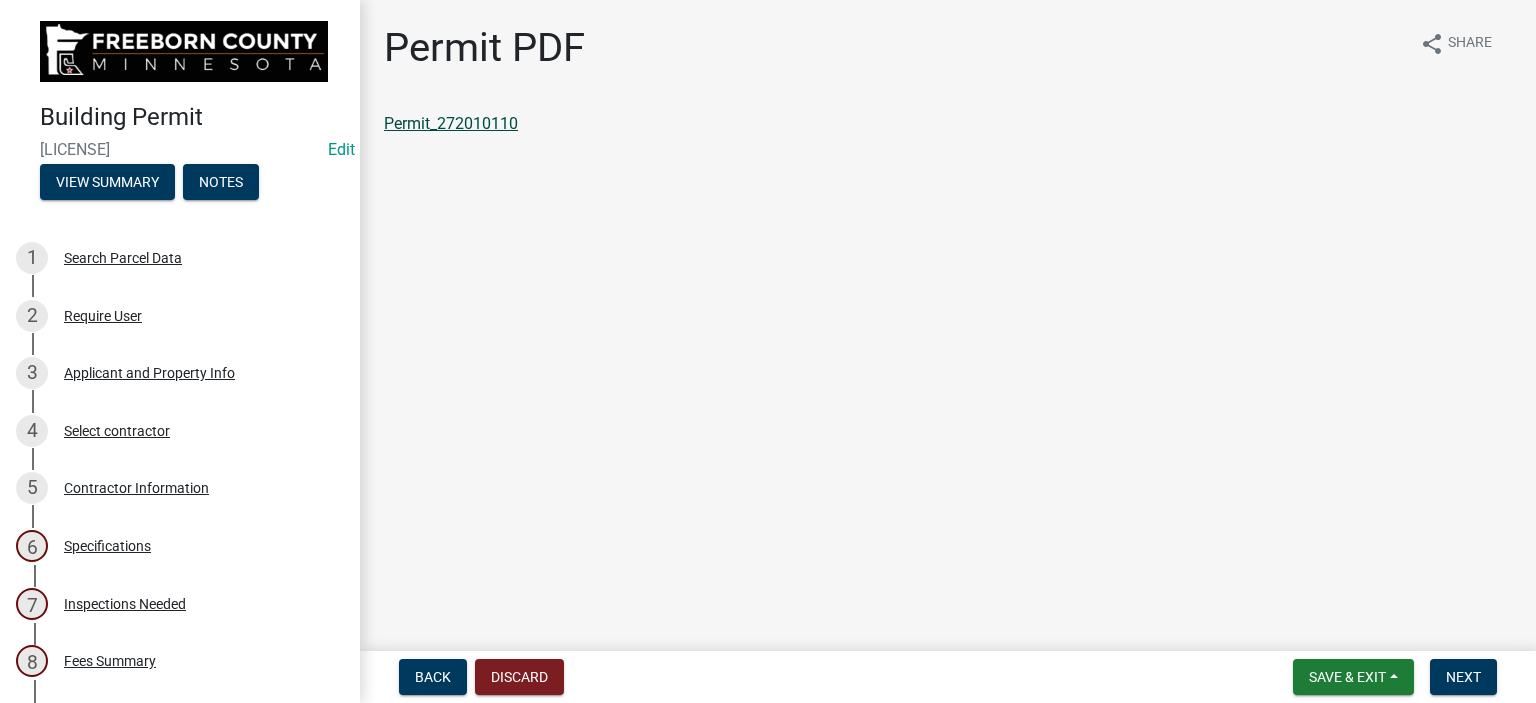 click on "Permit_272010110" 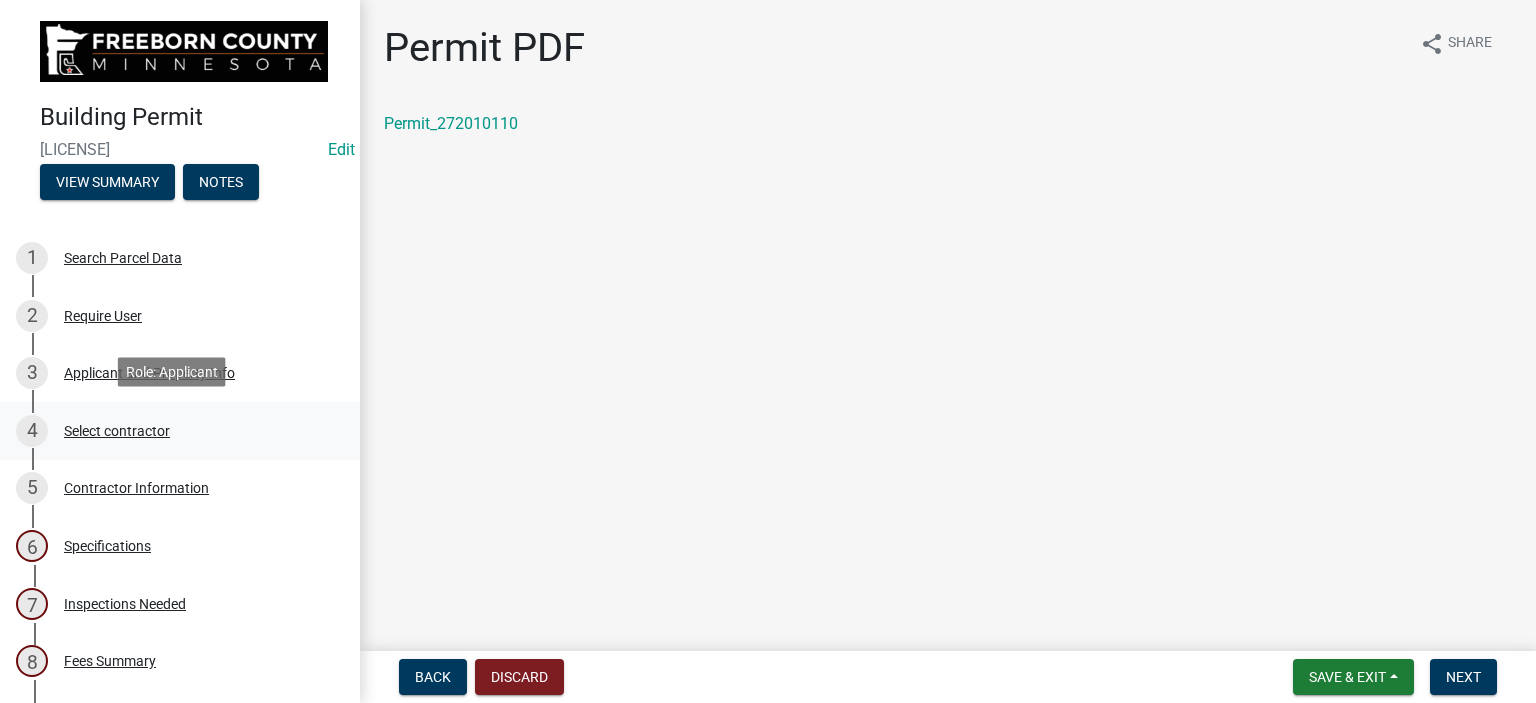 click on "Select contractor" at bounding box center [117, 431] 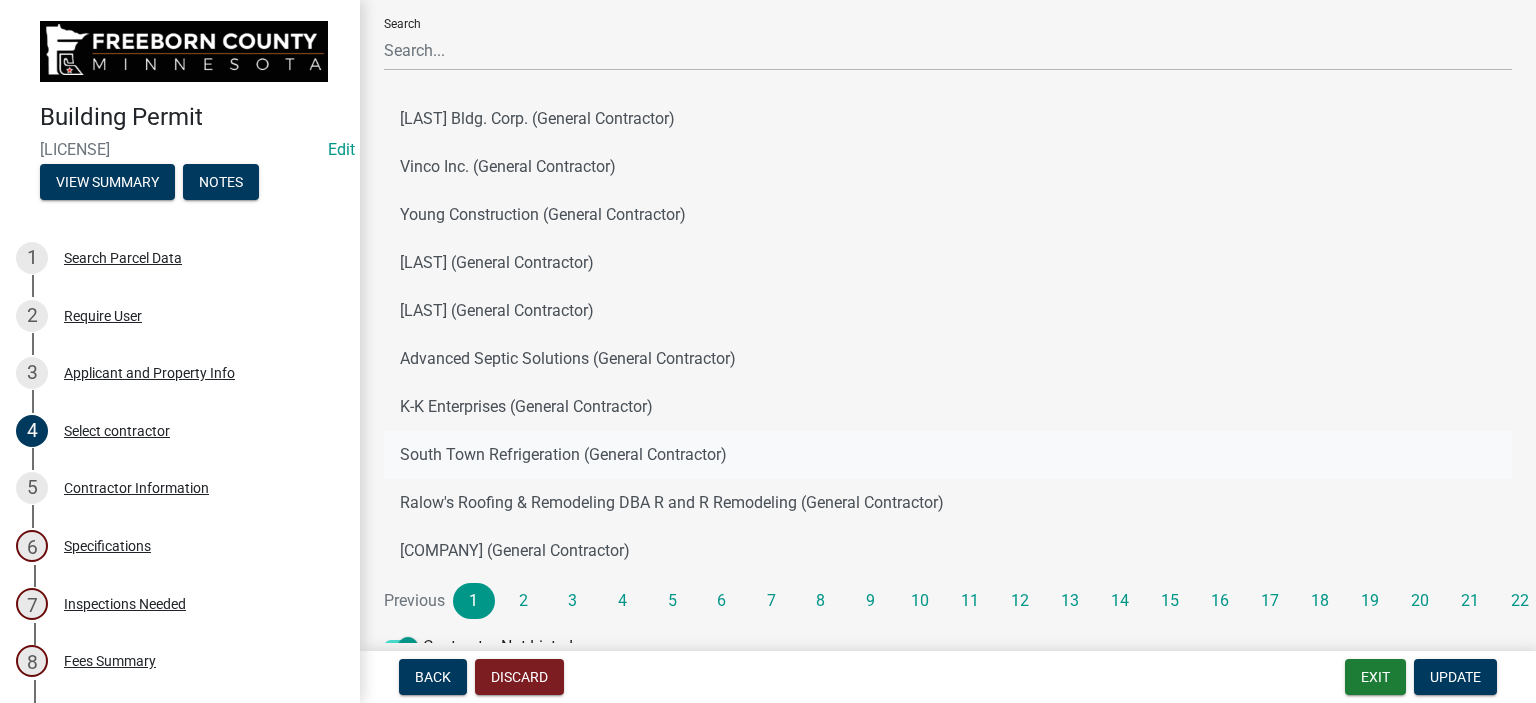 scroll, scrollTop: 212, scrollLeft: 0, axis: vertical 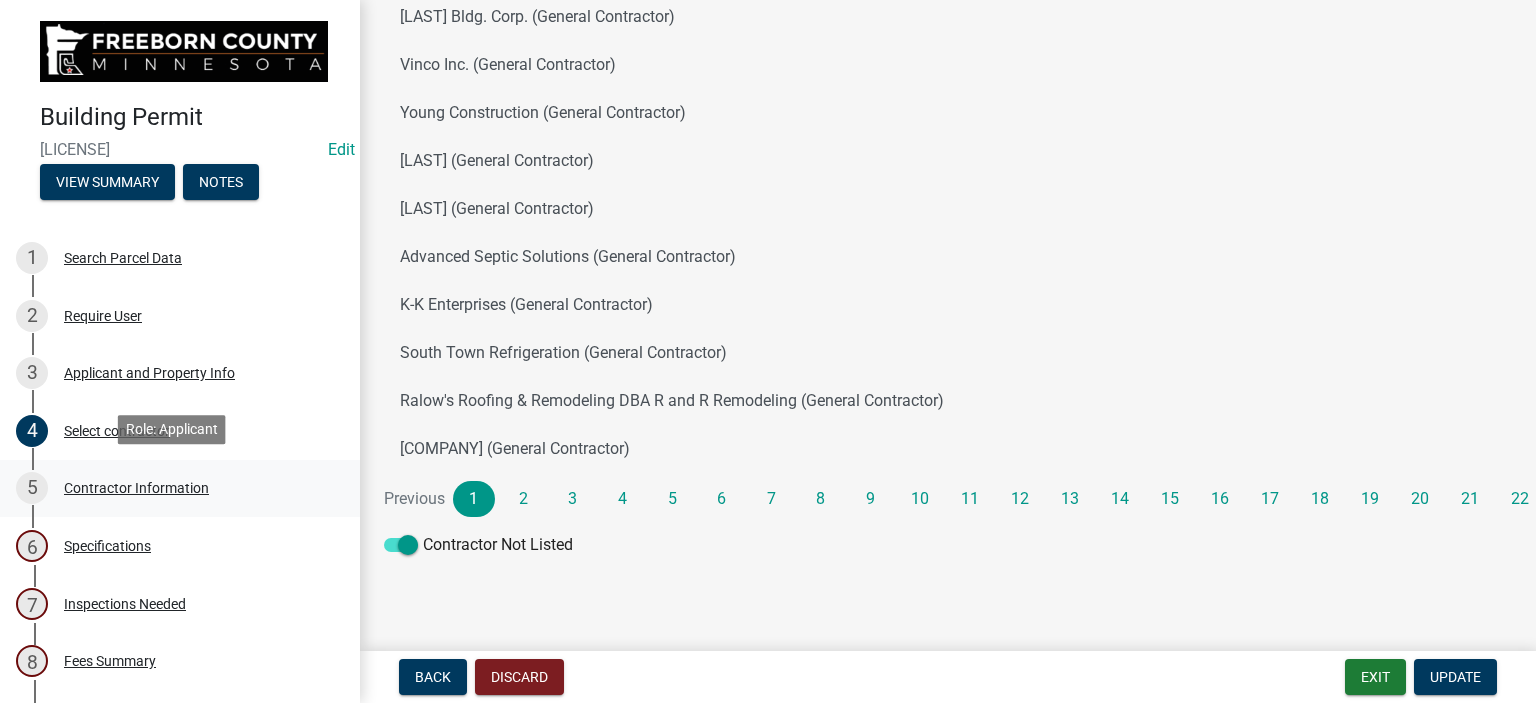 click on "Contractor Information" at bounding box center [136, 488] 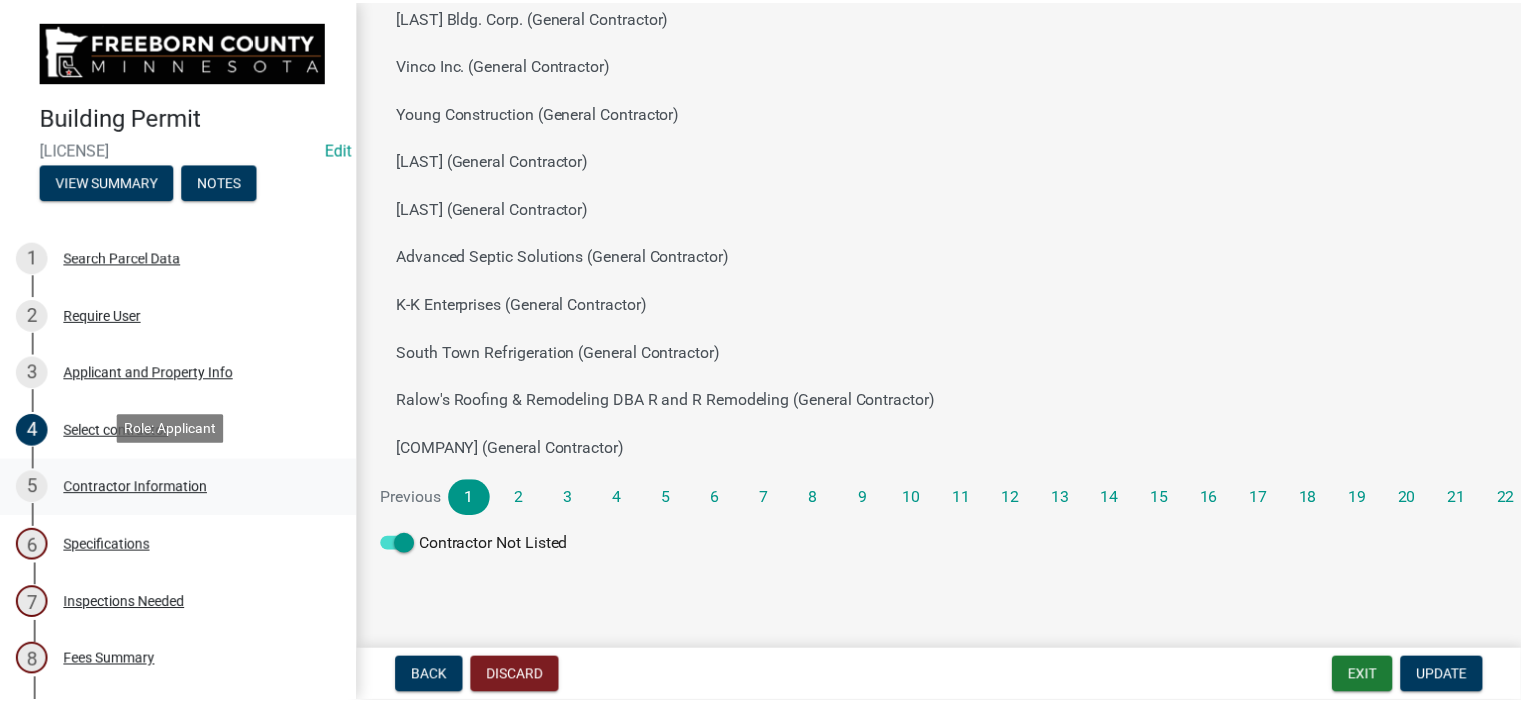 scroll, scrollTop: 0, scrollLeft: 0, axis: both 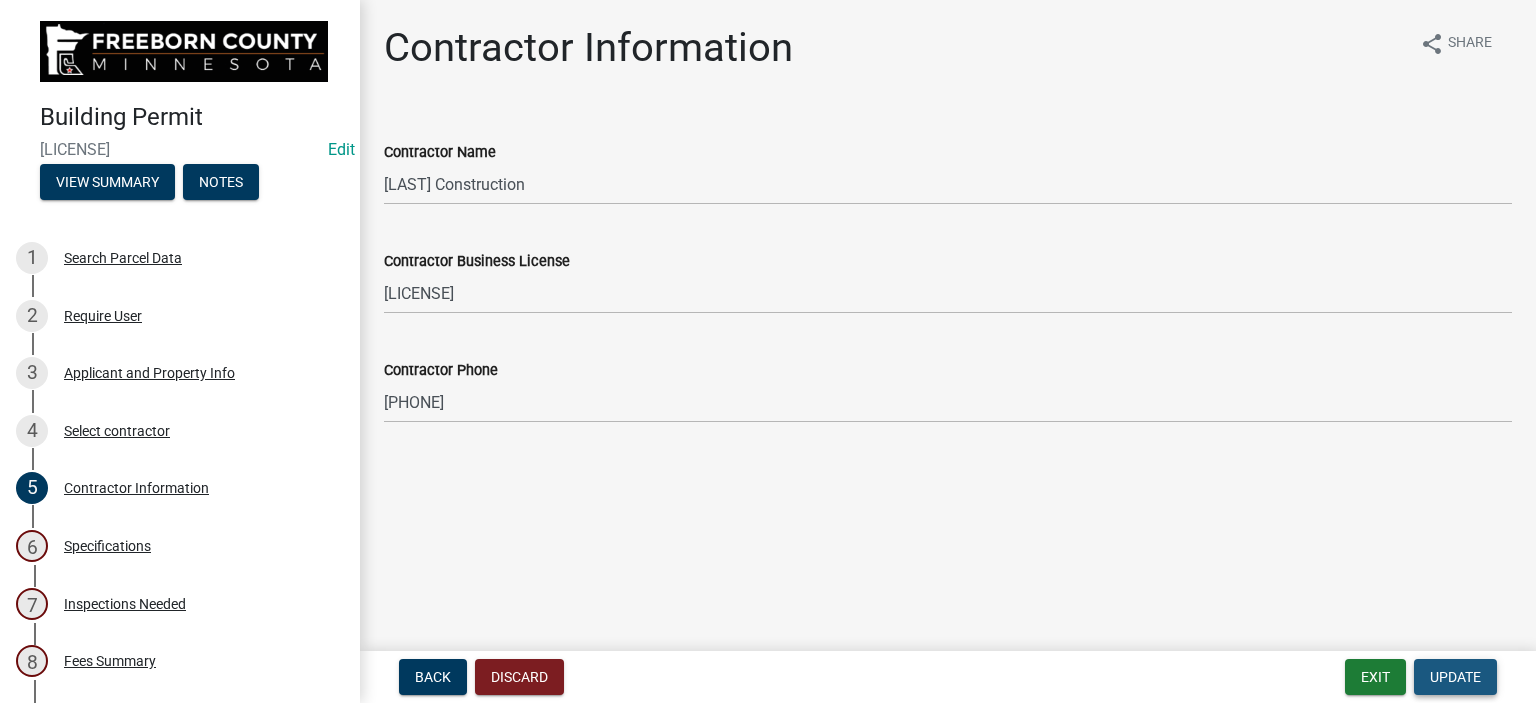 click on "Update" at bounding box center [1455, 677] 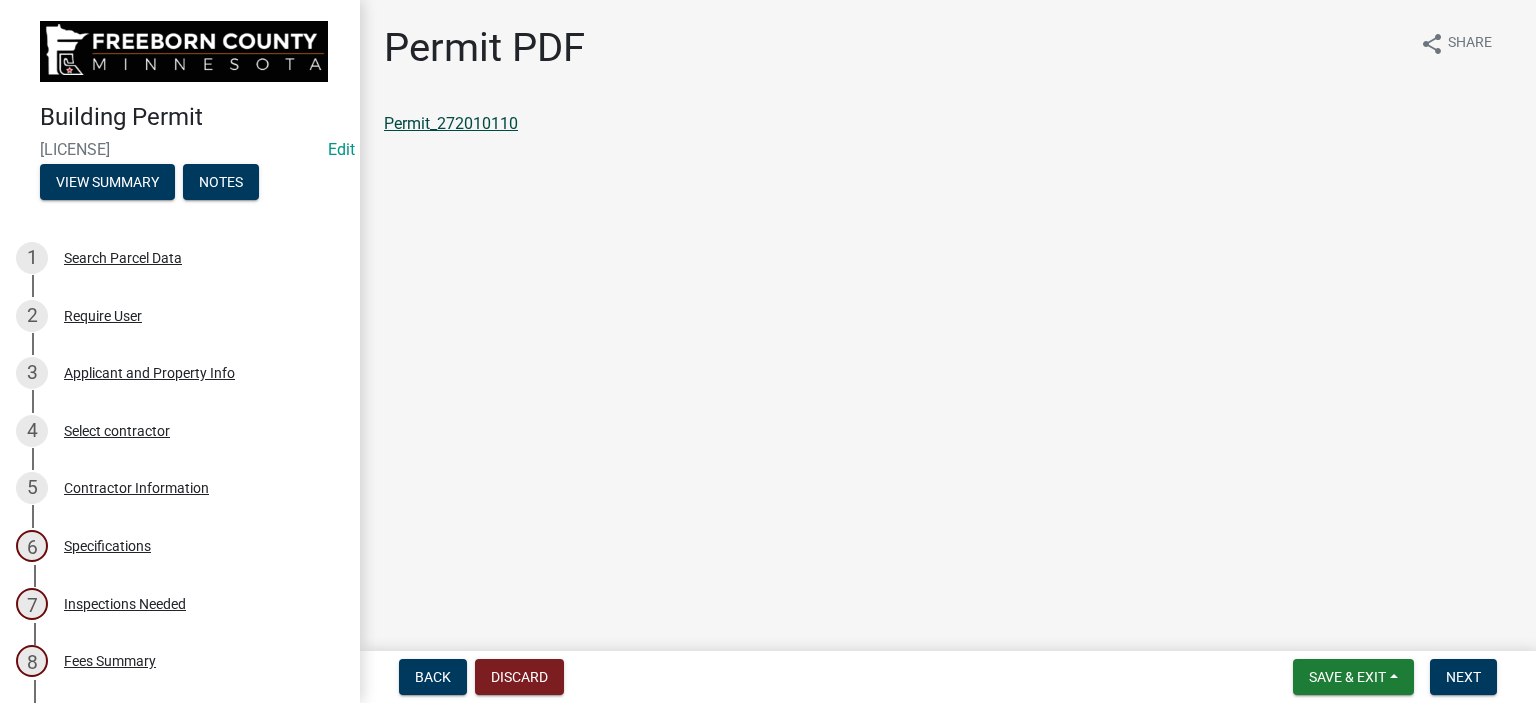 click on "Permit_272010110" 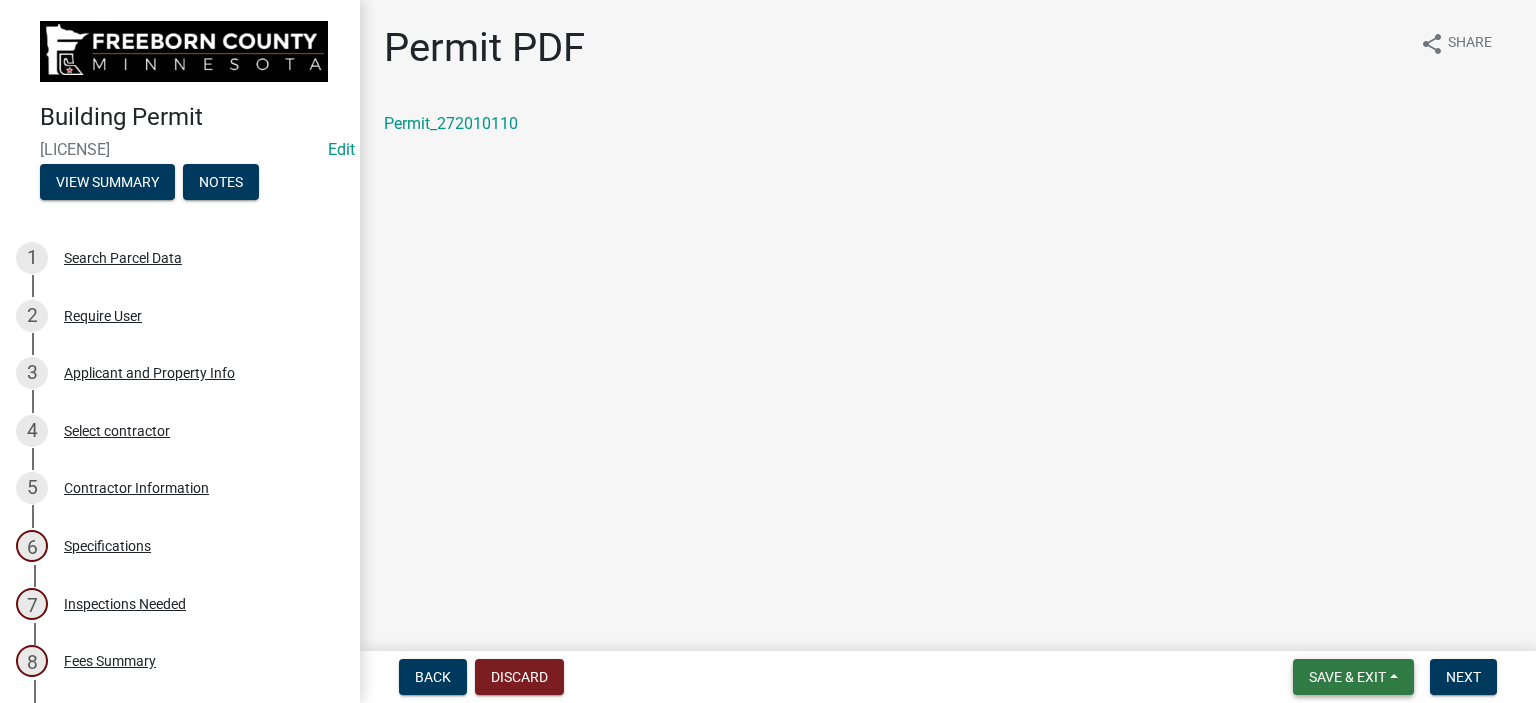 click on "Save & Exit" at bounding box center [1347, 677] 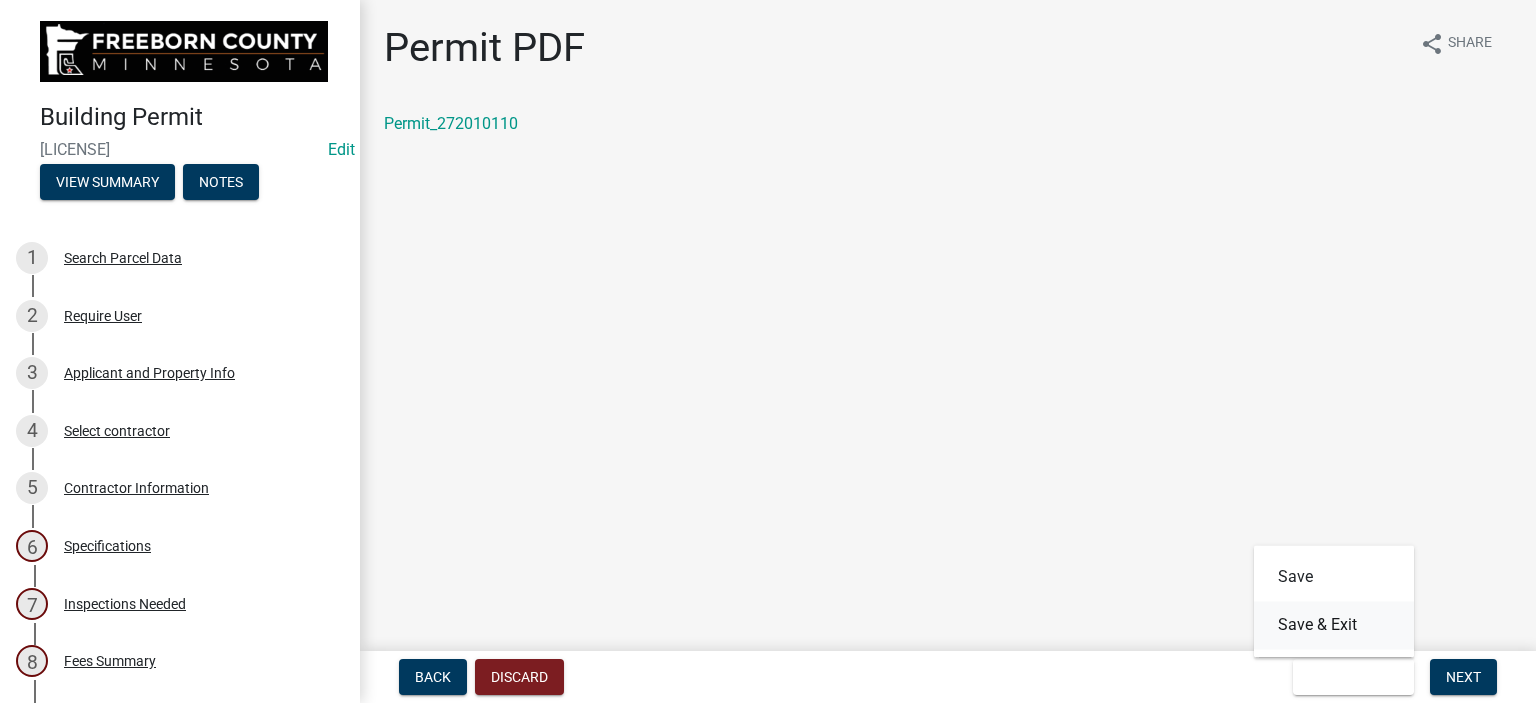click on "Save & Exit" at bounding box center (1334, 625) 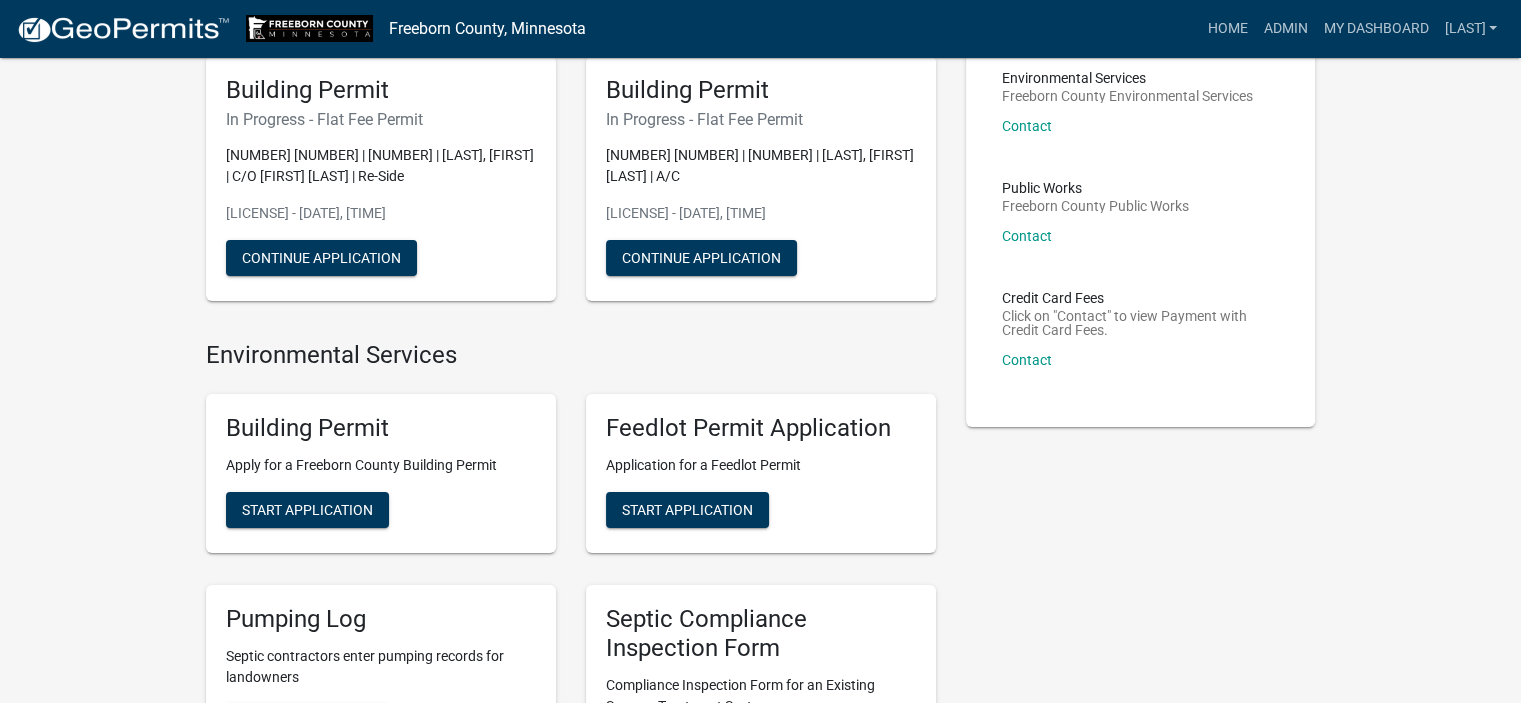 scroll, scrollTop: 300, scrollLeft: 0, axis: vertical 